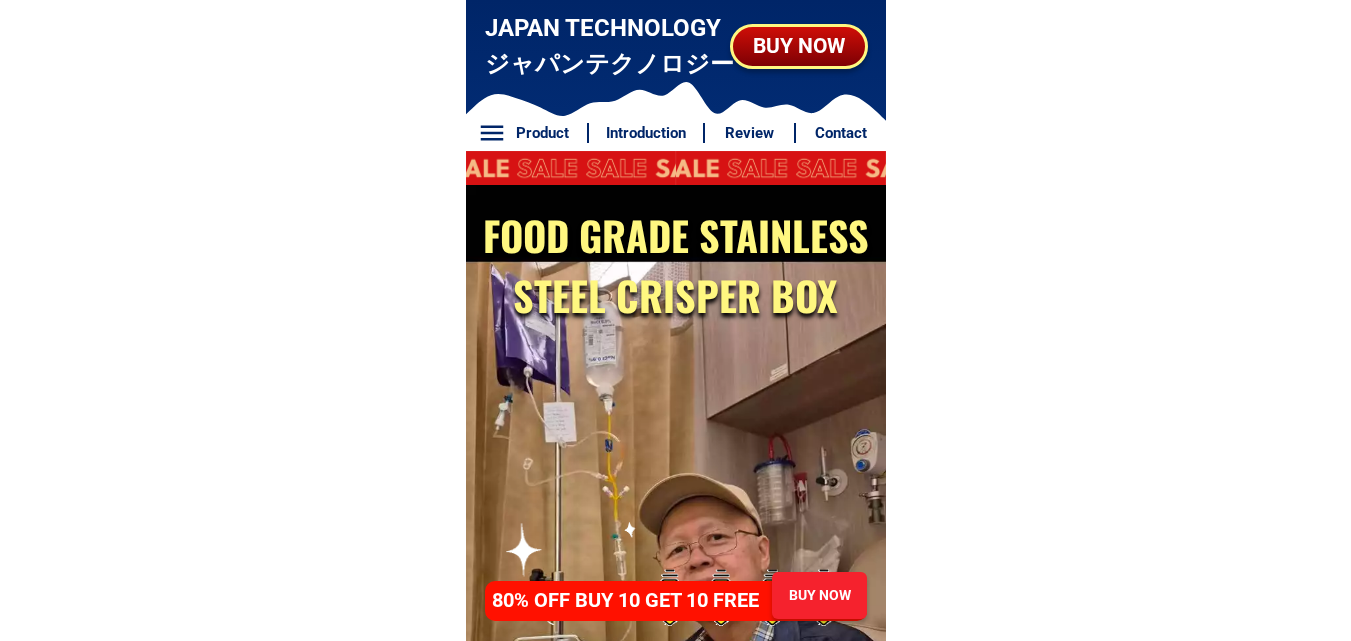 scroll, scrollTop: 0, scrollLeft: 0, axis: both 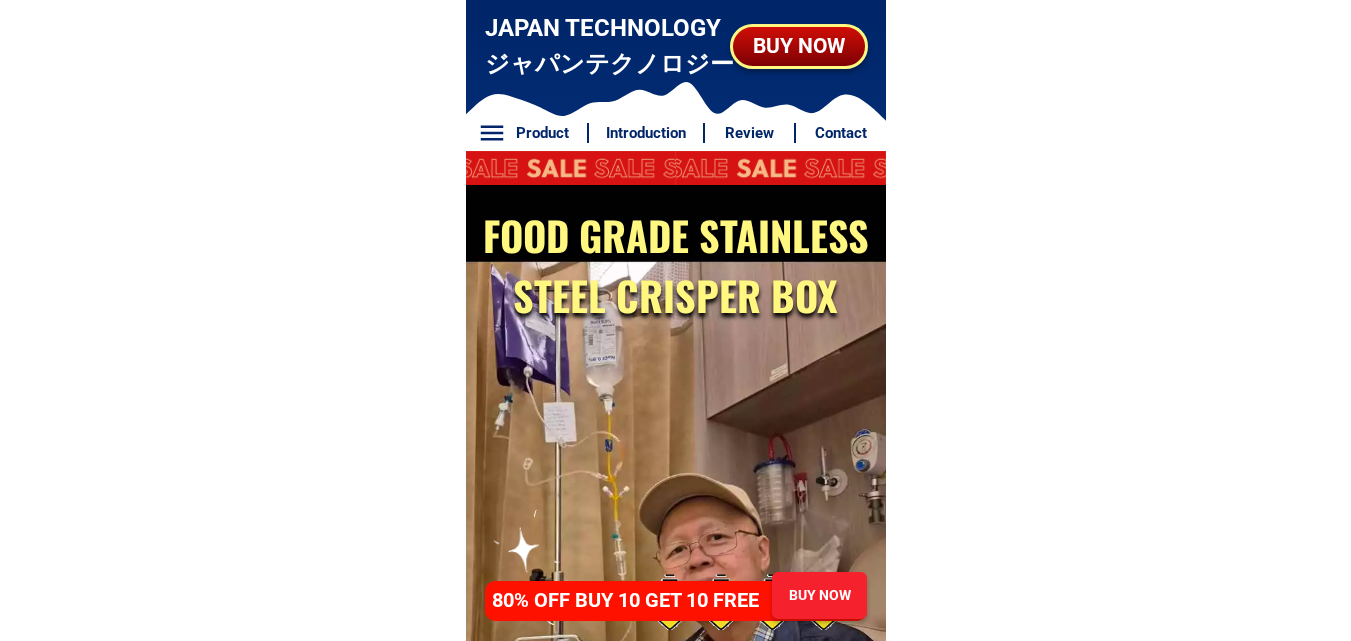 click on "BUY NOW" at bounding box center [798, 46] 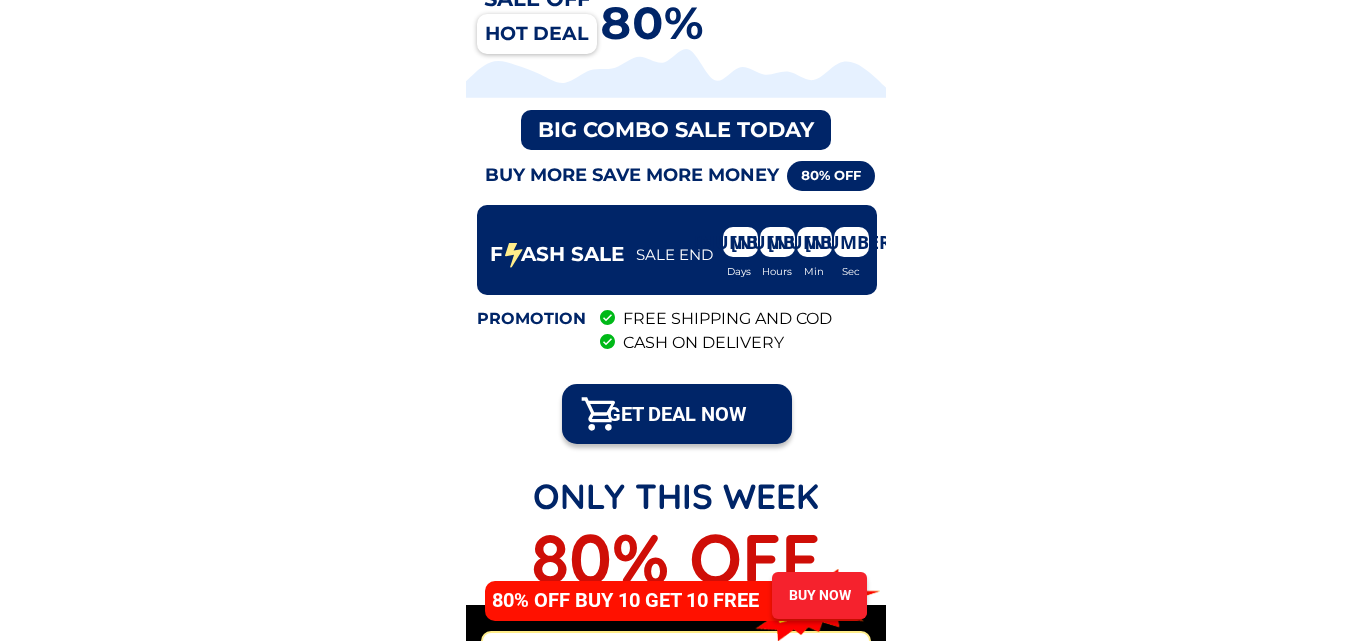scroll, scrollTop: 9661, scrollLeft: 0, axis: vertical 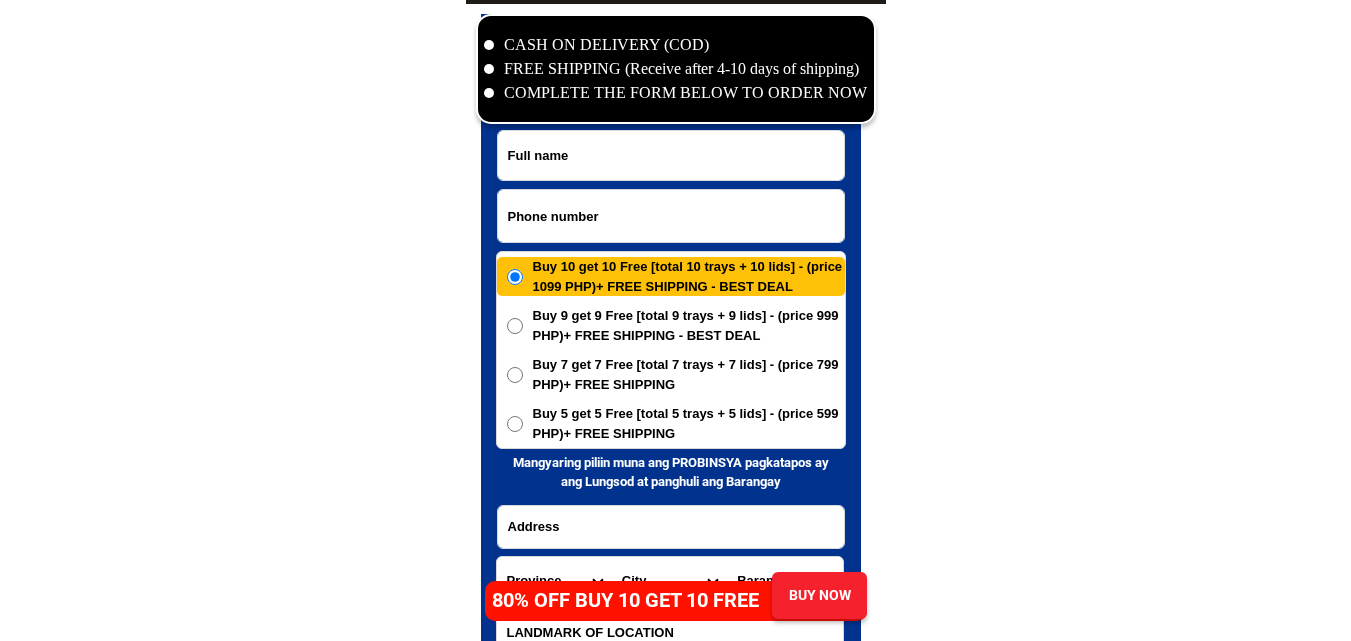 drag, startPoint x: 586, startPoint y: 224, endPoint x: 580, endPoint y: 210, distance: 15.231546 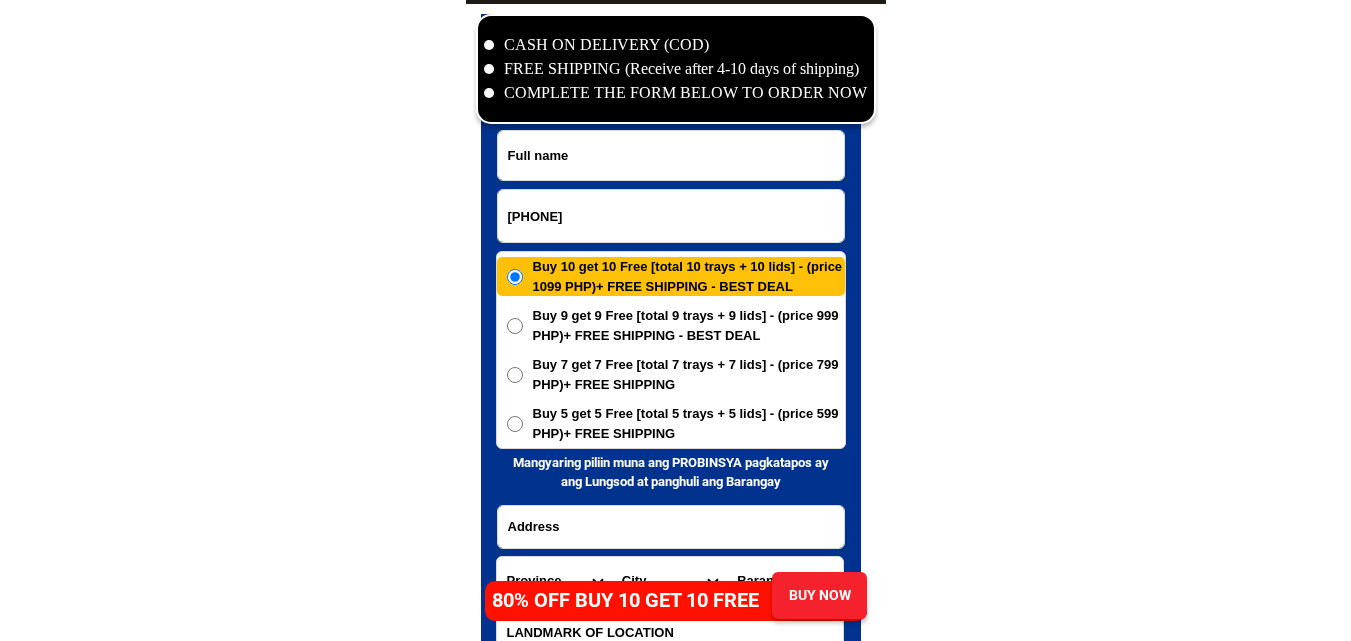 type on "[PHONE]" 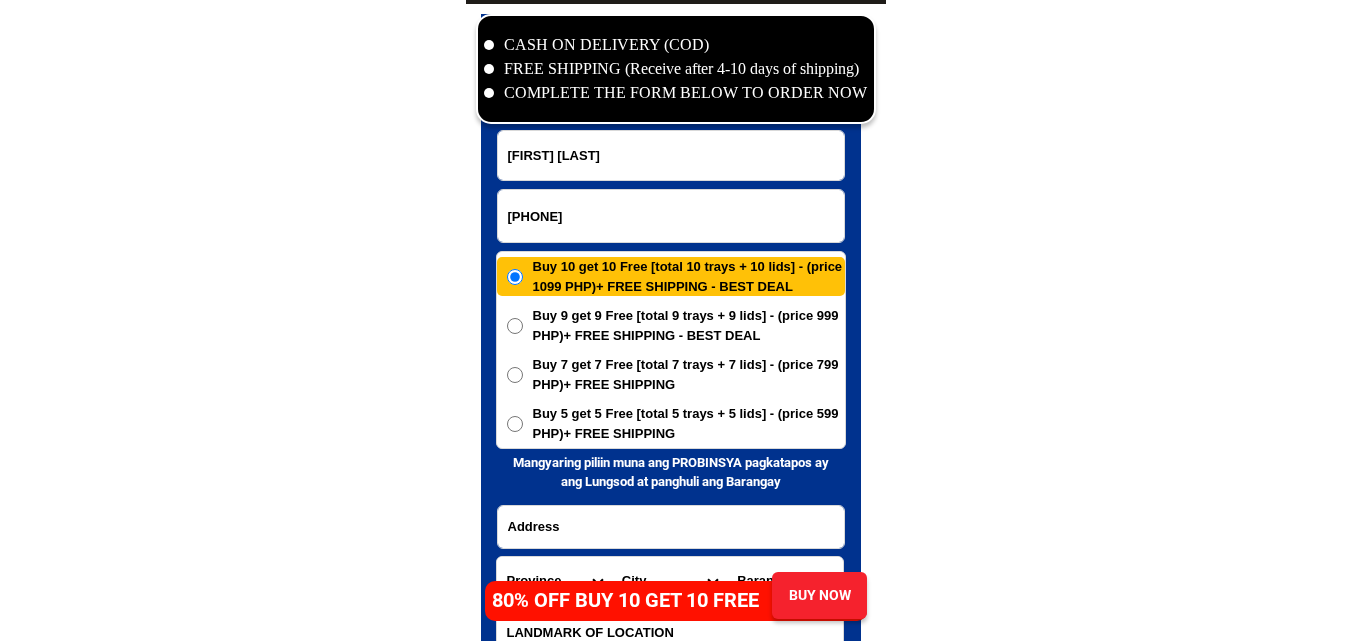 type on "[FIRST] [LAST]" 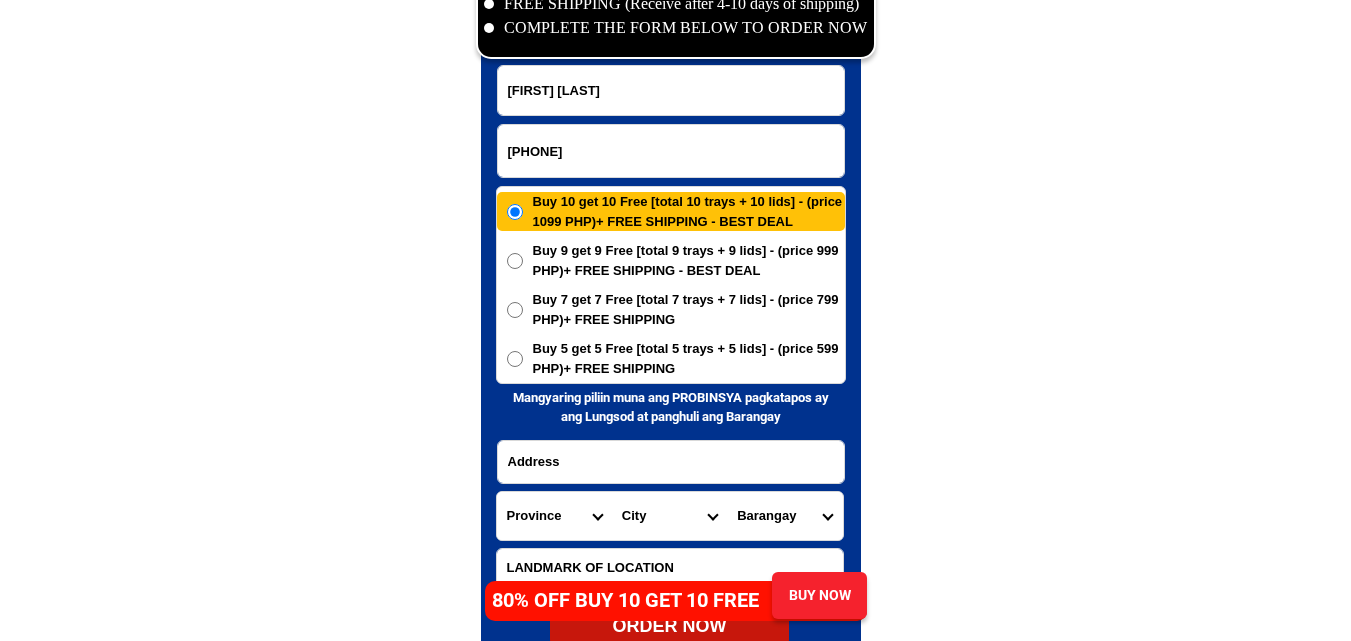 scroll, scrollTop: 9761, scrollLeft: 0, axis: vertical 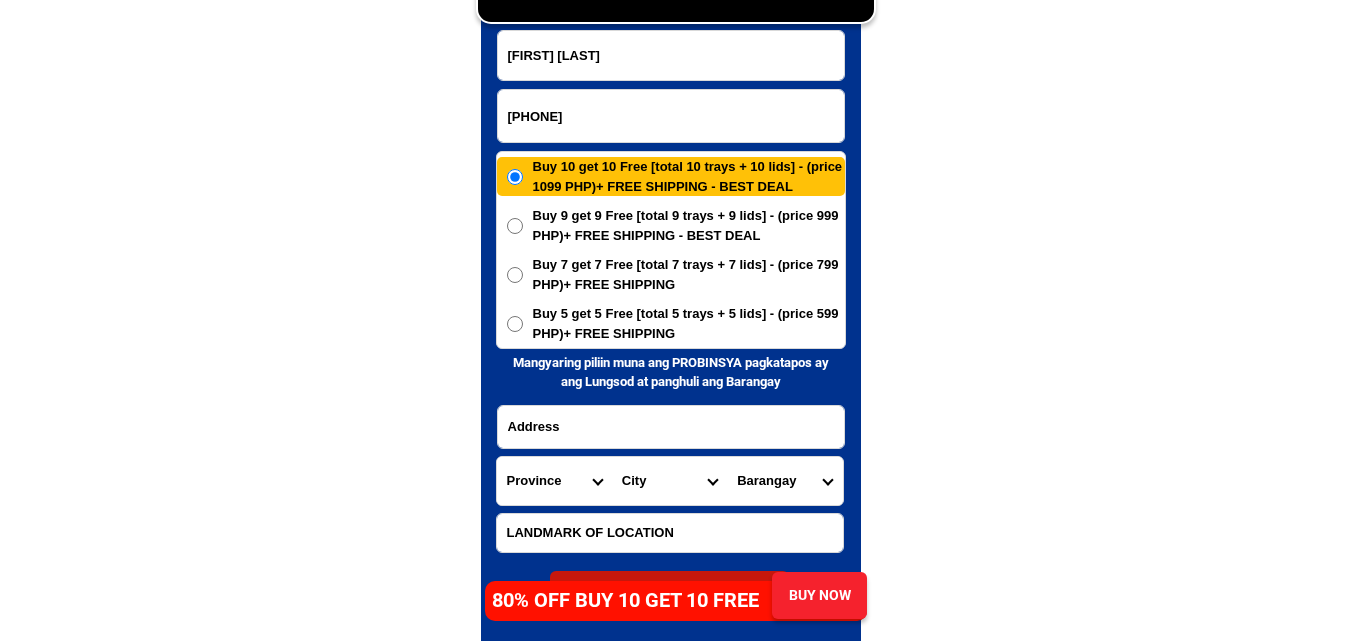 click at bounding box center [671, 427] 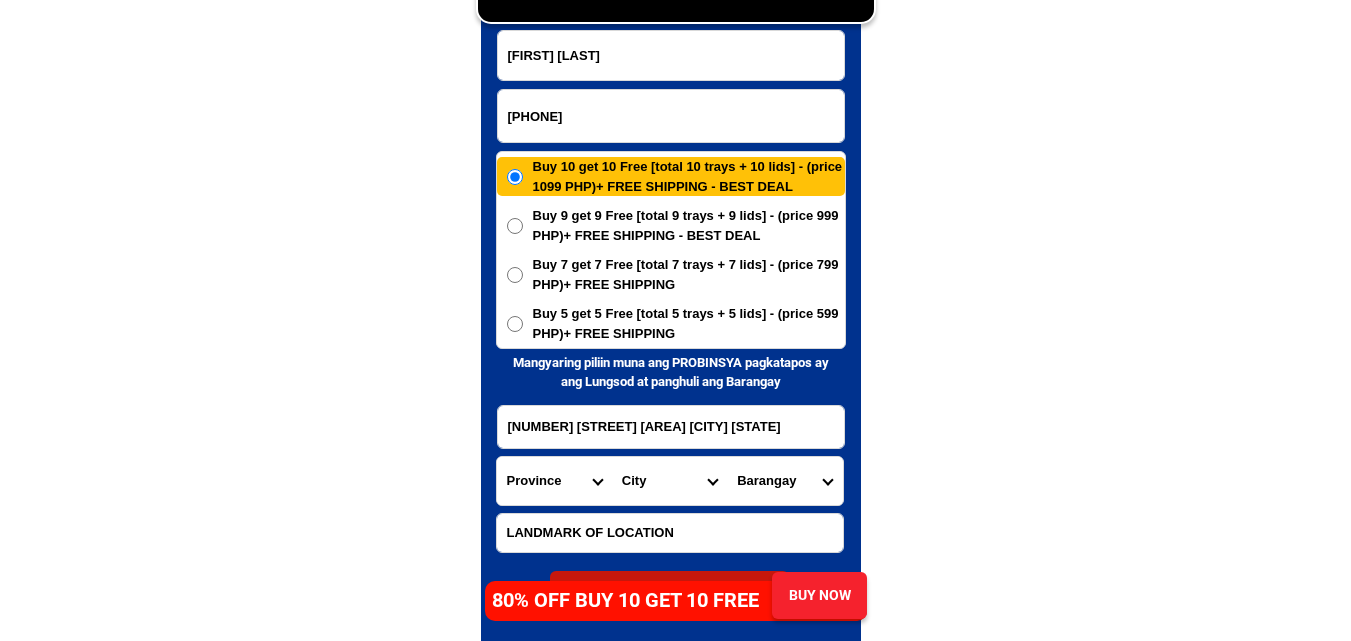 type on "[NUMBER] [STREET] [AREA] [CITY] [STATE]" 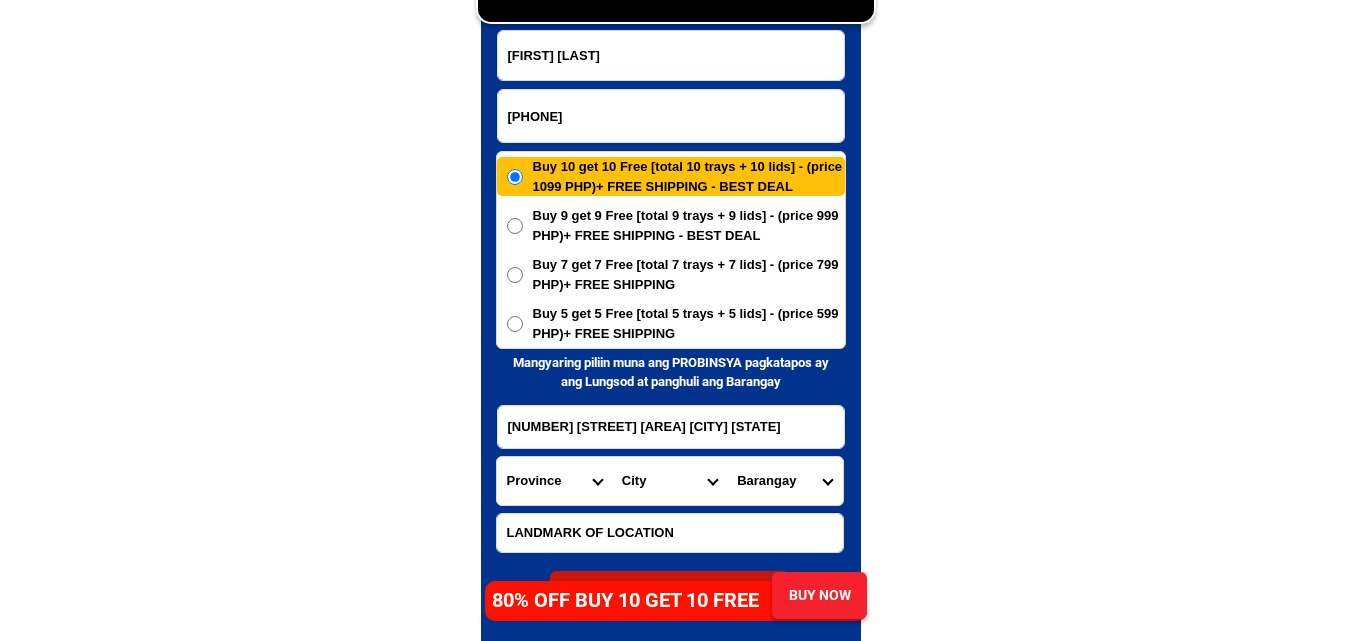 scroll, scrollTop: 9961, scrollLeft: 0, axis: vertical 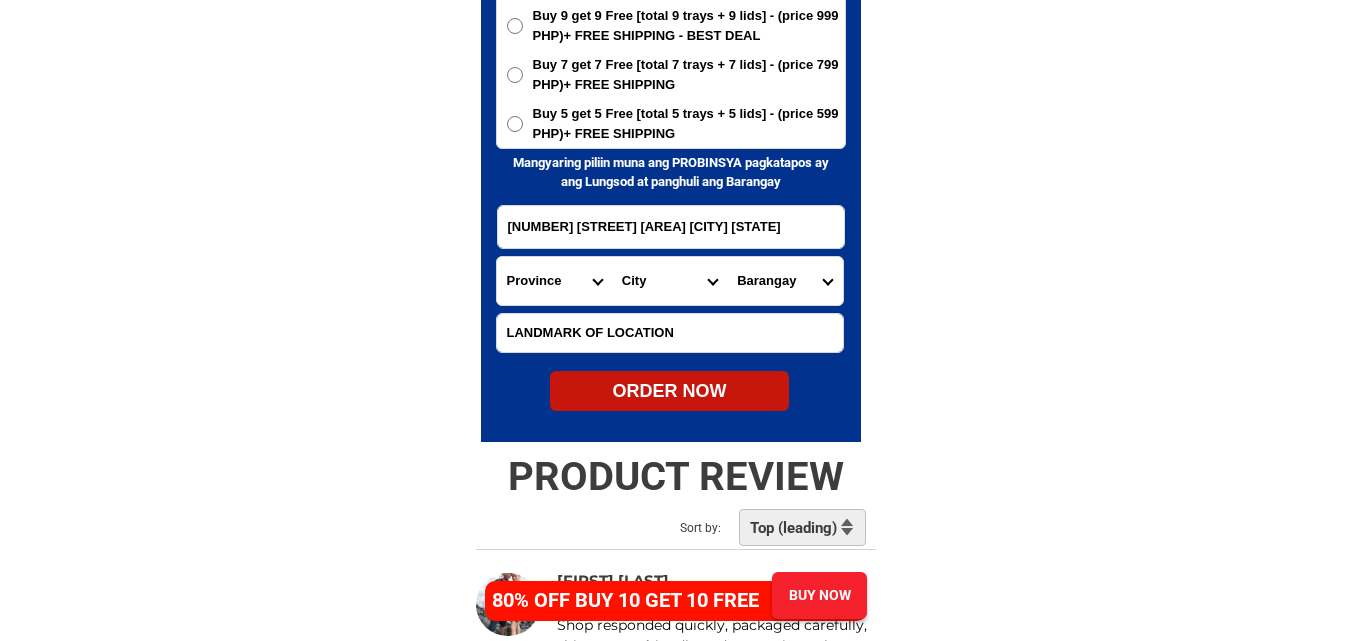 click at bounding box center (670, 333) 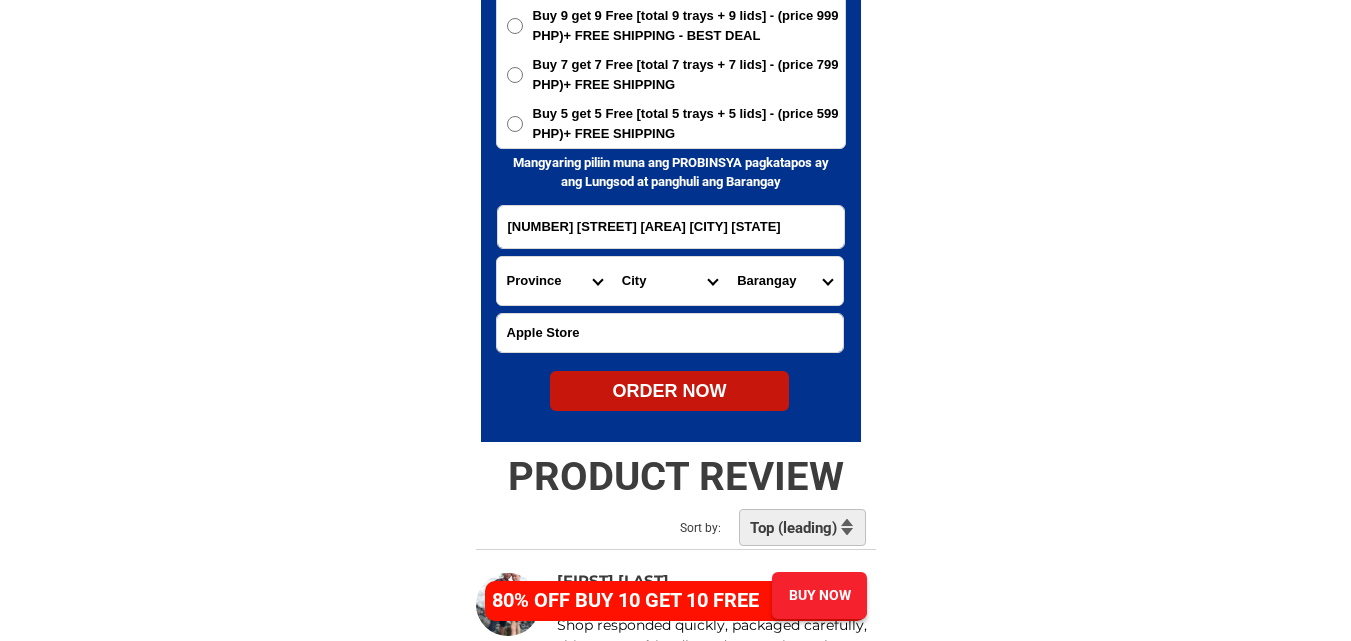 scroll, scrollTop: 0, scrollLeft: 226, axis: horizontal 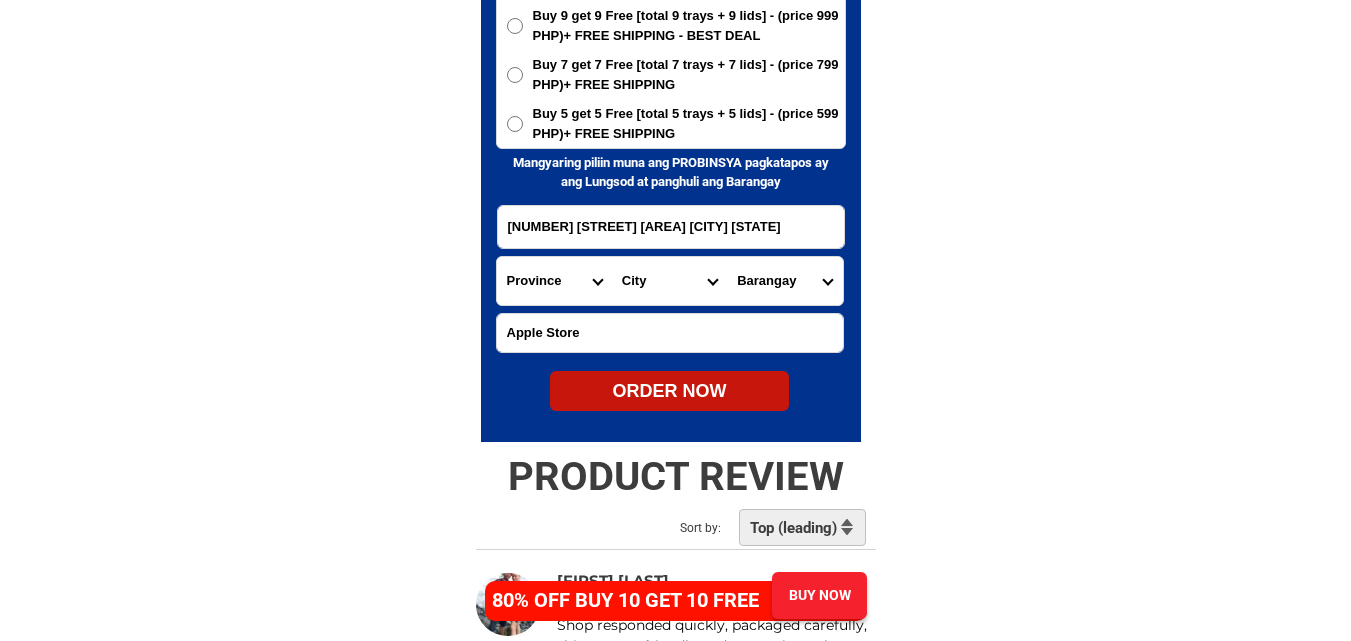 type on "Apple Store" 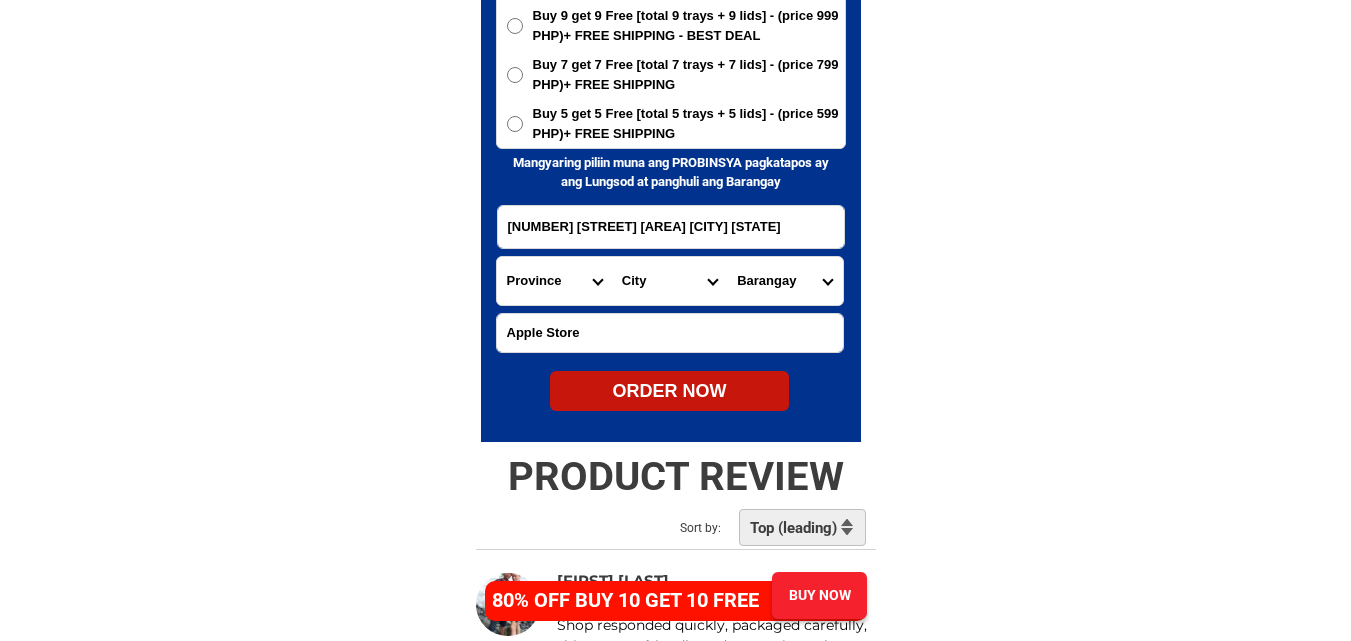 click on "Province Abra Agusan-del-norte Agusan-del-sur Aklan Albay Antique Apayao Aurora Basilan Bataan Batanes Batangas Benguet Biliran Bohol Bukidnon Bulacan Cagayan Camarines-norte Camarines-sur Camiguin Capiz Catanduanes Cavite Cebu Cotabato Davao-de-oro Davao-del-norte Davao-del-sur Davao-occidental Davao-oriental Dinagat-islands Eastern-samar Guimaras Ifugao Ilocos-norte Ilocos-sur Iloilo Isabela Kalinga La-union Laguna Lanao-del-norte Lanao-del-sur Leyte Maguindanao Marinduque Masbate Metro-manila Misamis-occidental Misamis-oriental Mountain-province Negros-occidental Negros-oriental Northern-samar Nueva-ecija Nueva-vizcaya Occidental-mindoro Oriental-mindoro Palawan Pampanga Pangasinan Quezon Quirino Rizal Romblon Sarangani Siquijor Sorsogon South-cotabato Southern-leyte Sultan-kudarat Sulu Surigao-del-norte Surigao-del-sur Tarlac Tawi-tawi Western-samar Zambales Zamboanga-del-norte Zamboanga-del-sur Zamboanga-sibugay" at bounding box center [554, 281] 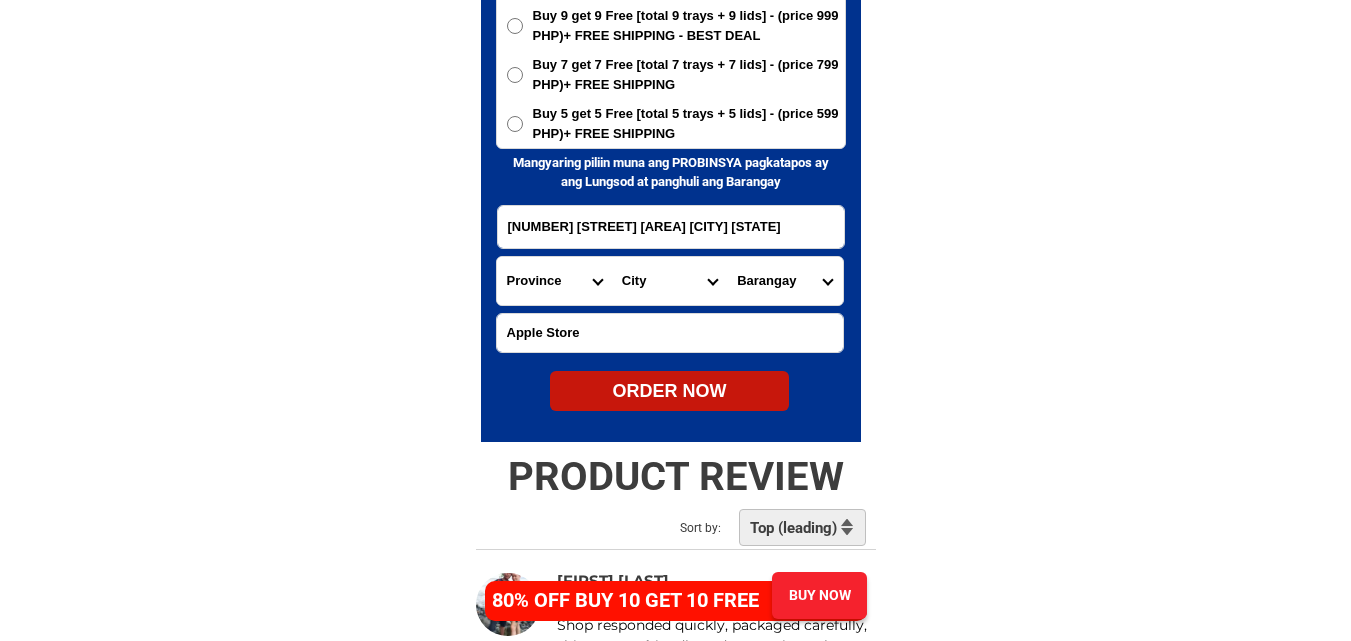 select on "63_219" 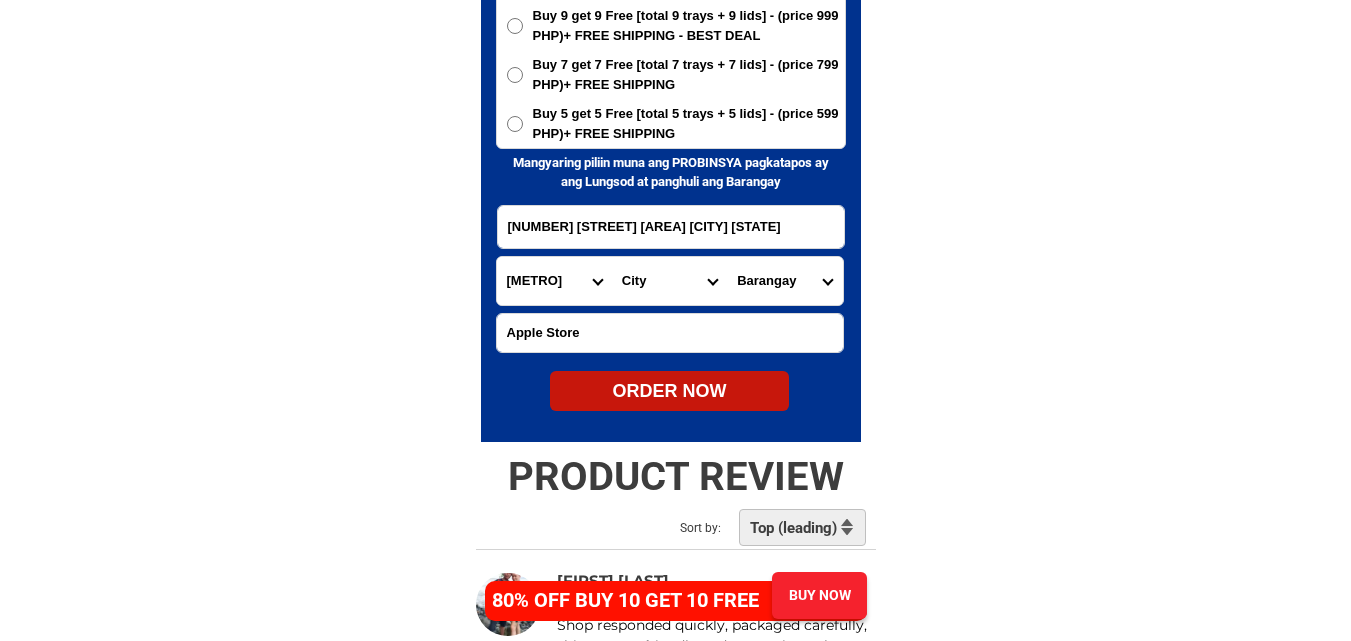 click on "Province Abra Agusan-del-norte Agusan-del-sur Aklan Albay Antique Apayao Aurora Basilan Bataan Batanes Batangas Benguet Biliran Bohol Bukidnon Bulacan Cagayan Camarines-norte Camarines-sur Camiguin Capiz Catanduanes Cavite Cebu Cotabato Davao-de-oro Davao-del-norte Davao-del-sur Davao-occidental Davao-oriental Dinagat-islands Eastern-samar Guimaras Ifugao Ilocos-norte Ilocos-sur Iloilo Isabela Kalinga La-union Laguna Lanao-del-norte Lanao-del-sur Leyte Maguindanao Marinduque Masbate Metro-manila Misamis-occidental Misamis-oriental Mountain-province Negros-occidental Negros-oriental Northern-samar Nueva-ecija Nueva-vizcaya Occidental-mindoro Oriental-mindoro Palawan Pampanga Pangasinan Quezon Quirino Rizal Romblon Sarangani Siquijor Sorsogon South-cotabato Southern-leyte Sultan-kudarat Sulu Surigao-del-norte Surigao-del-sur Tarlac Tawi-tawi Western-samar Zambales Zamboanga-del-norte Zamboanga-del-sur Zamboanga-sibugay" at bounding box center [554, 281] 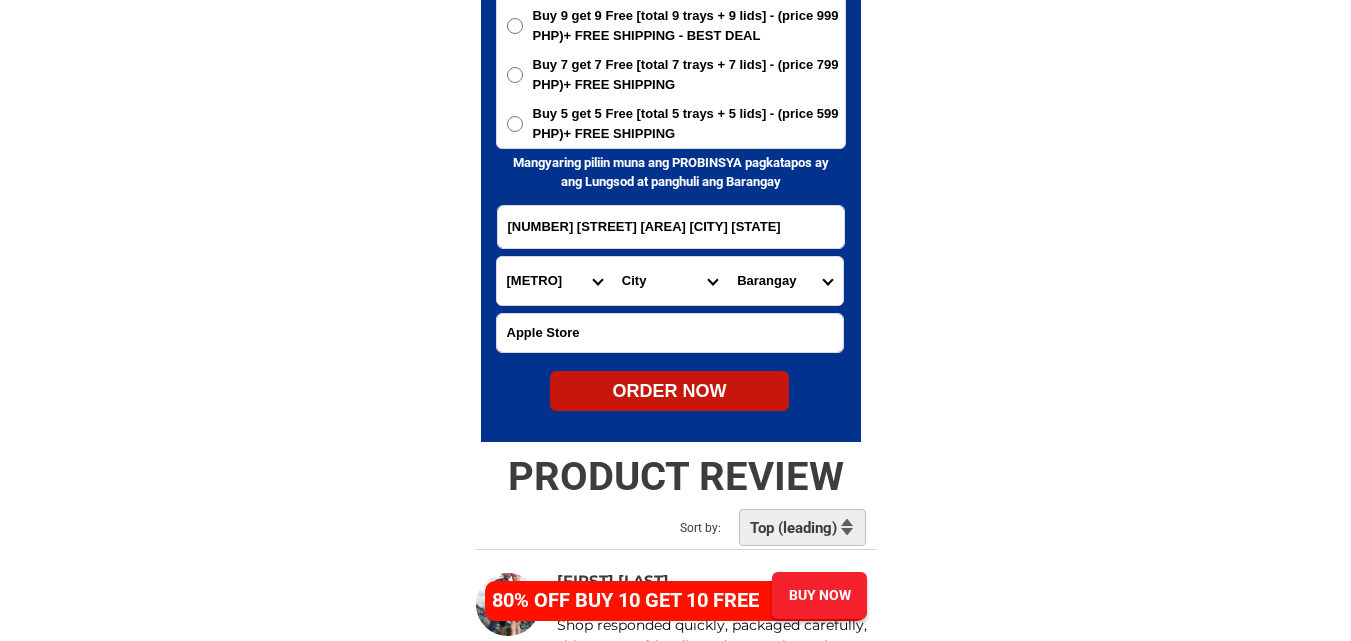 click on "City Binondo CALOOCAN Ermita Intramuros Las-pinas Makati Malabon-city Malate Mandaluyong Marikina Metro-manila-sampaloc Metro-manila-san-juan Metro-manila-san-miguel Metro-manila-san-nicolas Metro-manila-santa-ana Metro-manila-santa-mesa Muntinlupa Navotas-city North-caloocan Paco Pandacan Paranaque Pasay Pasig Pateros Port-area Quezon-city Quiapo SANTA-CRUZ SANTA-CRUZ Taguig TONDO I/II TONDO I/II Valenzuela-city" at bounding box center (669, 281) 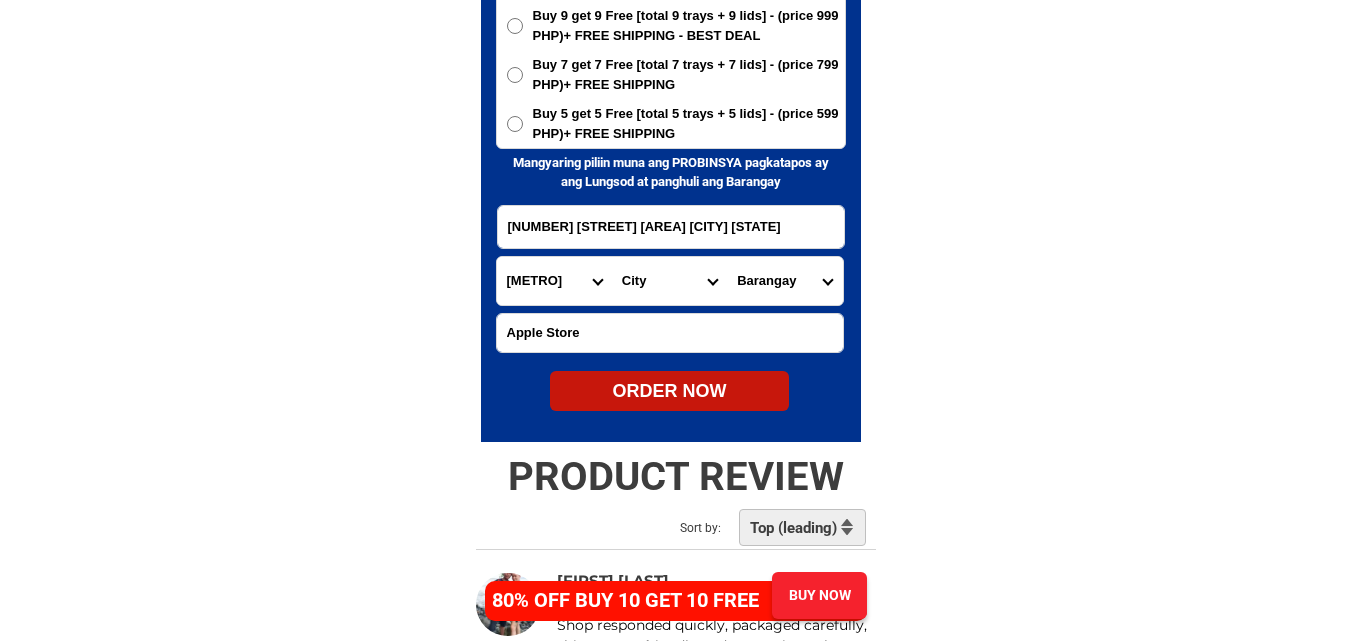 select on "[PHONE]" 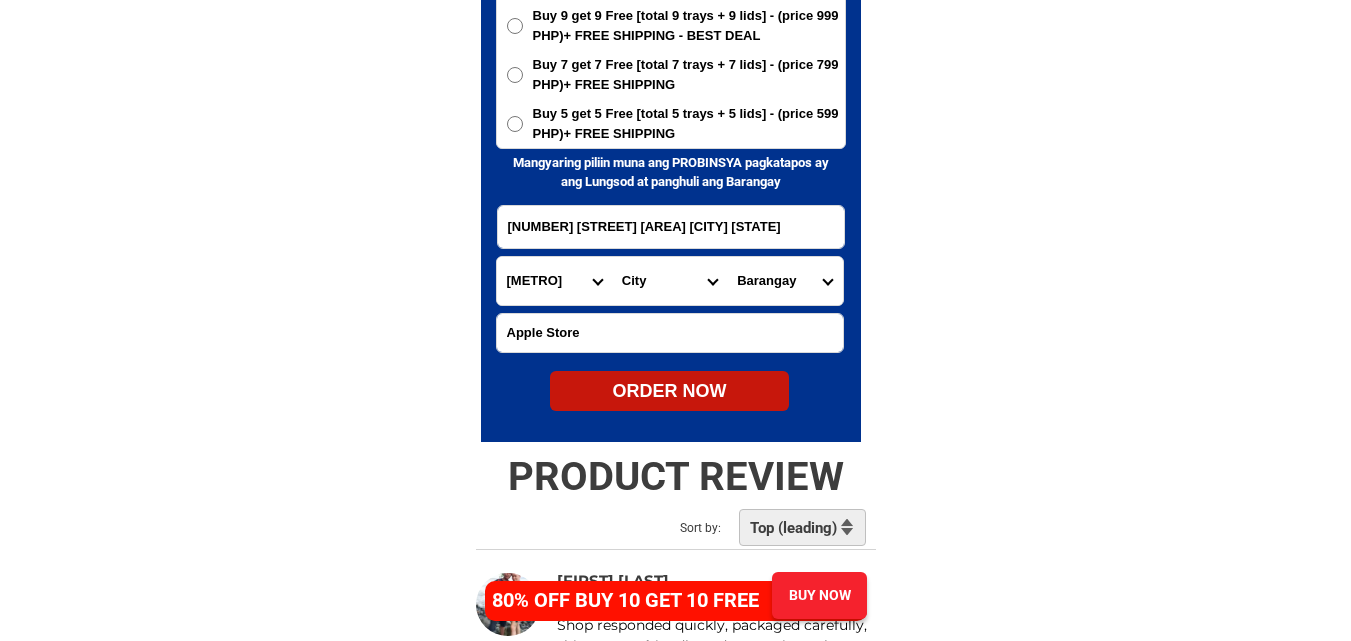 click on "[BARANGAY] [BARANGAY] [BARANGAY] [BARANGAY] [BARANGAY] [BARANGAY] [BARANGAY] [BARANGAY] [BARANGAY] [BARANGAY] [BARANGAY] [BARANGAY] [BARANGAY] [BARANGAY] [BARANGAY] [BARANGAY] [BARANGAY] [BARANGAY] [BARANGAY] [BARANGAY] [BARANGAY] [BARANGAY] [BARANGAY] [BARANGAY]" at bounding box center [784, 281] 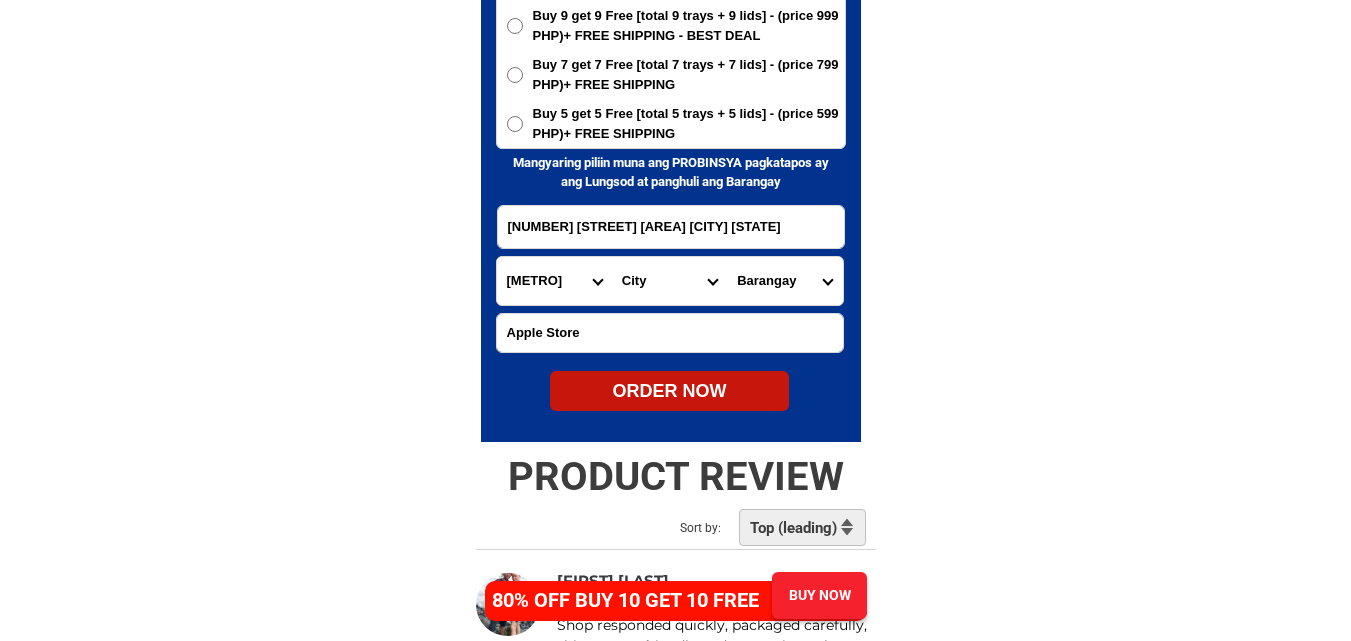 select on "[PHONE]" 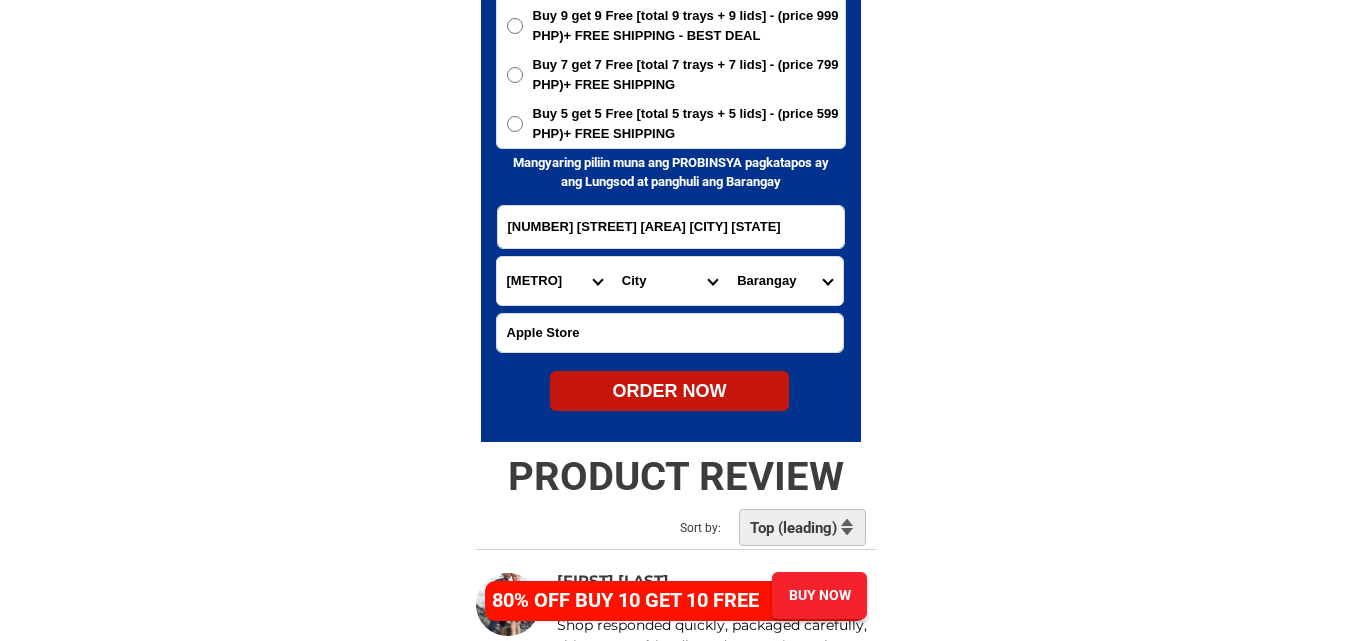 click on "[BARANGAY] [BARANGAY] [BARANGAY] [BARANGAY] [BARANGAY] [BARANGAY] [BARANGAY] [BARANGAY] [BARANGAY] [BARANGAY] [BARANGAY] [BARANGAY] [BARANGAY] [BARANGAY] [BARANGAY] [BARANGAY] [BARANGAY] [BARANGAY] [BARANGAY] [BARANGAY] [BARANGAY] [BARANGAY] [BARANGAY] [BARANGAY]" at bounding box center (784, 281) 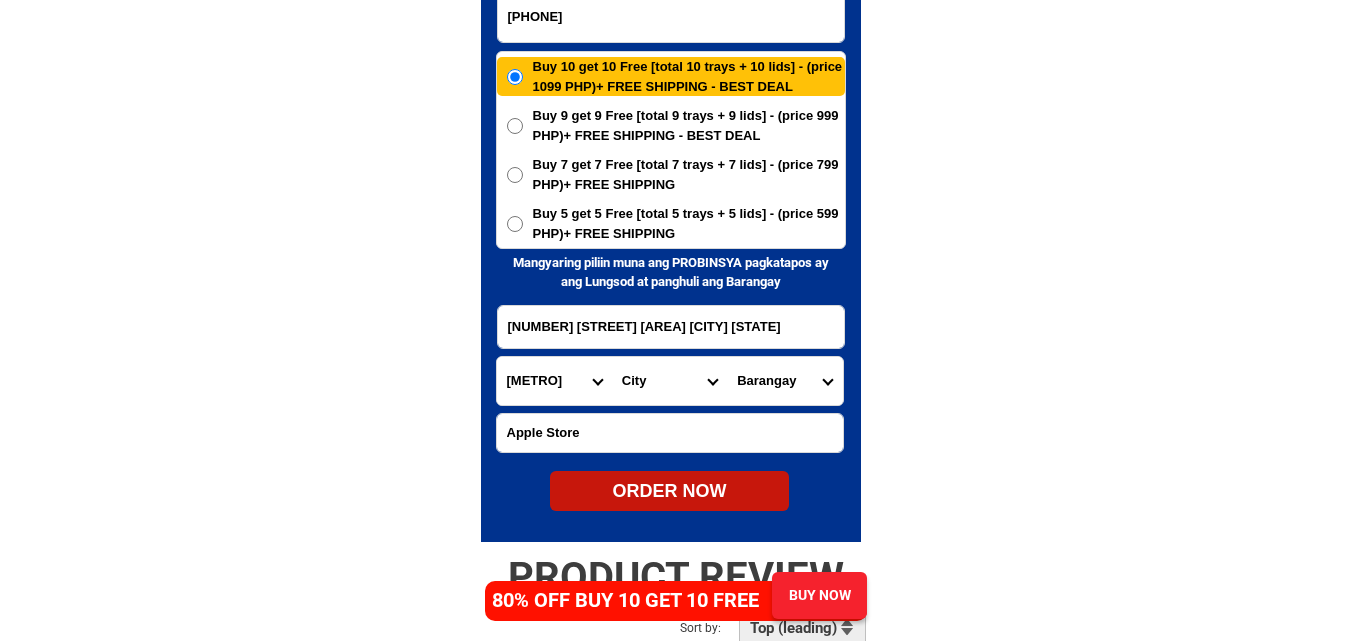 scroll, scrollTop: 9961, scrollLeft: 0, axis: vertical 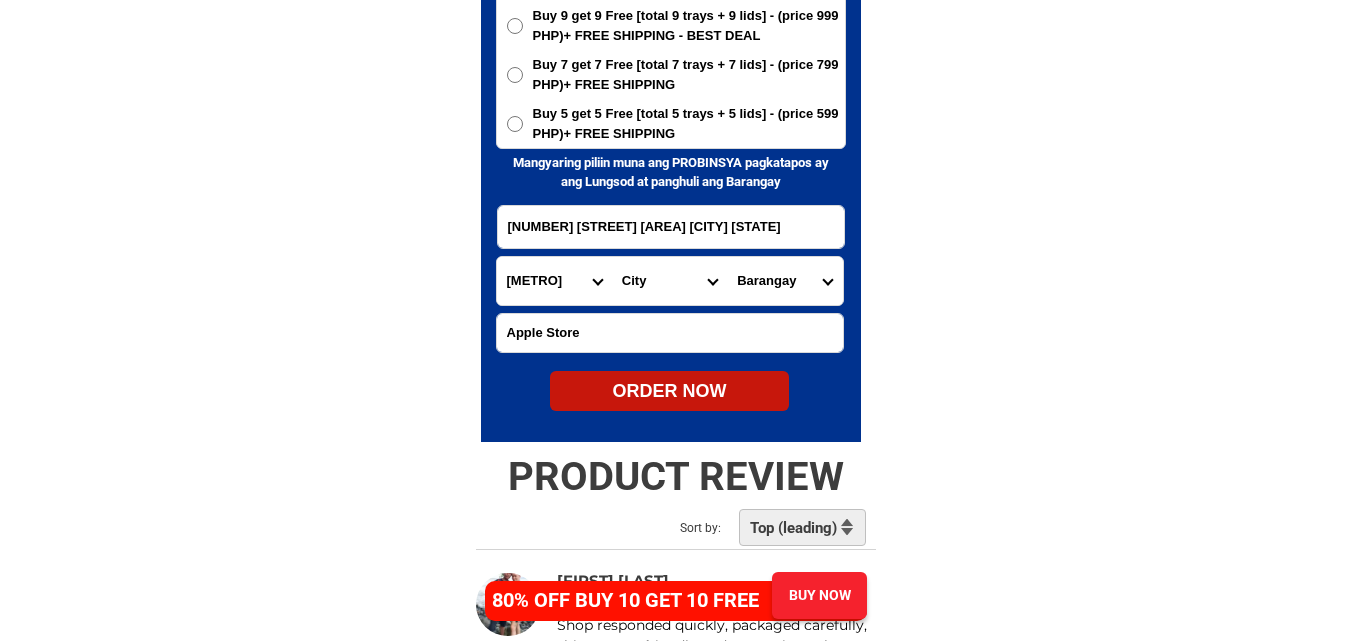 click on "ORDER NOW" at bounding box center (669, 391) 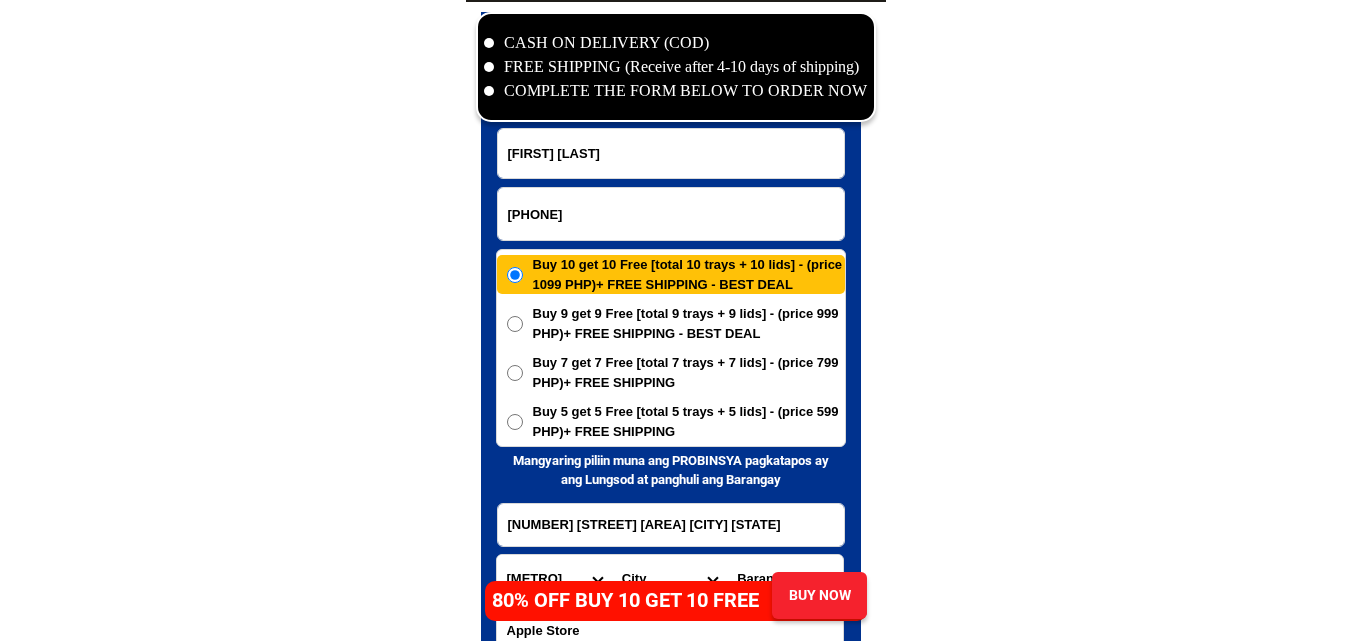 scroll, scrollTop: 9661, scrollLeft: 0, axis: vertical 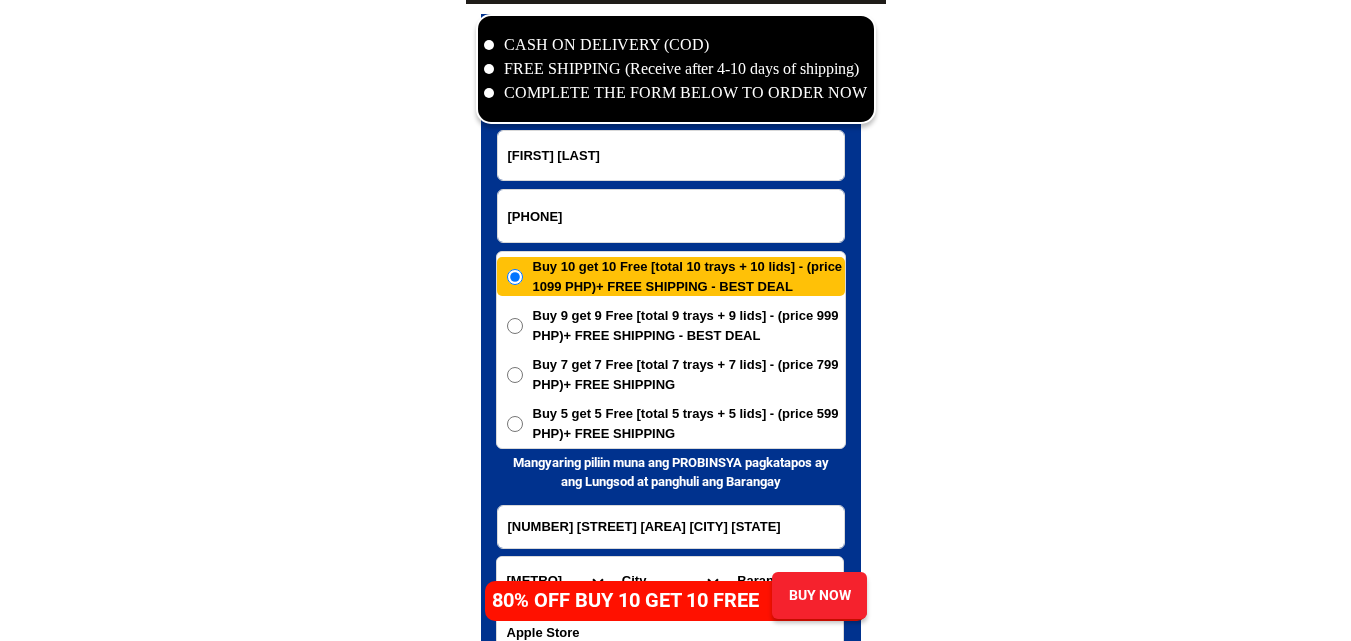 click on "[PHONE]" at bounding box center (671, 216) 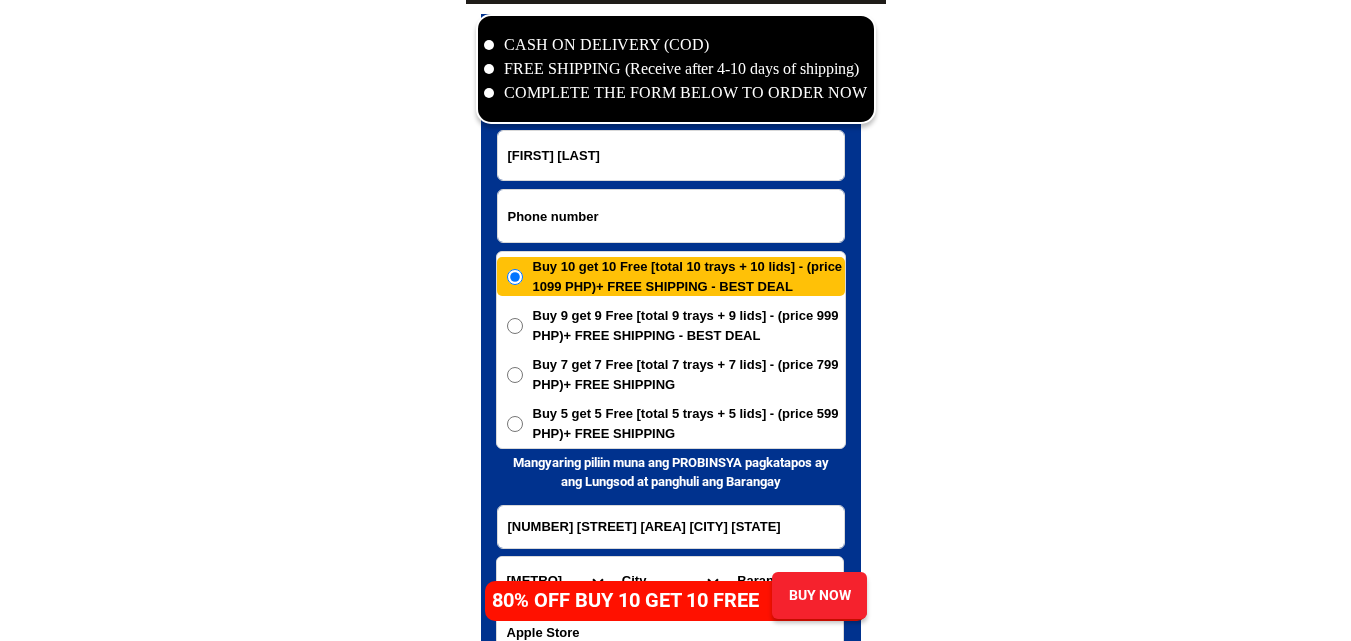 paste on "[PHONE]" 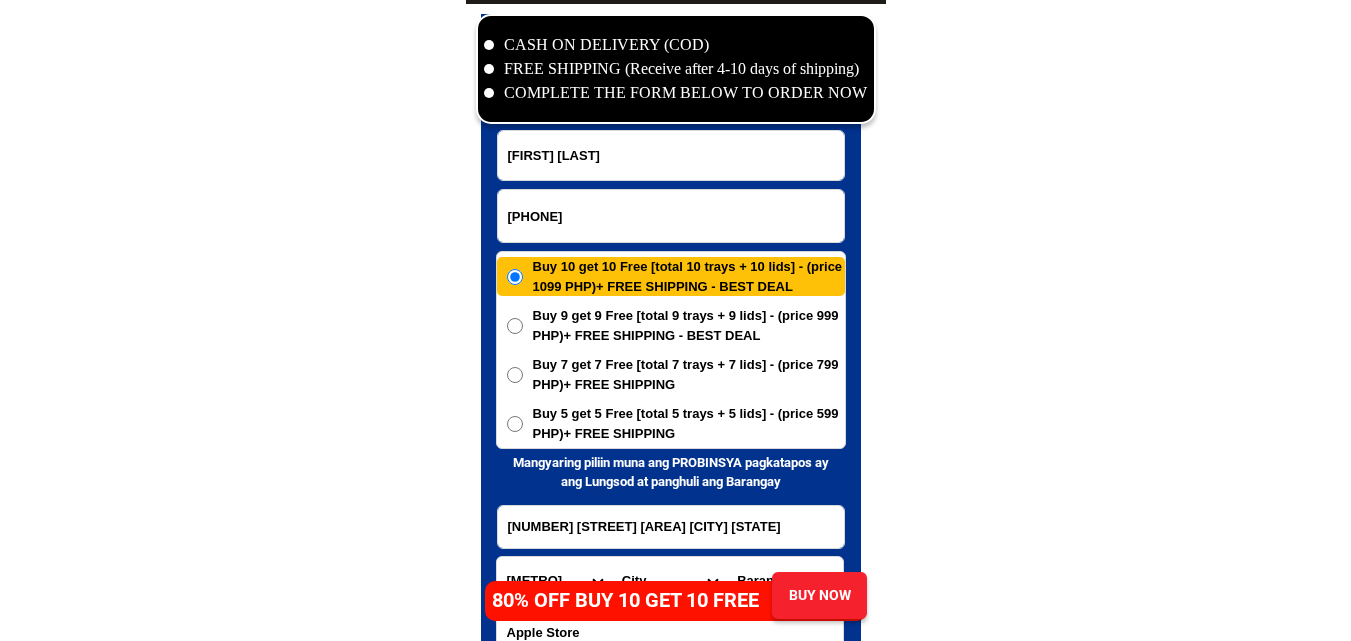 type on "[PHONE]" 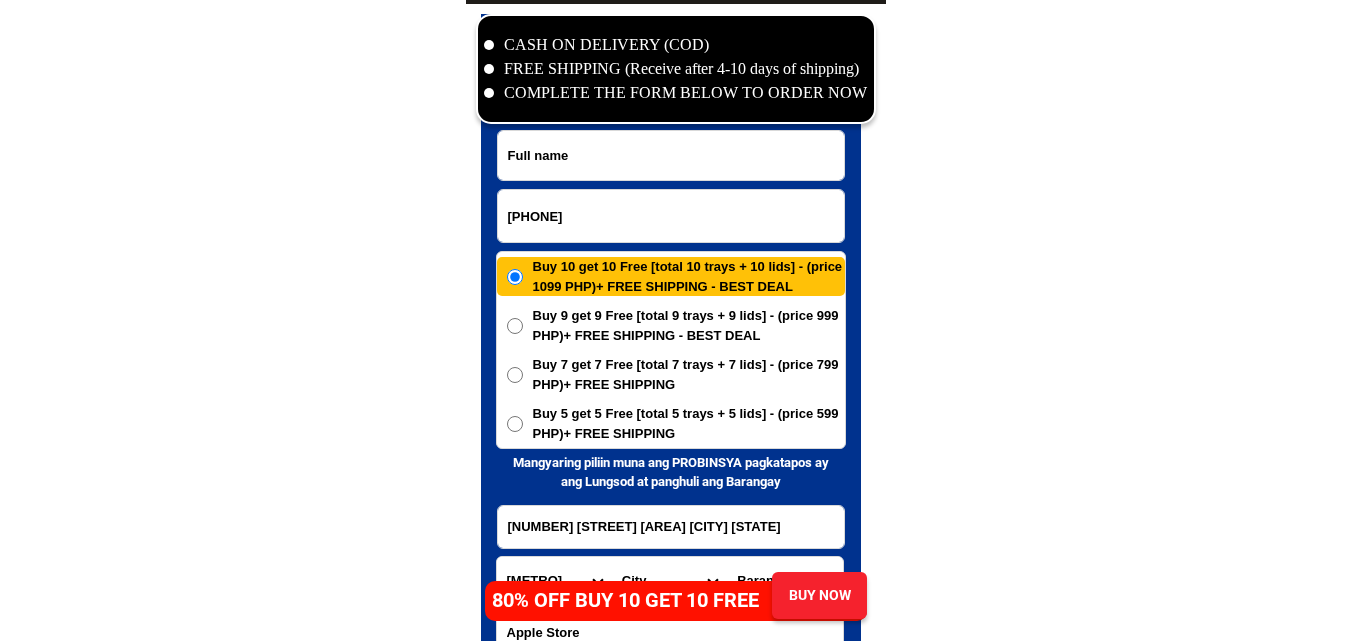 drag, startPoint x: 531, startPoint y: 160, endPoint x: 440, endPoint y: 20, distance: 166.97604 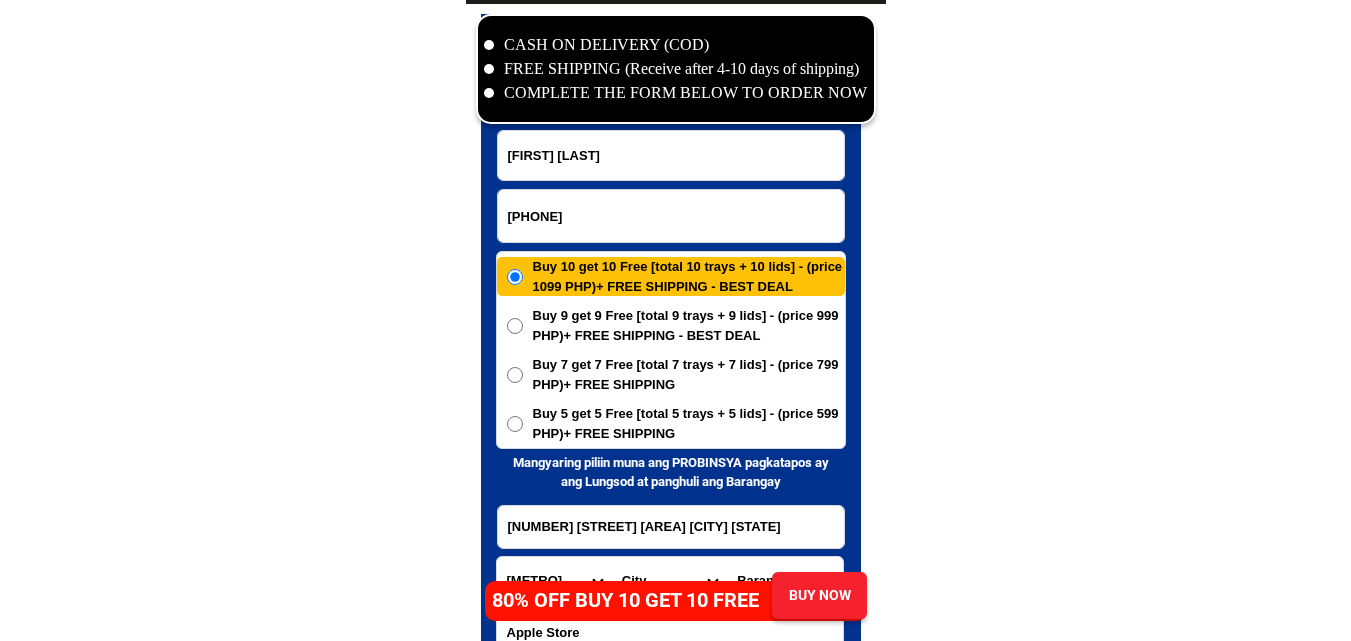 type on "[FIRST] [LAST]" 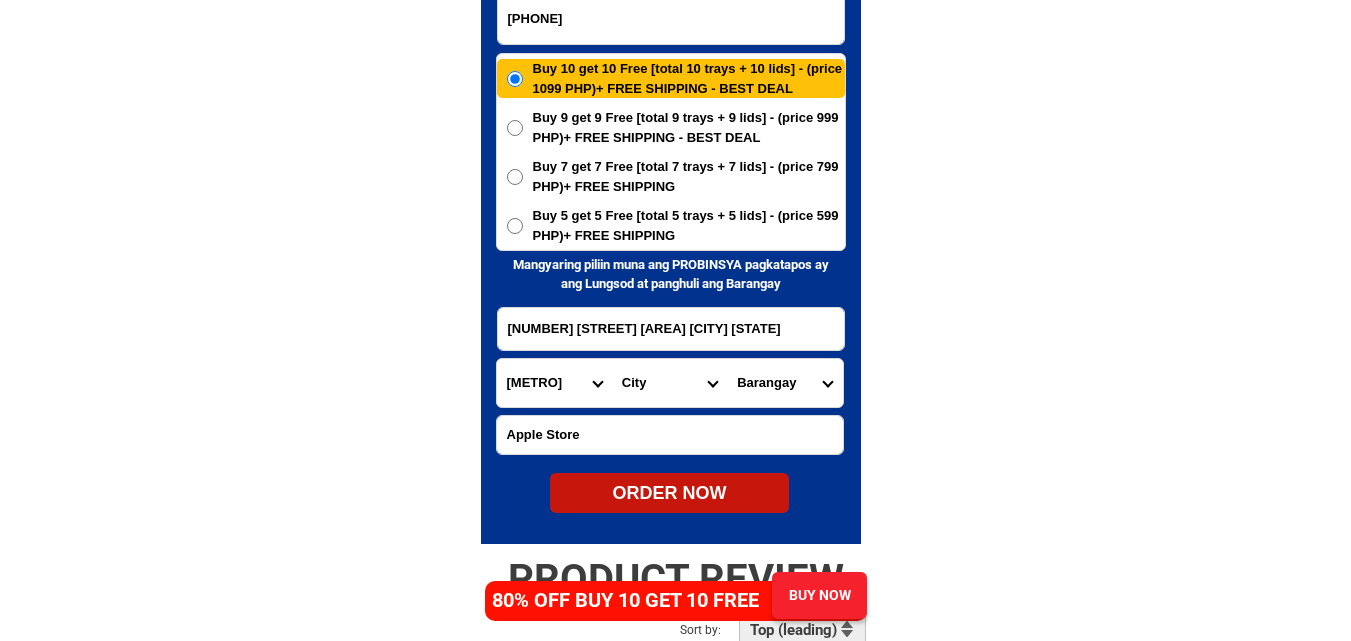 scroll, scrollTop: 9861, scrollLeft: 0, axis: vertical 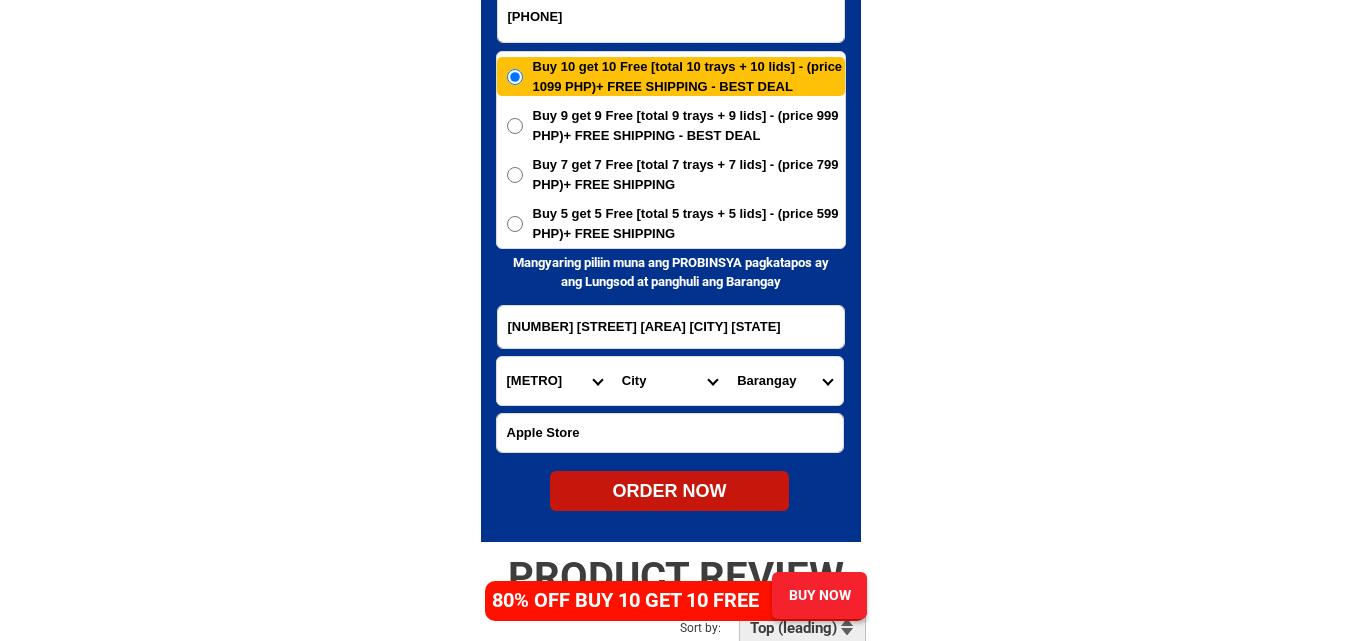 click on "[NUMBER] [STREET] [AREA] [CITY] [STATE]" at bounding box center (671, 327) 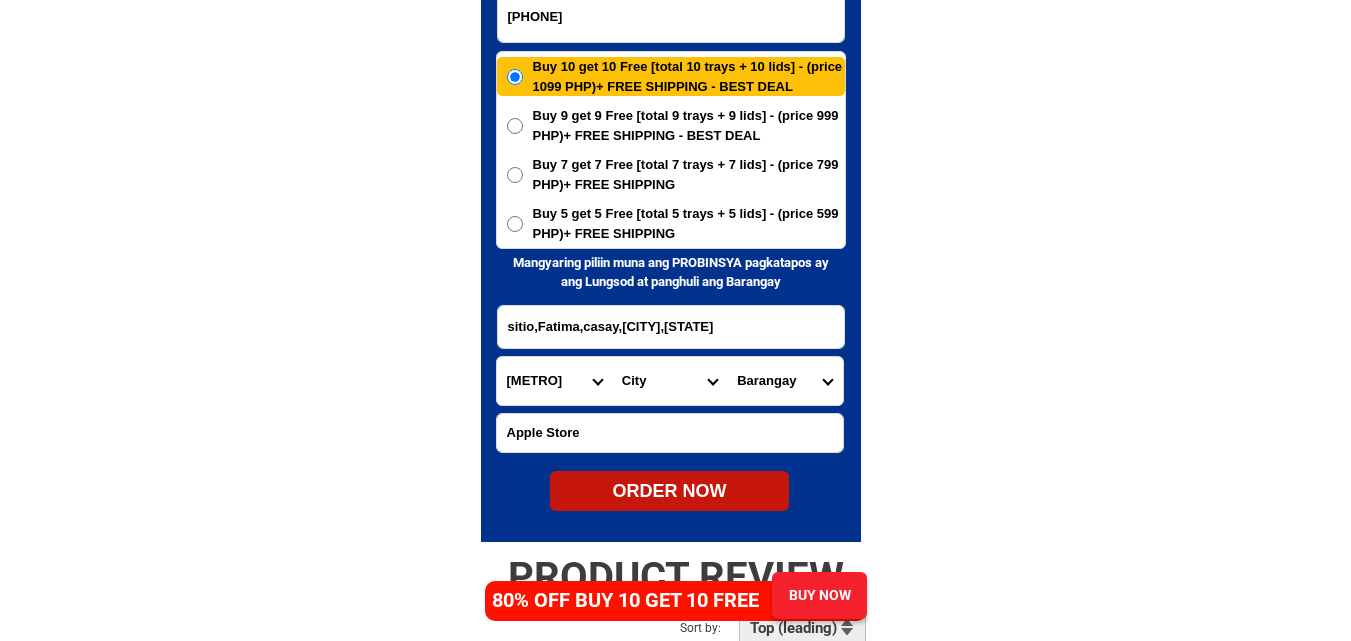 type on "sitio,Fatima,casay,[CITY],[STATE]" 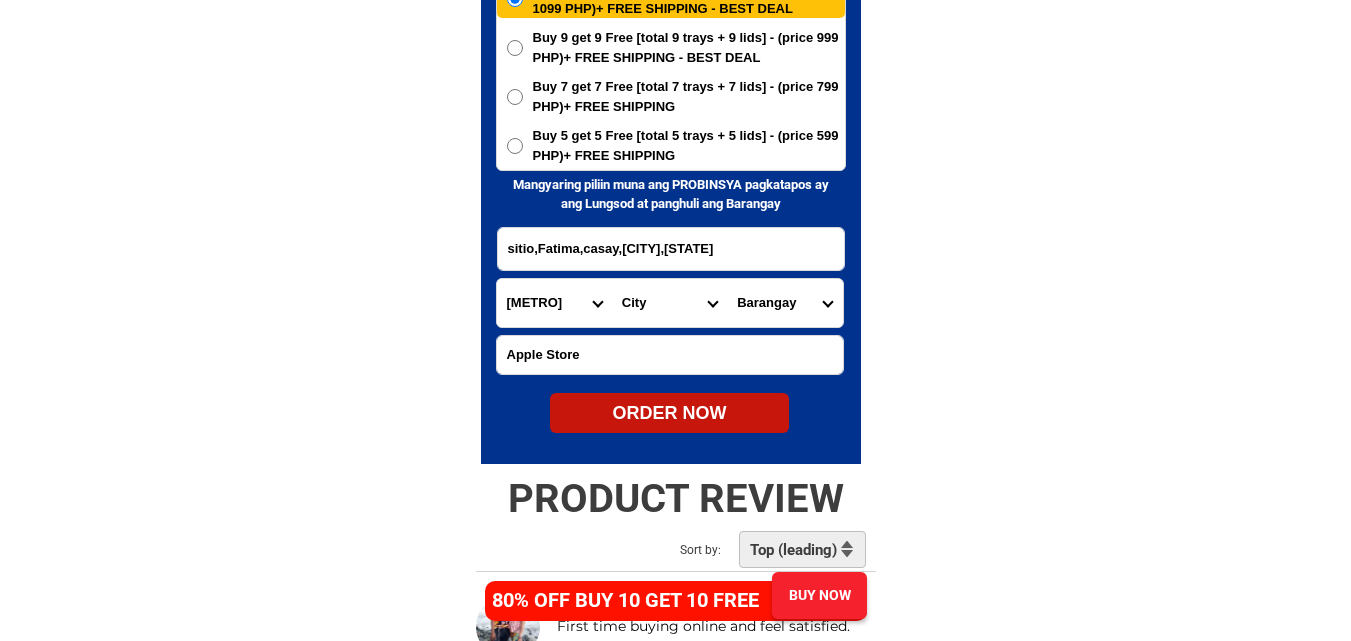 scroll, scrollTop: 9961, scrollLeft: 0, axis: vertical 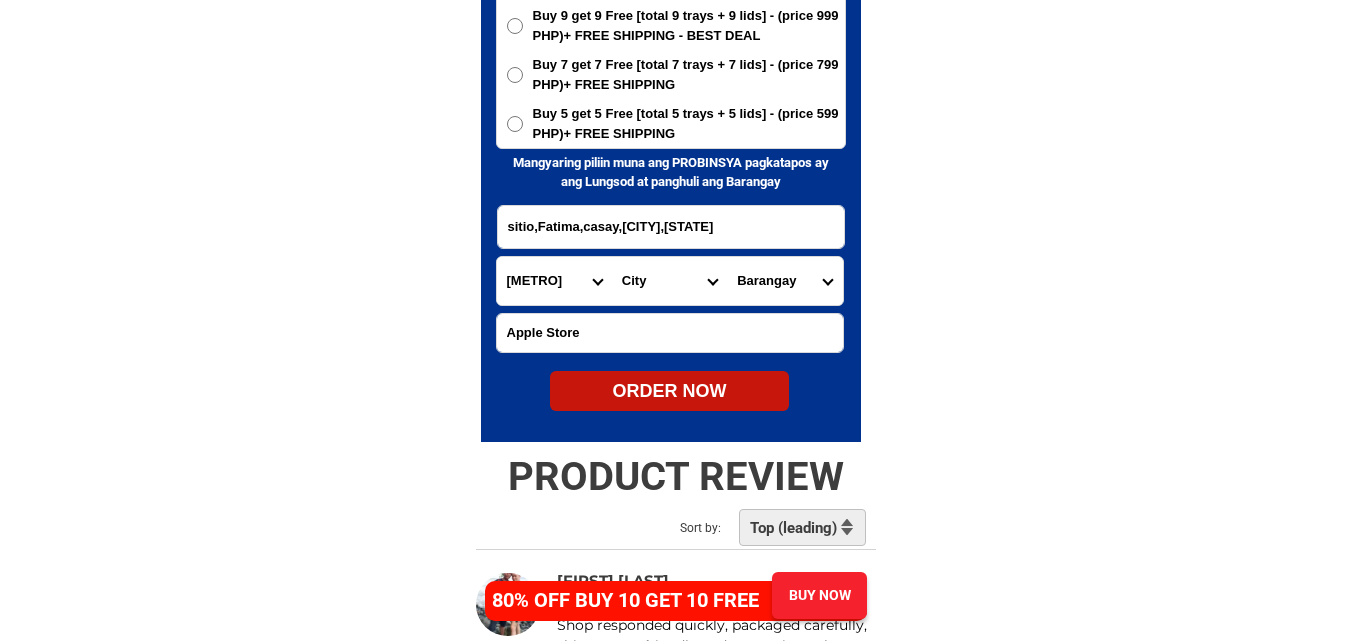 click on "Province Abra Agusan-del-norte Agusan-del-sur Aklan Albay Antique Apayao Aurora Basilan Bataan Batanes Batangas Benguet Biliran Bohol Bukidnon Bulacan Cagayan Camarines-norte Camarines-sur Camiguin Capiz Catanduanes Cavite Cebu Cotabato Davao-de-oro Davao-del-norte Davao-del-sur Davao-occidental Davao-oriental Dinagat-islands Eastern-samar Guimaras Ifugao Ilocos-norte Ilocos-sur Iloilo Isabela Kalinga La-union Laguna Lanao-del-norte Lanao-del-sur Leyte Maguindanao Marinduque Masbate Metro-manila Misamis-occidental Misamis-oriental Mountain-province Negros-occidental Negros-oriental Northern-samar Nueva-ecija Nueva-vizcaya Occidental-mindoro Oriental-mindoro Palawan Pampanga Pangasinan Quezon Quirino Rizal Romblon Sarangani Siquijor Sorsogon South-cotabato Southern-leyte Sultan-kudarat Sulu Surigao-del-norte Surigao-del-sur Tarlac Tawi-tawi Western-samar Zambales Zamboanga-del-norte Zamboanga-del-sur Zamboanga-sibugay" at bounding box center [554, 281] 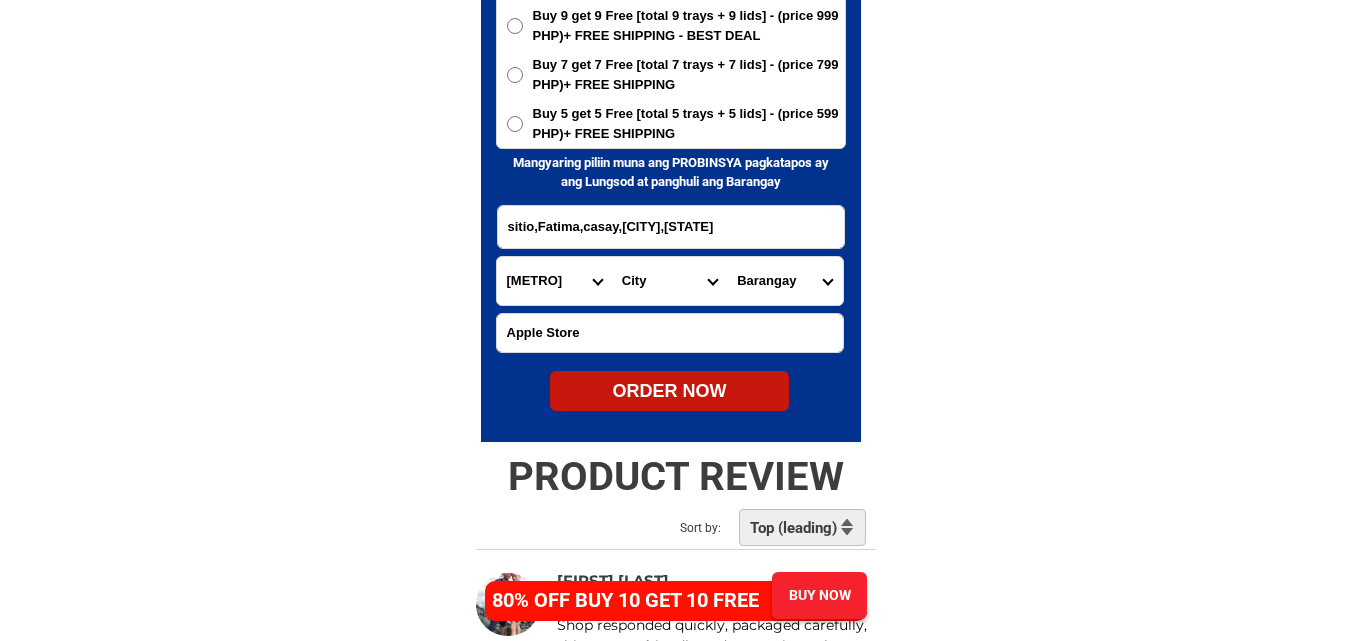 select on "63_[PHONE]" 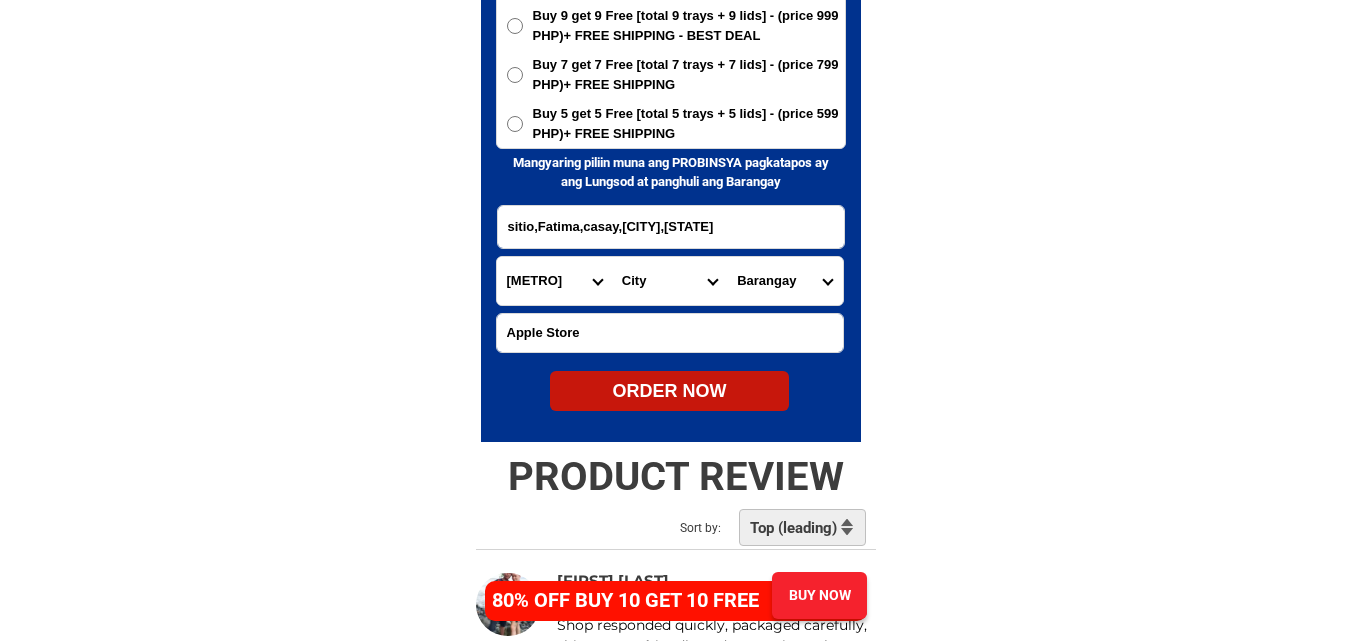 click on "Province Abra Agusan-del-norte Agusan-del-sur Aklan Albay Antique Apayao Aurora Basilan Bataan Batanes Batangas Benguet Biliran Bohol Bukidnon Bulacan Cagayan Camarines-norte Camarines-sur Camiguin Capiz Catanduanes Cavite Cebu Cotabato Davao-de-oro Davao-del-norte Davao-del-sur Davao-occidental Davao-oriental Dinagat-islands Eastern-samar Guimaras Ifugao Ilocos-norte Ilocos-sur Iloilo Isabela Kalinga La-union Laguna Lanao-del-norte Lanao-del-sur Leyte Maguindanao Marinduque Masbate Metro-manila Misamis-occidental Misamis-oriental Mountain-province Negros-occidental Negros-oriental Northern-samar Nueva-ecija Nueva-vizcaya Occidental-mindoro Oriental-mindoro Palawan Pampanga Pangasinan Quezon Quirino Rizal Romblon Sarangani Siquijor Sorsogon South-cotabato Southern-leyte Sultan-kudarat Sulu Surigao-del-norte Surigao-del-sur Tarlac Tawi-tawi Western-samar Zambales Zamboanga-del-norte Zamboanga-del-sur Zamboanga-sibugay" at bounding box center [554, 281] 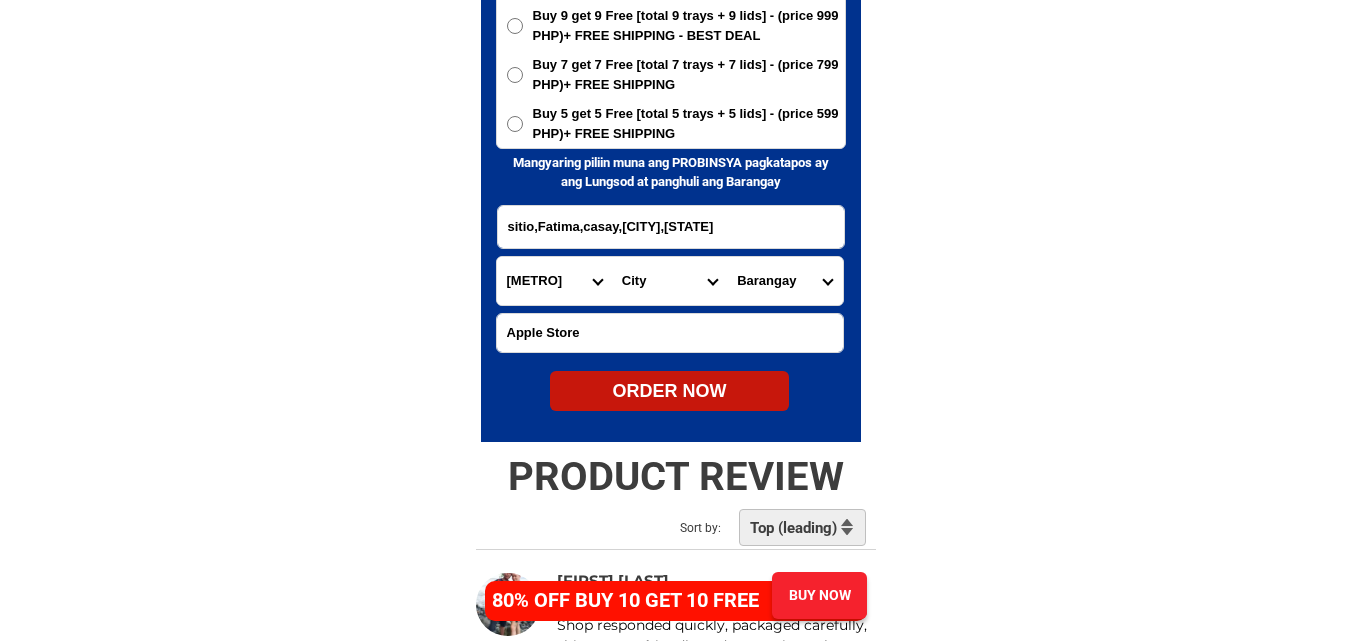 select on "[PHONE]" 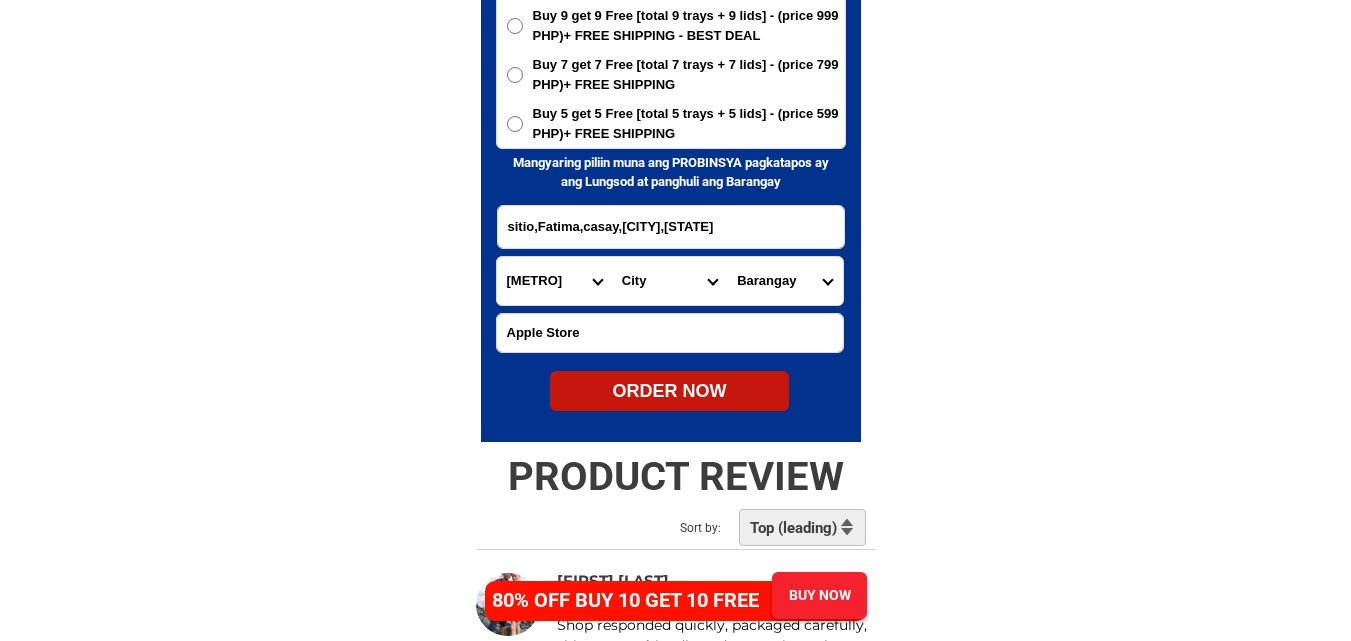 click on "Barangay [AREA] [AREA] [AREA] [AREA] [AREA] [AREA] [AREA] [AREA] [AREA] [AREA] [AREA] [AREA] [AREA] [AREA] [AREA] [AREA] [AREA] [AREA] [AREA] [AREA]" at bounding box center (784, 281) 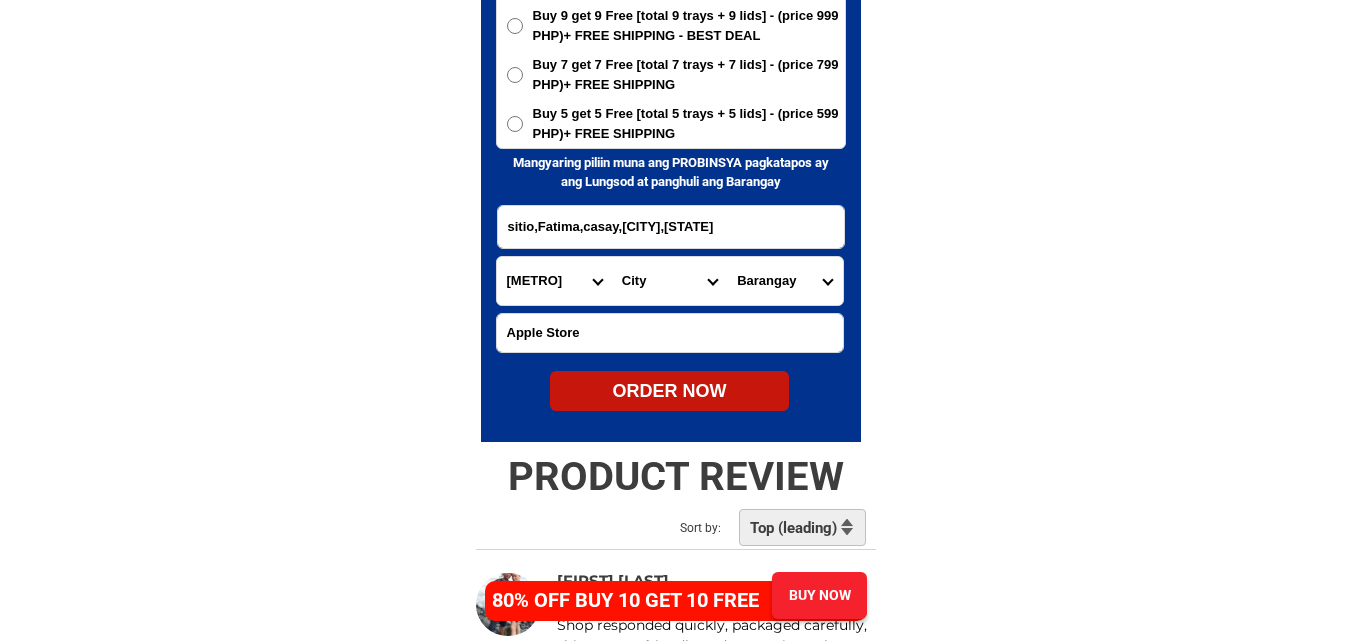 select on "[PHONE]" 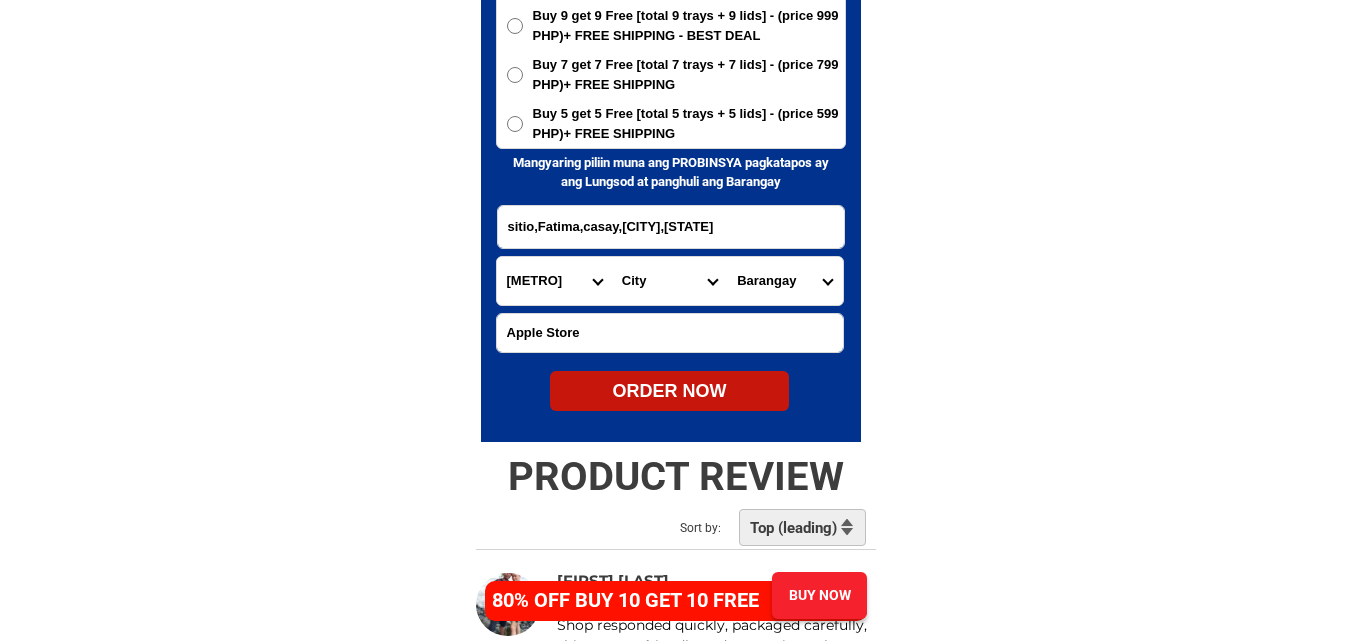 click on "Barangay [AREA] [AREA] [AREA] [AREA] [AREA] [AREA] [AREA] [AREA] [AREA] [AREA] [AREA] [AREA] [AREA] [AREA] [AREA] [AREA] [AREA] [AREA] [AREA] [AREA]" at bounding box center (784, 281) 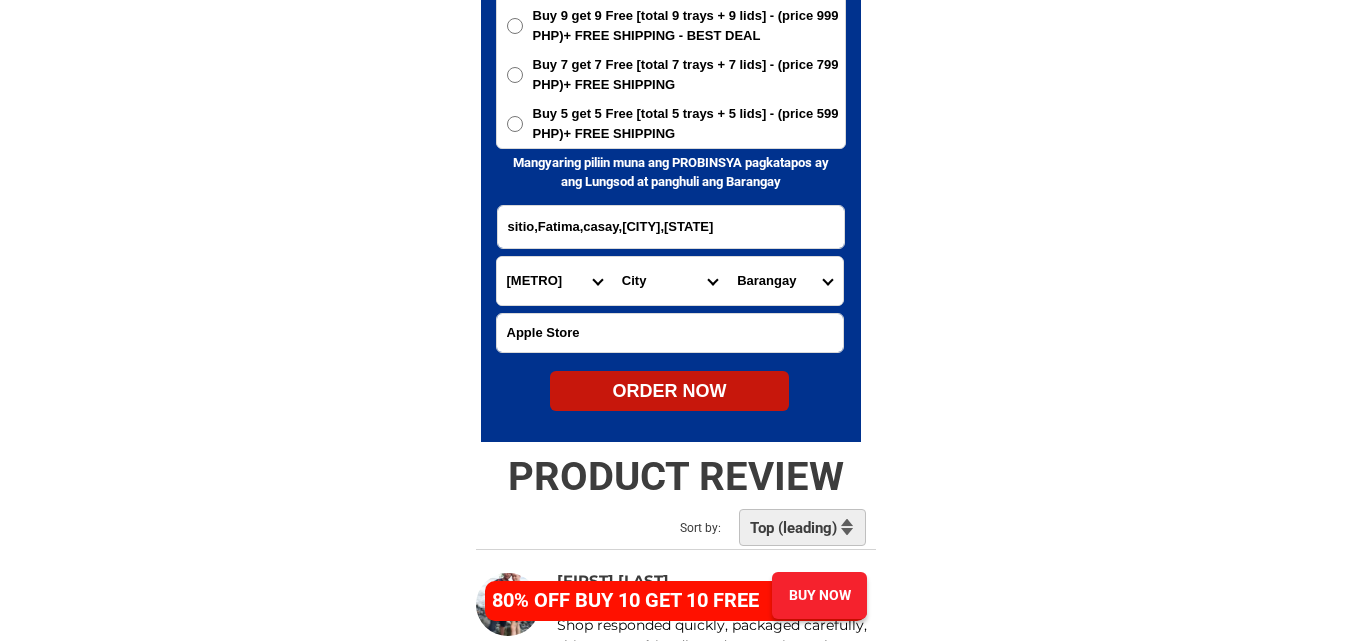 click on "Buy 5 get 5 Free [total 5 trays + 5 lids] - (price 599 PHP)+ FREE SHIPPING" at bounding box center [689, 123] 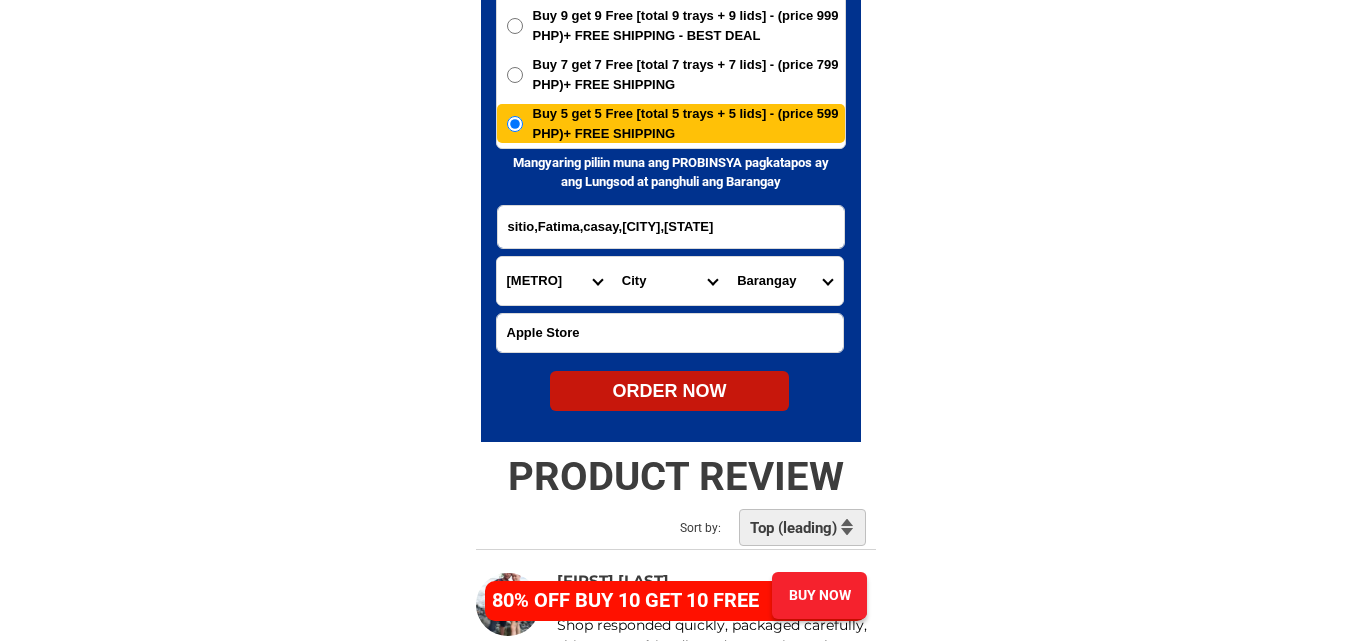 click on "[FIRST]. [LAST] [PHONE] ORDER NOW sitio, [LOCATION], [LOCATION] Province Abra Agusan-del-norte Agusan-del-sur Aklan Albay Antique Apayao Aurora Basilan Bataan Batanes Batangas Benguet Biliran Bohol Bukidnon Bulacan Cagayan Camarines-norte Camarines-sur Camiguin Capiz Catanduanes Cavite Cebu Cotabato Davao-de-oro Davao-del-norte Davao-del-sur Davao-occidental Davao-oriental Dinagat-islands Eastern-samar Guimaras Ifugao Ilocos-norte Ilocos-sur Iloilo Isabela Kalinga La-union Laguna Lanao-del-norte Lanao-del-sur Leyte Maguindanao Marinduque Masbate Metro-manila Misamis-occidental Misamis-oriental Mountain-province Negros-occidental Negros-oriental Northern-samar Nueva-ecija Nueva-vizcaya Occidental-mindoro Oriental-mindoro Palawan Pampanga Pangasinan Quezon Quirino Rizal Romblon Sarangani Siquijor Sorsogon South-cotabato Southern-leyte Sultan-kudarat Sulu Surigao-del-norte Surigao-del-sur Tarlac Tawi-tawi Western-samar Zambales Zamboanga-del-norte Zamboanga-del-sur Zamboanga-sibugay City Alcoy Aloguinsan" at bounding box center [671, 121] 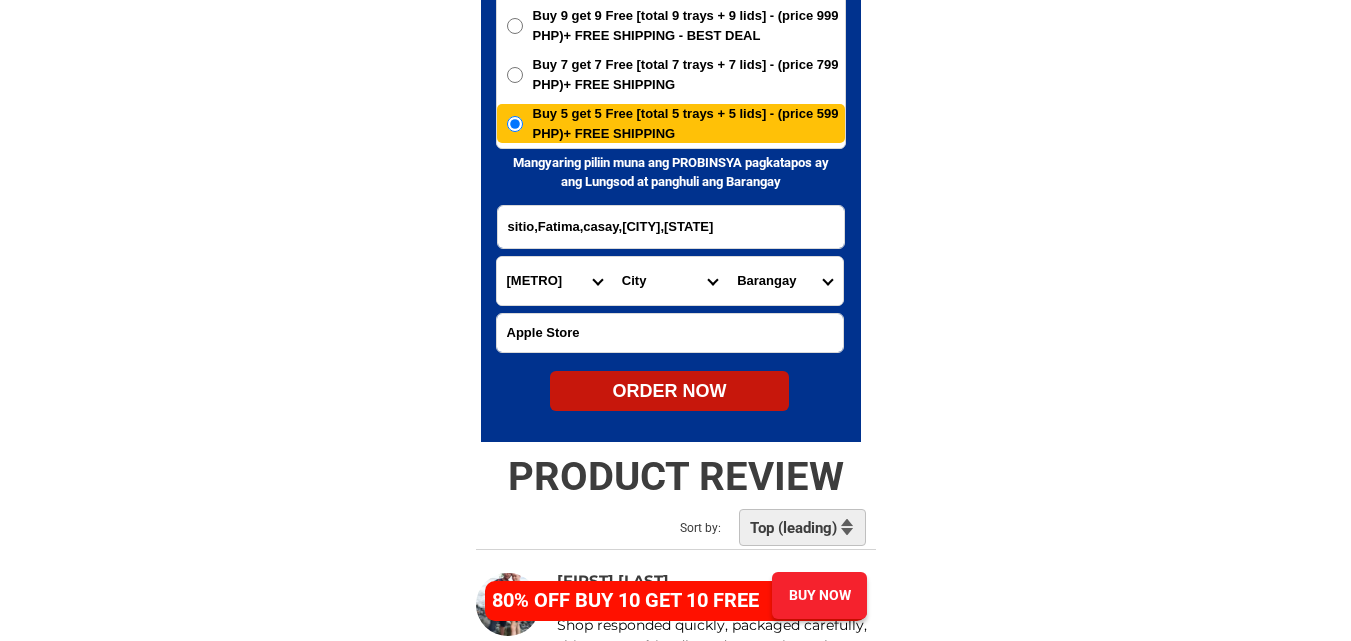 type 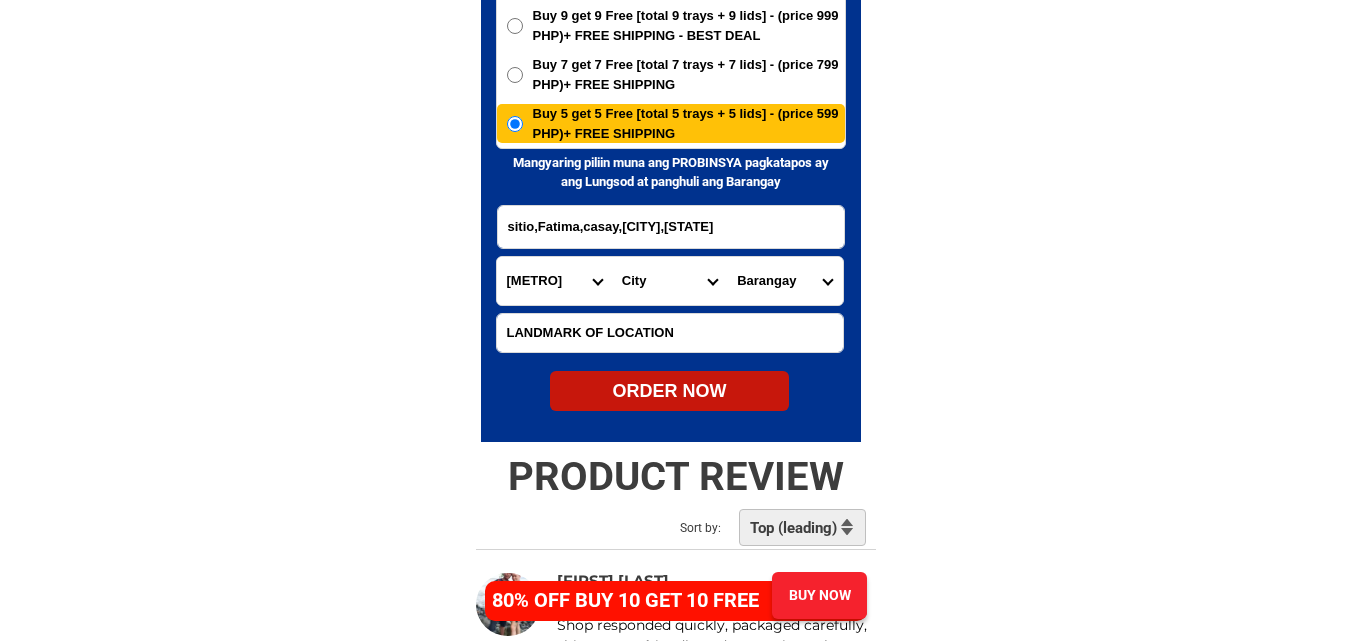 radio on "true" 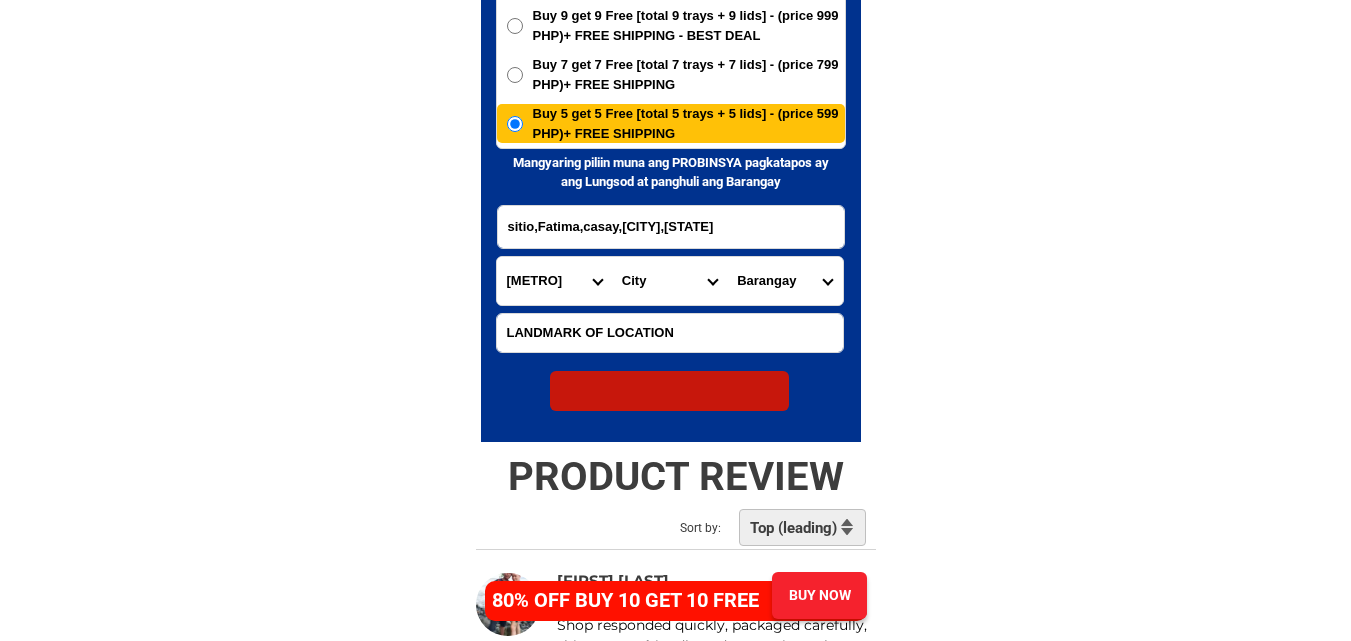 radio on "true" 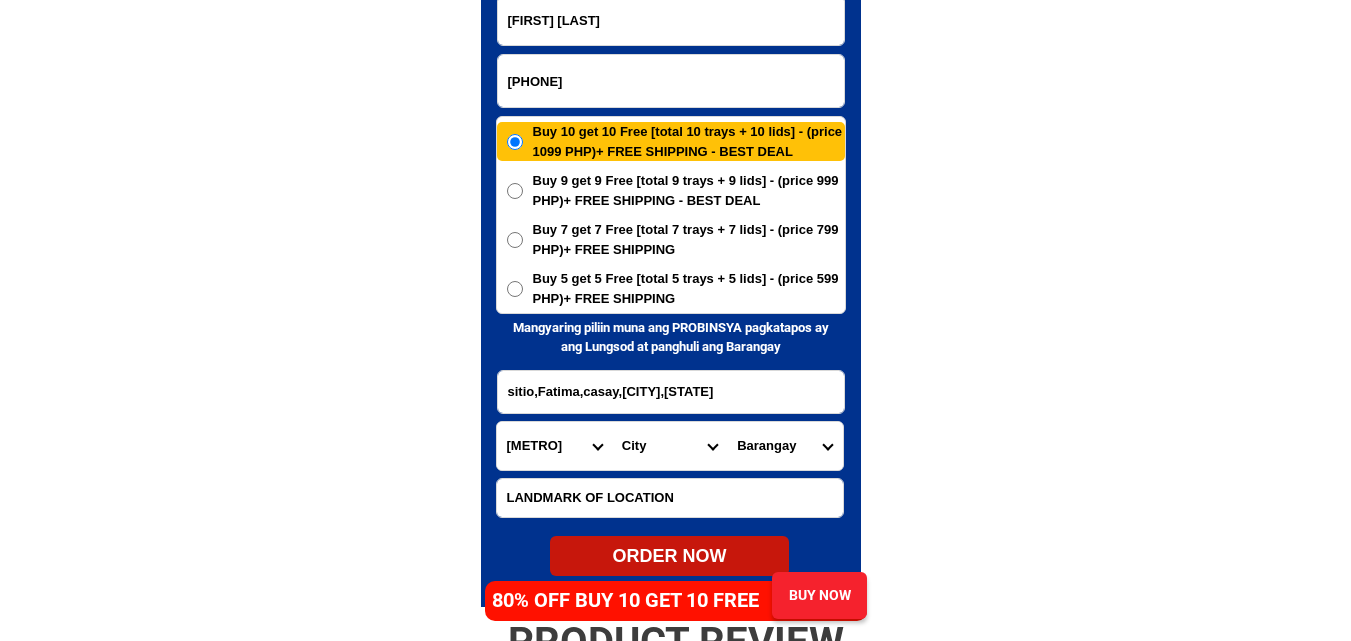 scroll, scrollTop: 9761, scrollLeft: 0, axis: vertical 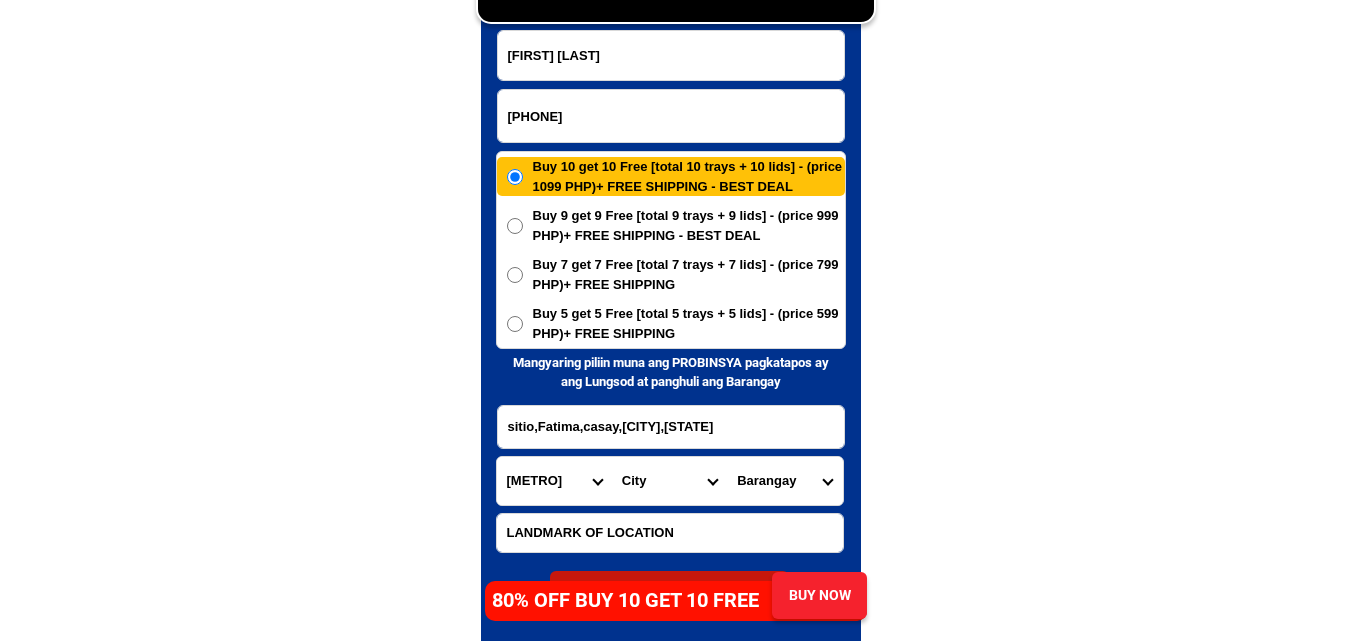 drag, startPoint x: 567, startPoint y: 126, endPoint x: 558, endPoint y: 118, distance: 12.0415945 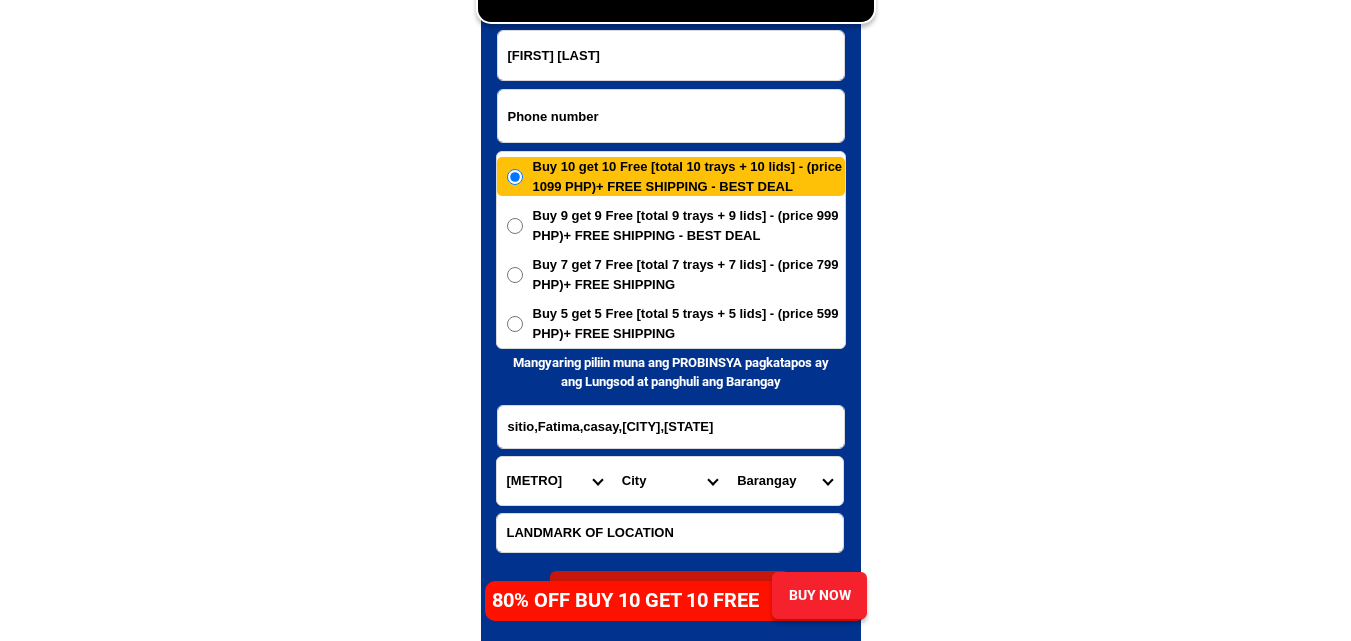paste on "09[PHONE_NUMBER]" 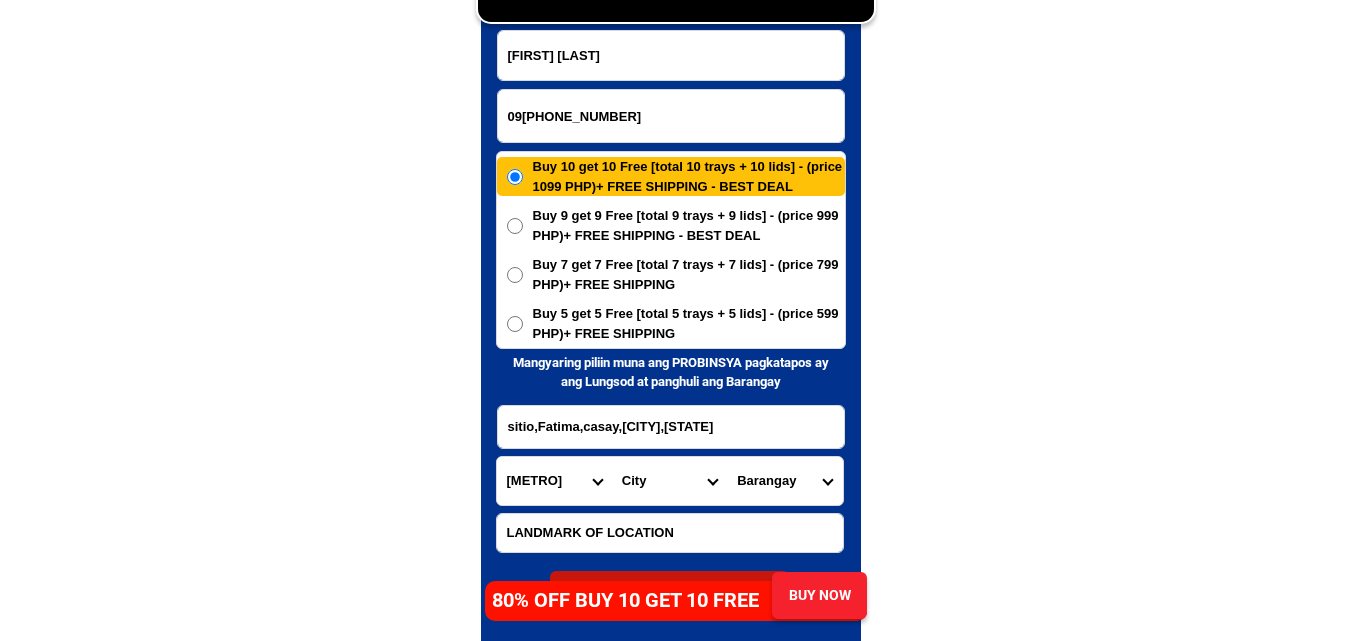 type on "09[PHONE_NUMBER]" 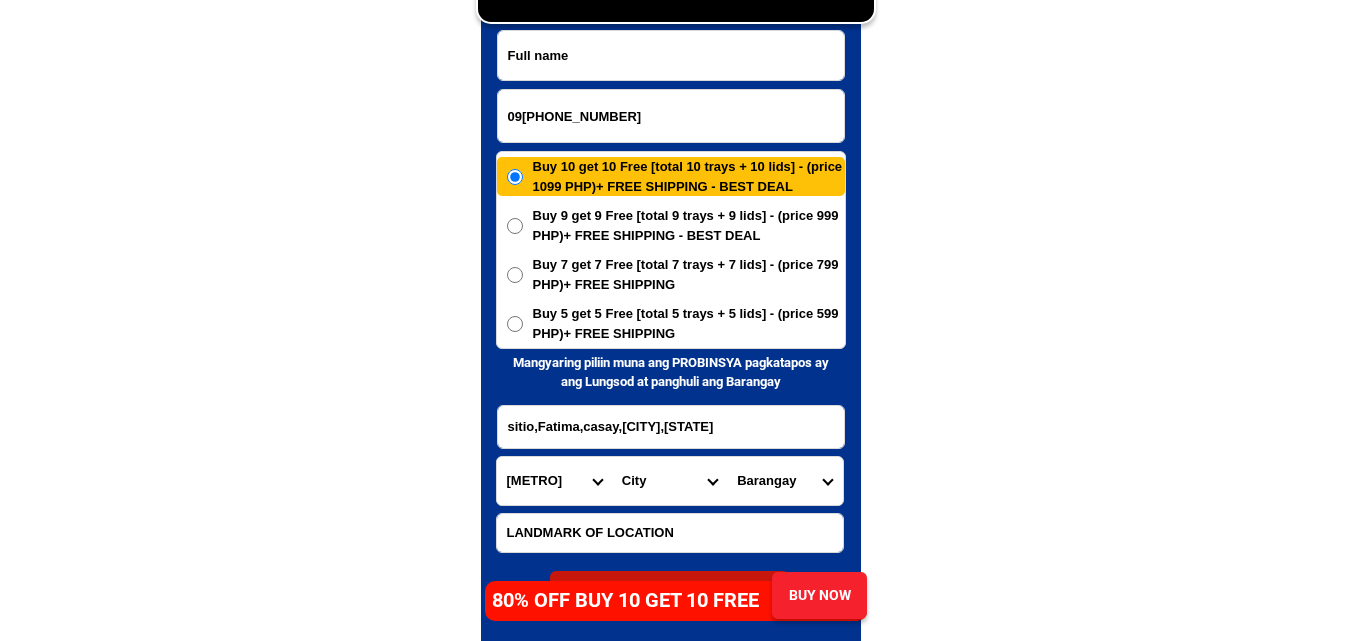 paste on "[FIRST] [LAST]" 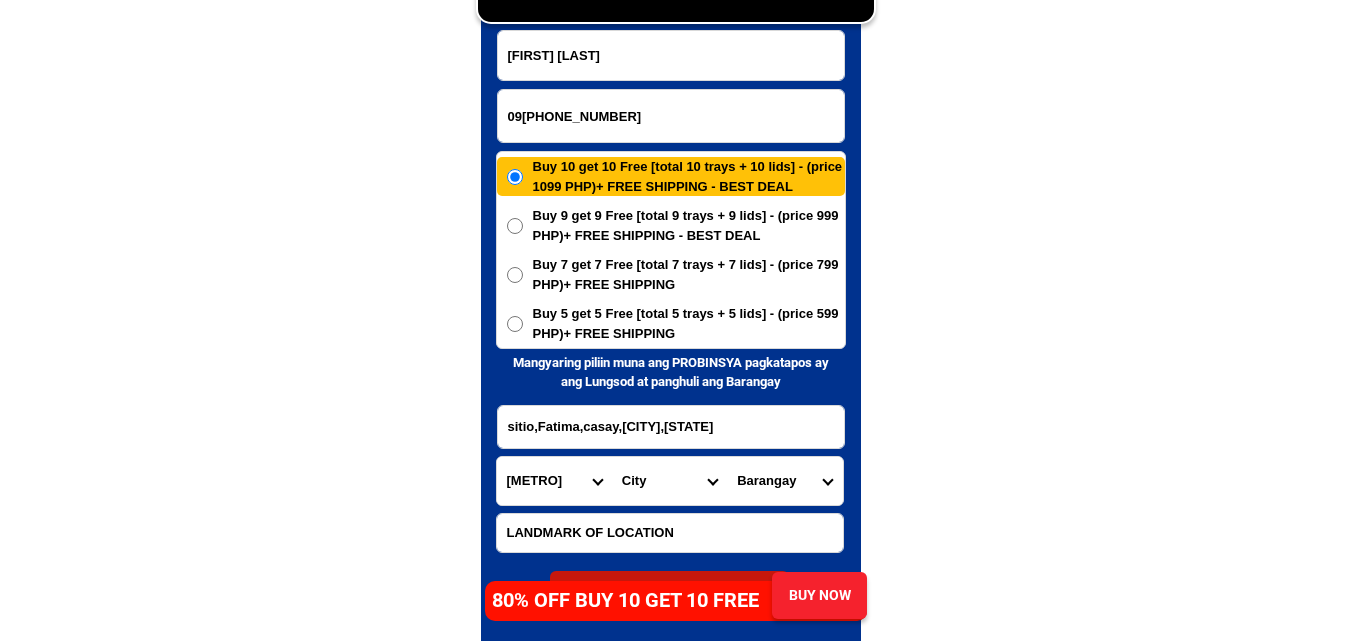 type on "[FIRST] [LAST]" 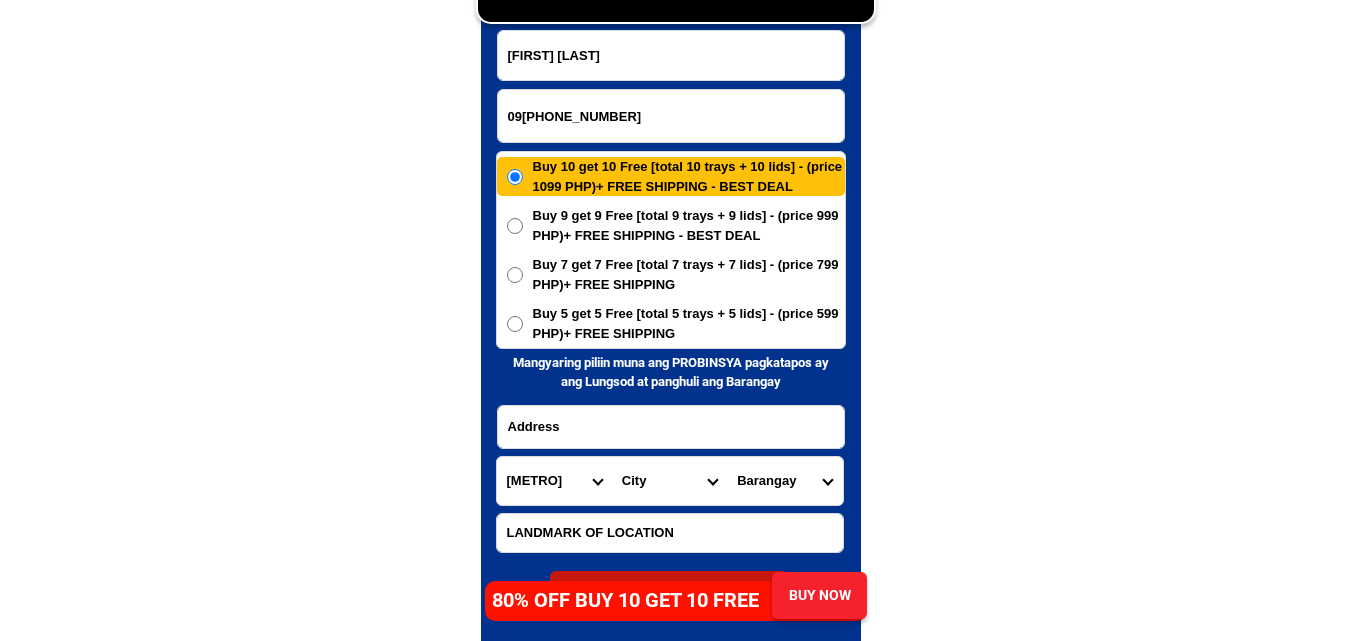 click at bounding box center [671, 427] 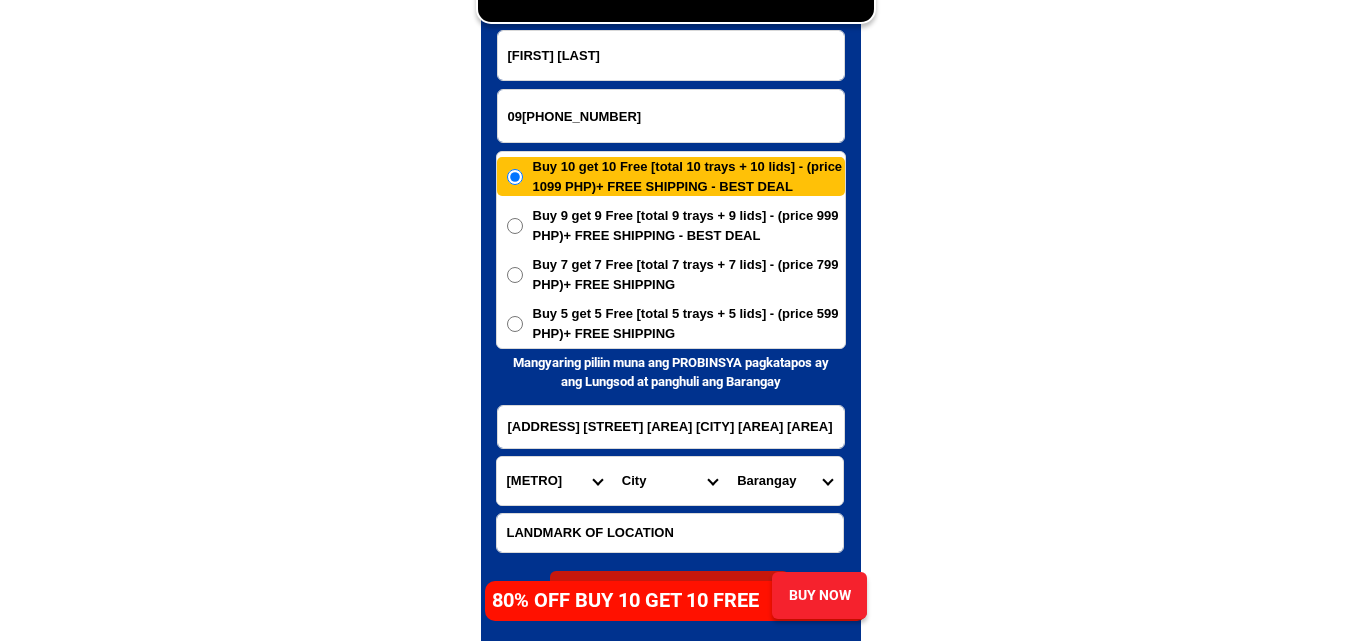 scroll, scrollTop: 0, scrollLeft: 101, axis: horizontal 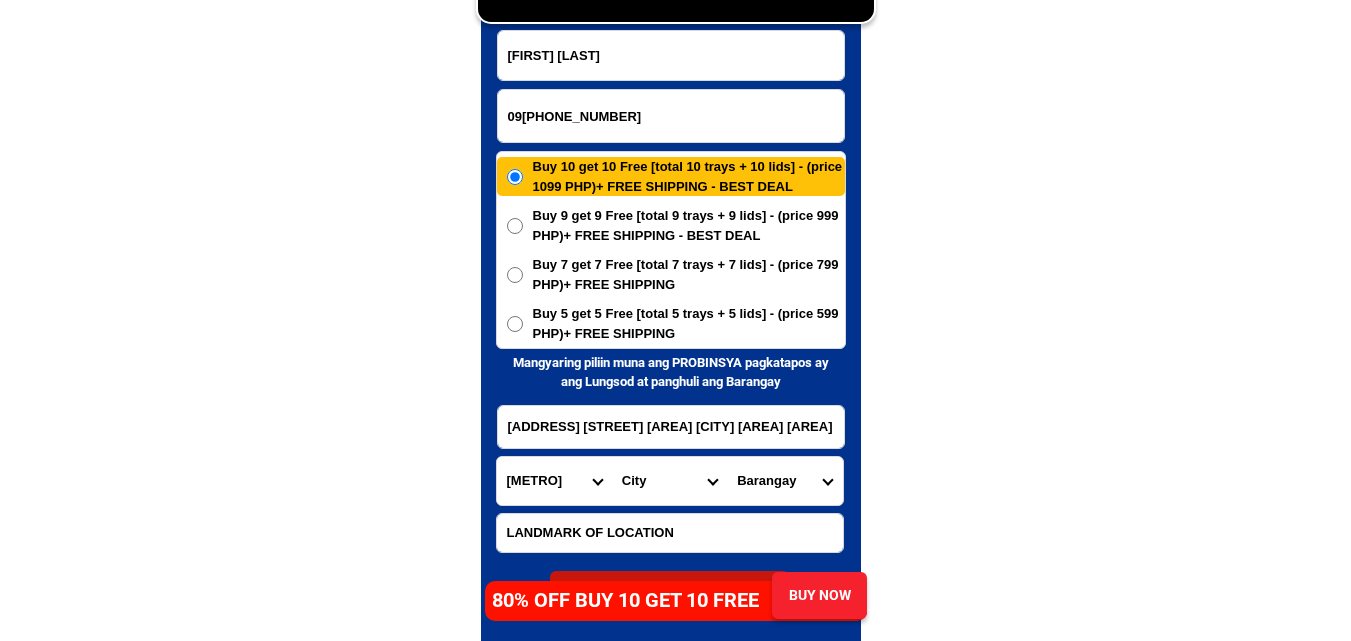 click on "Province Abra Agusan-del-norte Agusan-del-sur Aklan Albay Antique Apayao Aurora Basilan Bataan Batanes Batangas Benguet Biliran Bohol Bukidnon Bulacan Cagayan Camarines-norte Camarines-sur Camiguin Capiz Catanduanes Cavite Cebu Cotabato Davao-de-oro Davao-del-norte Davao-del-sur Davao-occidental Davao-oriental Dinagat-islands Eastern-samar Guimaras Ifugao Ilocos-norte Ilocos-sur Iloilo Isabela Kalinga La-union Laguna Lanao-del-norte Lanao-del-sur Leyte Maguindanao Marinduque Masbate Metro-manila Misamis-occidental Misamis-oriental Mountain-province Negros-occidental Negros-oriental Northern-samar Nueva-ecija Nueva-vizcaya Occidental-mindoro Oriental-mindoro Palawan Pampanga Pangasinan Quezon Quirino Rizal Romblon Sarangani Siquijor Sorsogon South-cotabato Southern-leyte Sultan-kudarat Sulu Surigao-del-norte Surigao-del-sur Tarlac Tawi-tawi Western-samar Zambales Zamboanga-del-norte Zamboanga-del-sur Zamboanga-sibugay" at bounding box center [554, 481] 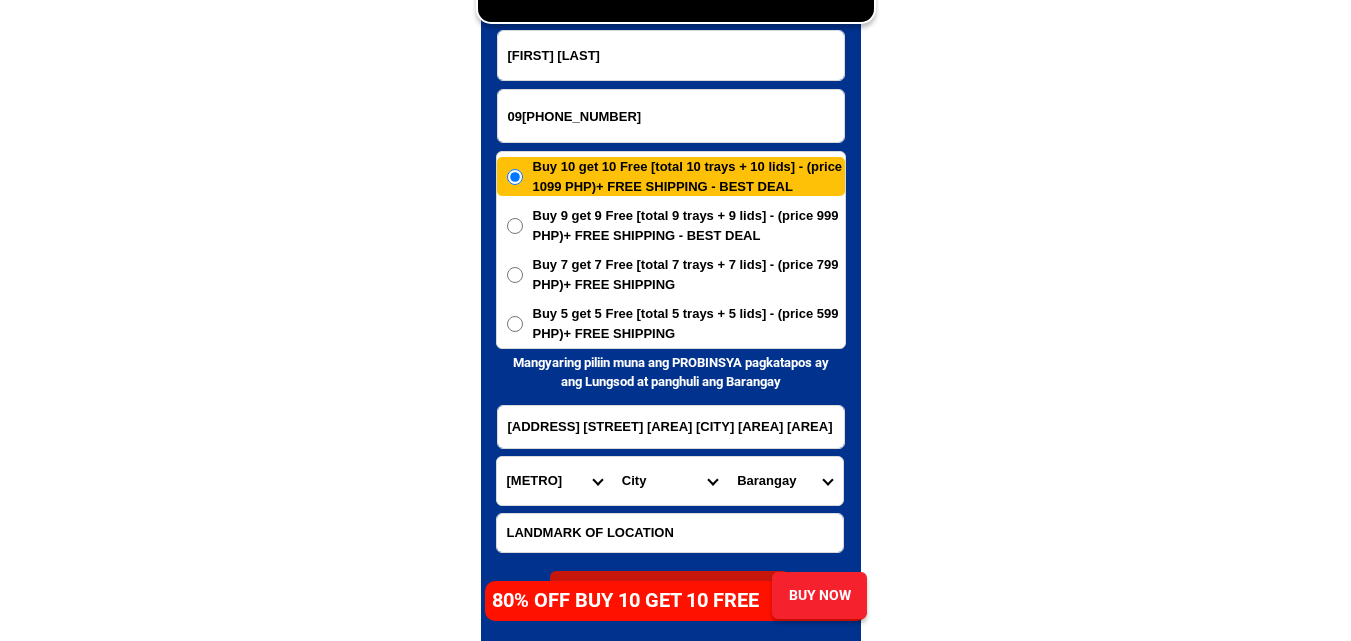 select on "63_219" 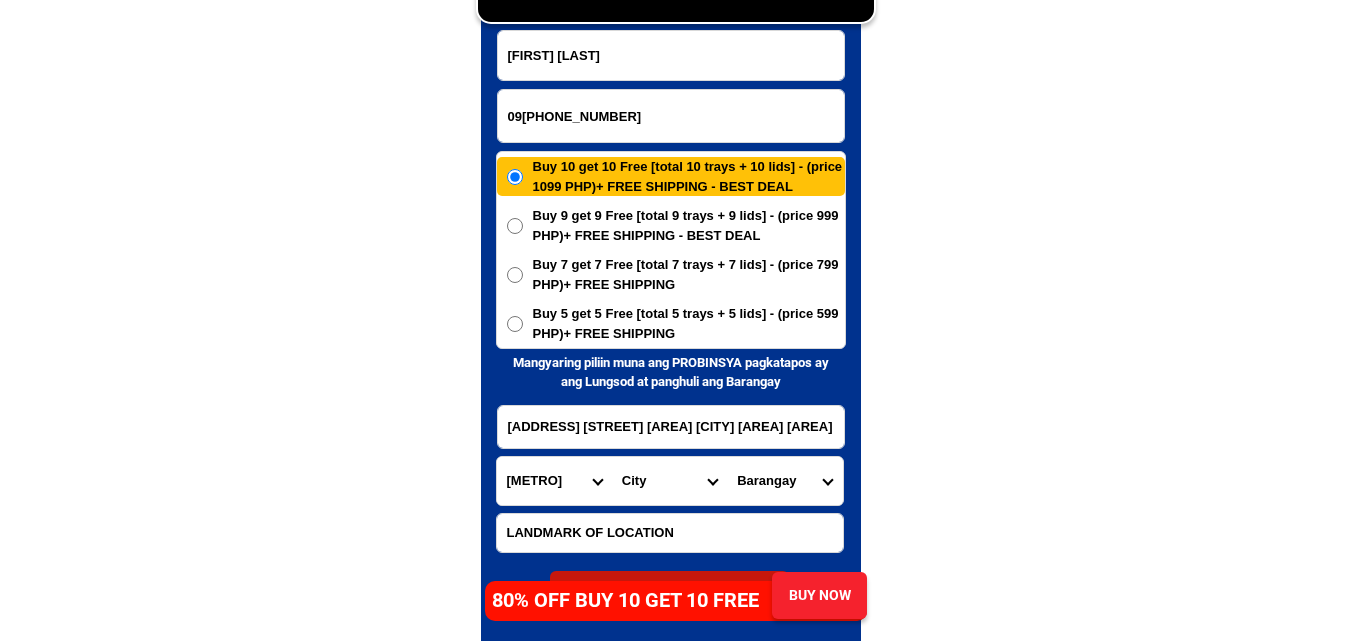 click on "[ADDRESS] [STREET] [AREA] [CITY] [AREA] [AREA]" at bounding box center [671, 427] 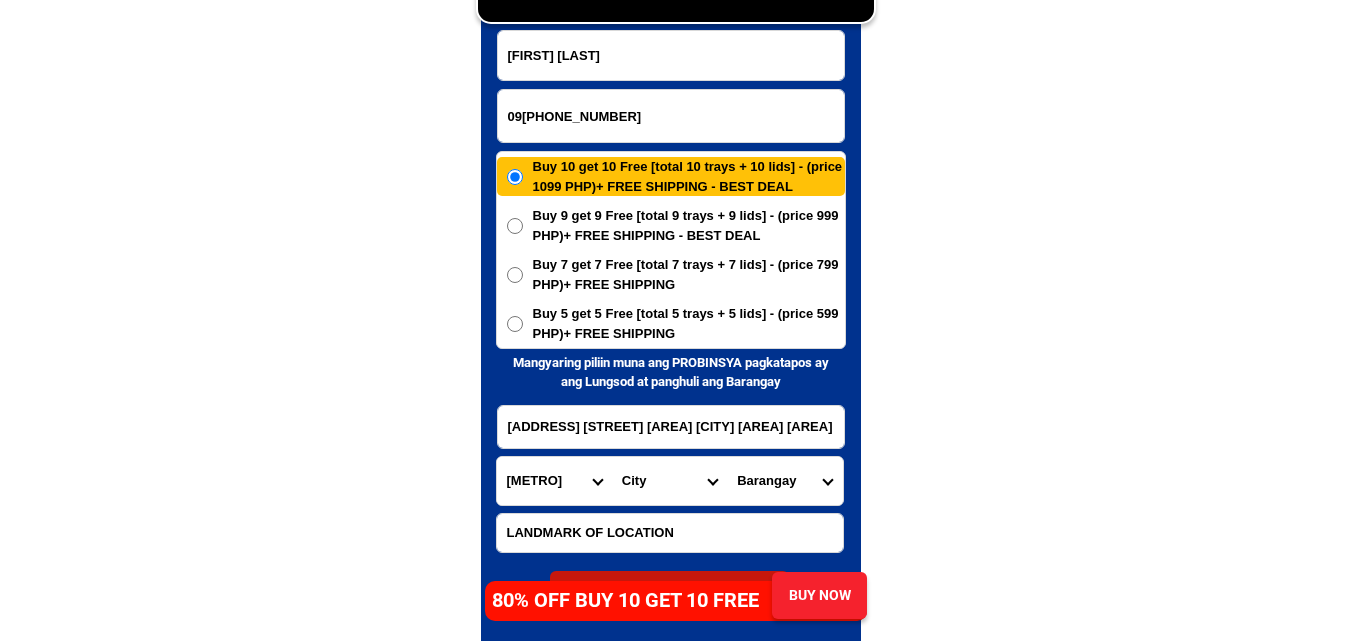 click on "City Binondo CALOOCAN Ermita Intramuros Las-pinas Makati Malabon-city Malate Mandaluyong Marikina Metro-manila-sampaloc Metro-manila-san-juan Metro-manila-san-miguel Metro-manila-san-nicolas Metro-manila-santa-ana Metro-manila-santa-mesa Muntinlupa Navotas-city North-caloocan Paco Pandacan Paranaque Pasay Pasig Pateros Port-area Quezon-city Quiapo SANTA-CRUZ SANTA-CRUZ Taguig TONDO I/II TONDO I/II Valenzuela-city" at bounding box center [669, 481] 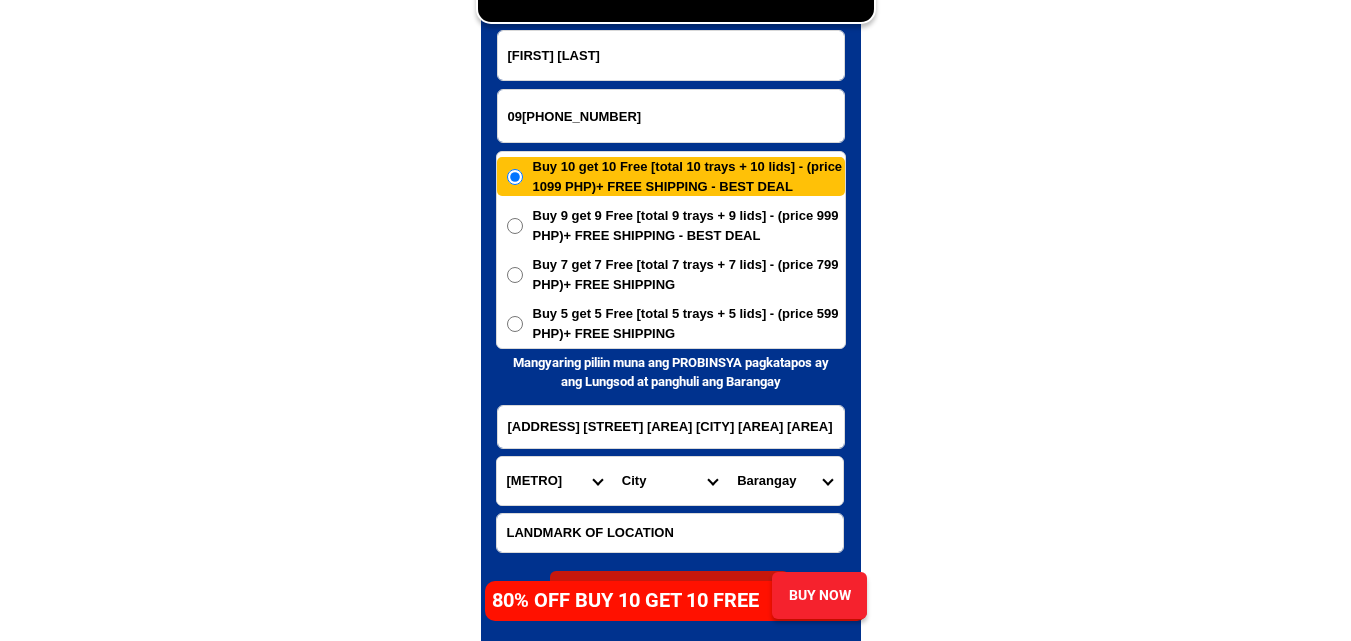 click on "City Binondo CALOOCAN Ermita Intramuros Las-pinas Makati Malabon-city Malate Mandaluyong Marikina Metro-manila-sampaloc Metro-manila-san-juan Metro-manila-san-miguel Metro-manila-san-nicolas Metro-manila-santa-ana Metro-manila-santa-mesa Muntinlupa Navotas-city North-caloocan Paco Pandacan Paranaque Pasay Pasig Pateros Port-area Quezon-city Quiapo SANTA-CRUZ SANTA-CRUZ Taguig TONDO I/II TONDO I/II Valenzuela-city" at bounding box center [669, 481] 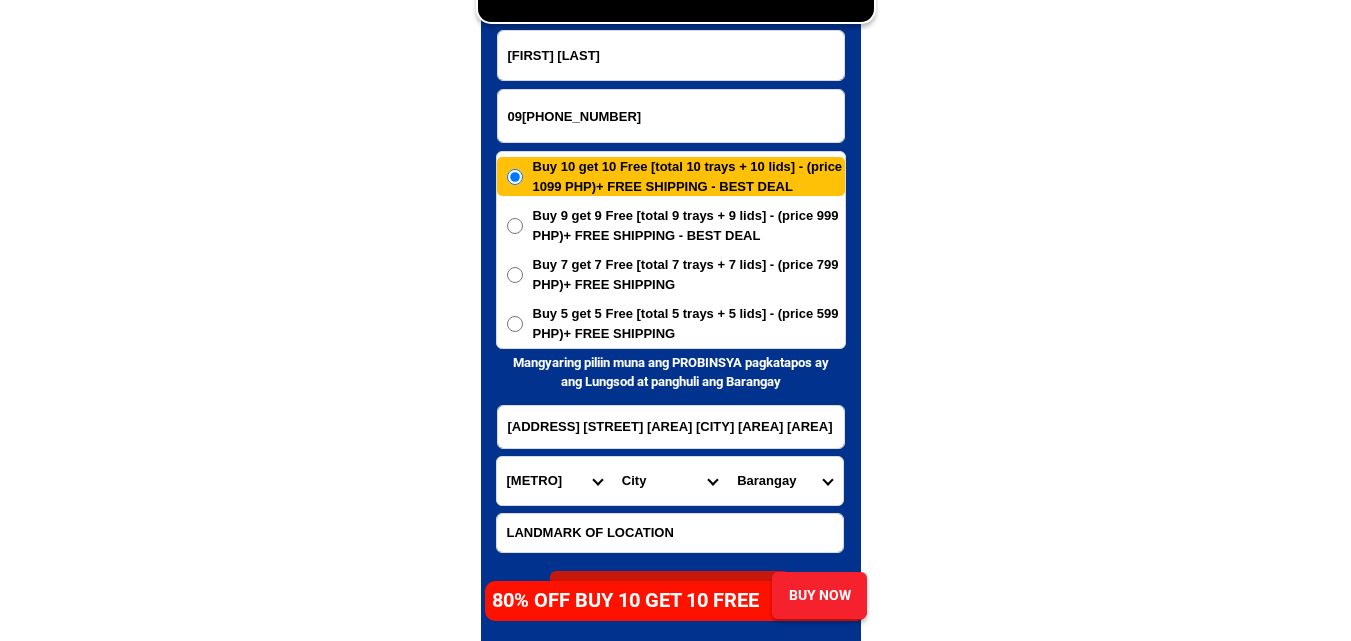click on "Barangay [AREA] [AREA] [AREA] [AREA] [AREA] [AREA] [AREA] [AREA] [AREA] [AREA] [AREA] [AREA] [AREA] [AREA] [AREA] [AREA] [AREA] [AREA] [AREA] [AREA] [AREA] [AREA] [AREA] [AREA] [AREA] [AREA]" at bounding box center (784, 481) 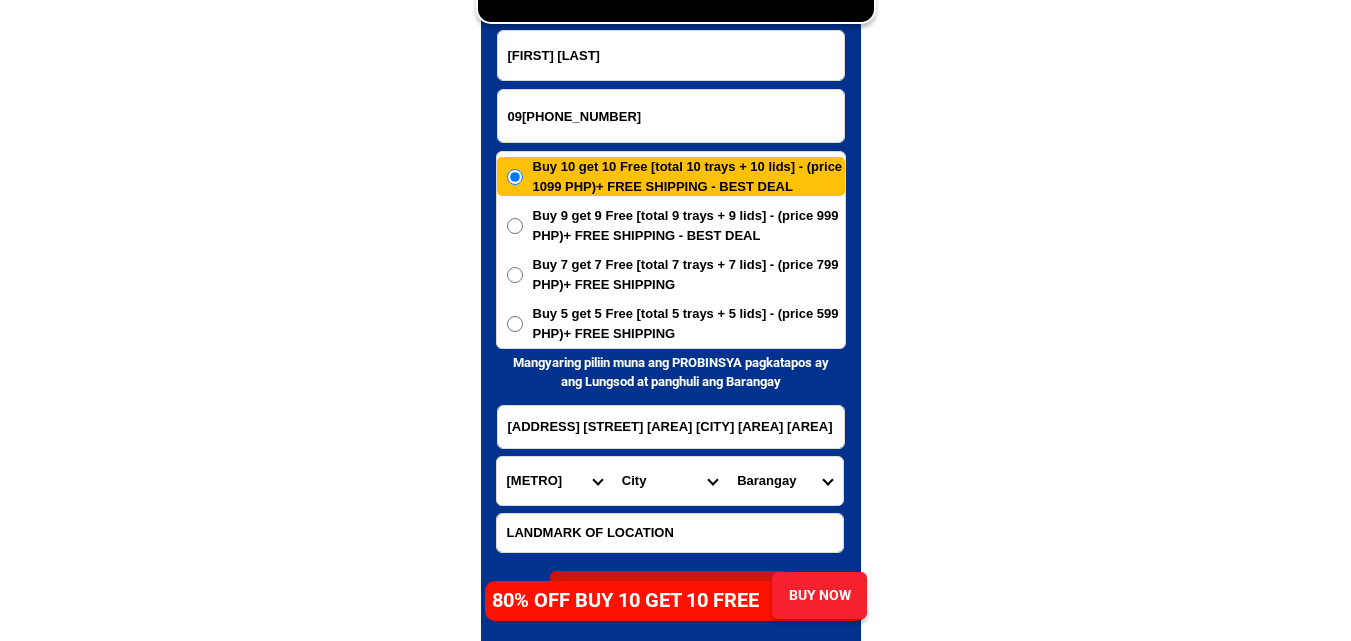 select on "[PHONE]" 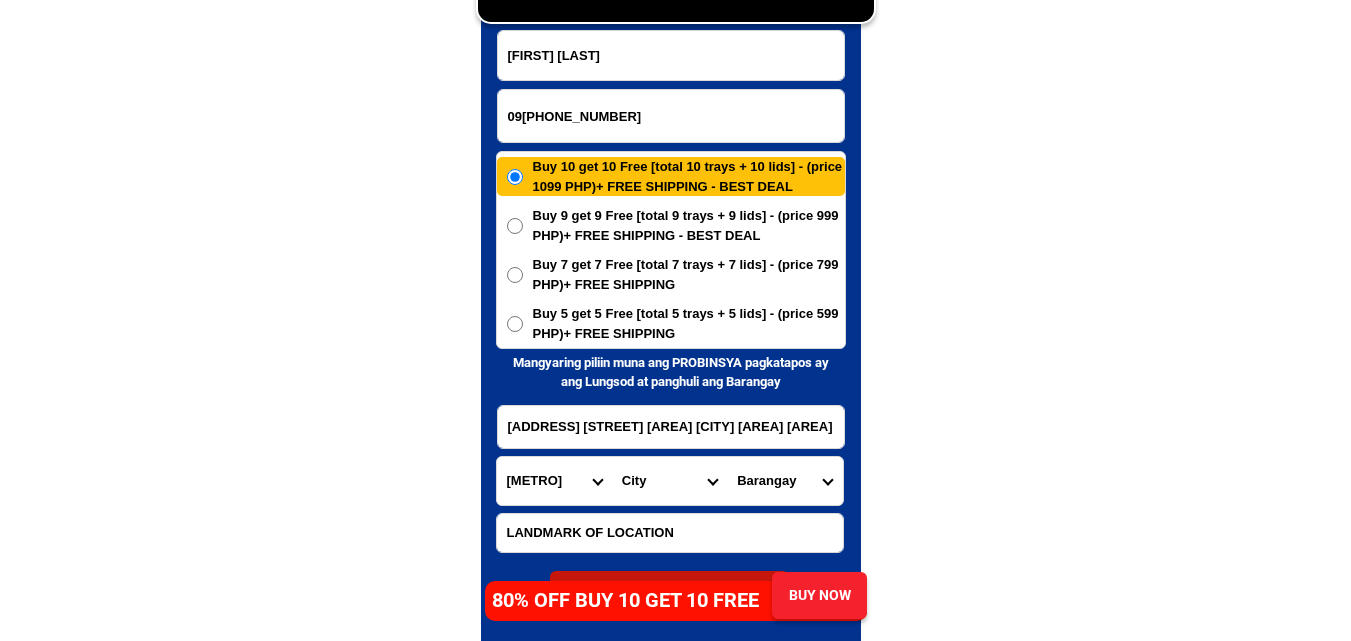 click on "Barangay [AREA] [AREA] [AREA] [AREA] [AREA] [AREA] [AREA] [AREA] [AREA] [AREA] [AREA] [AREA] [AREA] [AREA] [AREA] [AREA] [AREA] [AREA] [AREA] [AREA] [AREA] [AREA] [AREA] [AREA] [AREA] [AREA]" at bounding box center [784, 481] 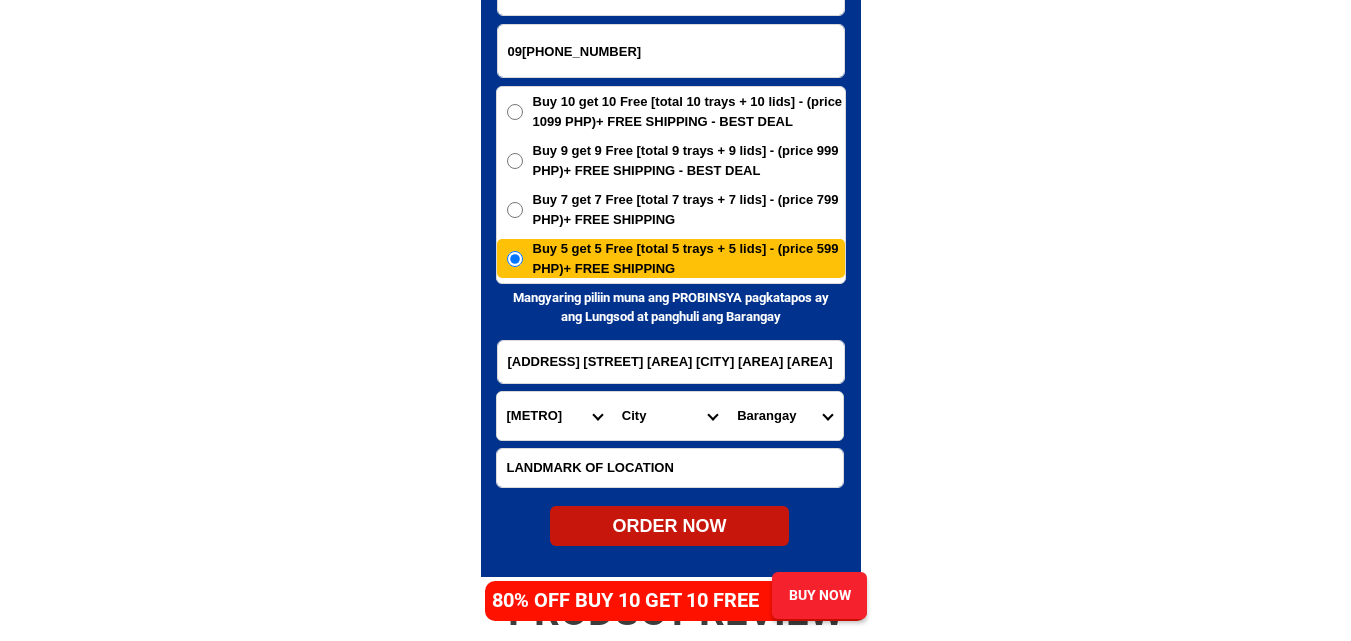 scroll, scrollTop: 9861, scrollLeft: 0, axis: vertical 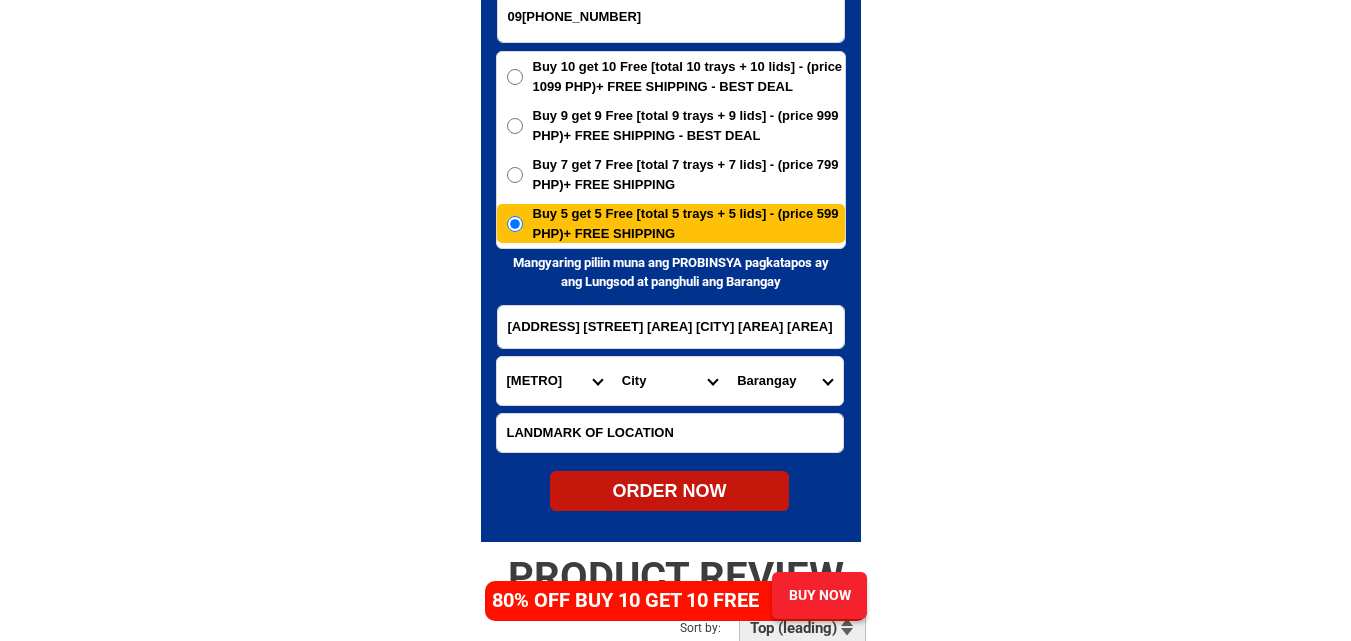 click on "ORDER NOW" at bounding box center (669, 491) 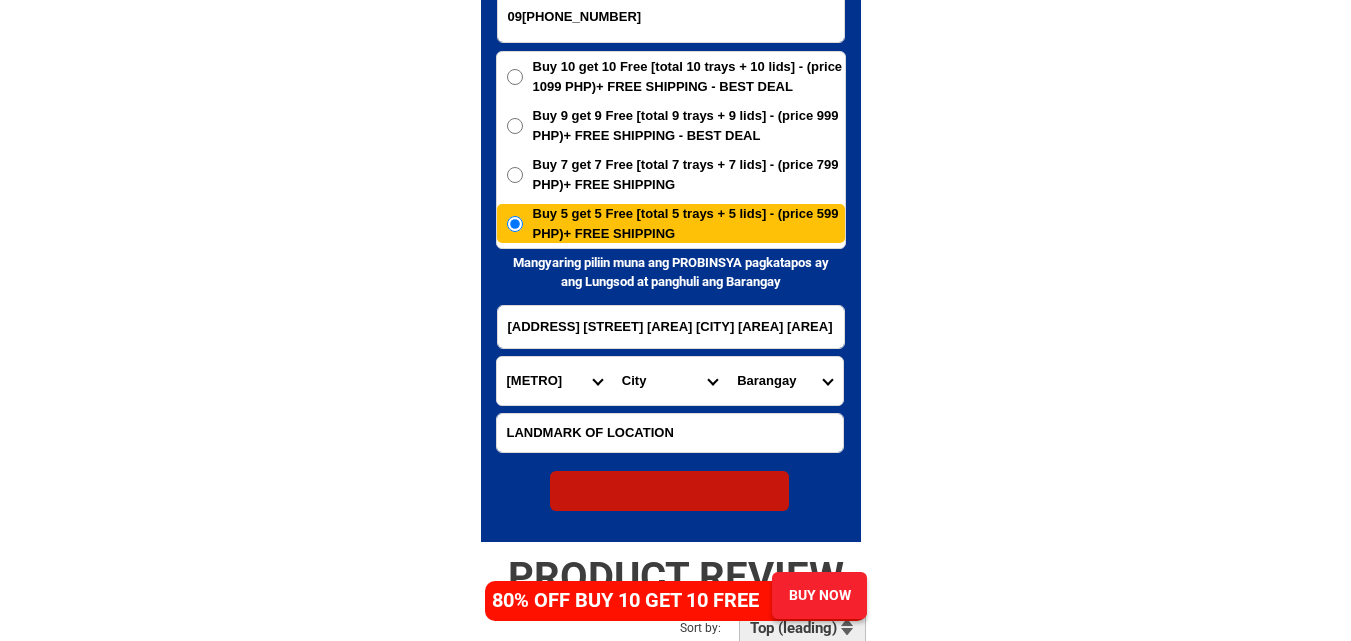 radio on "true" 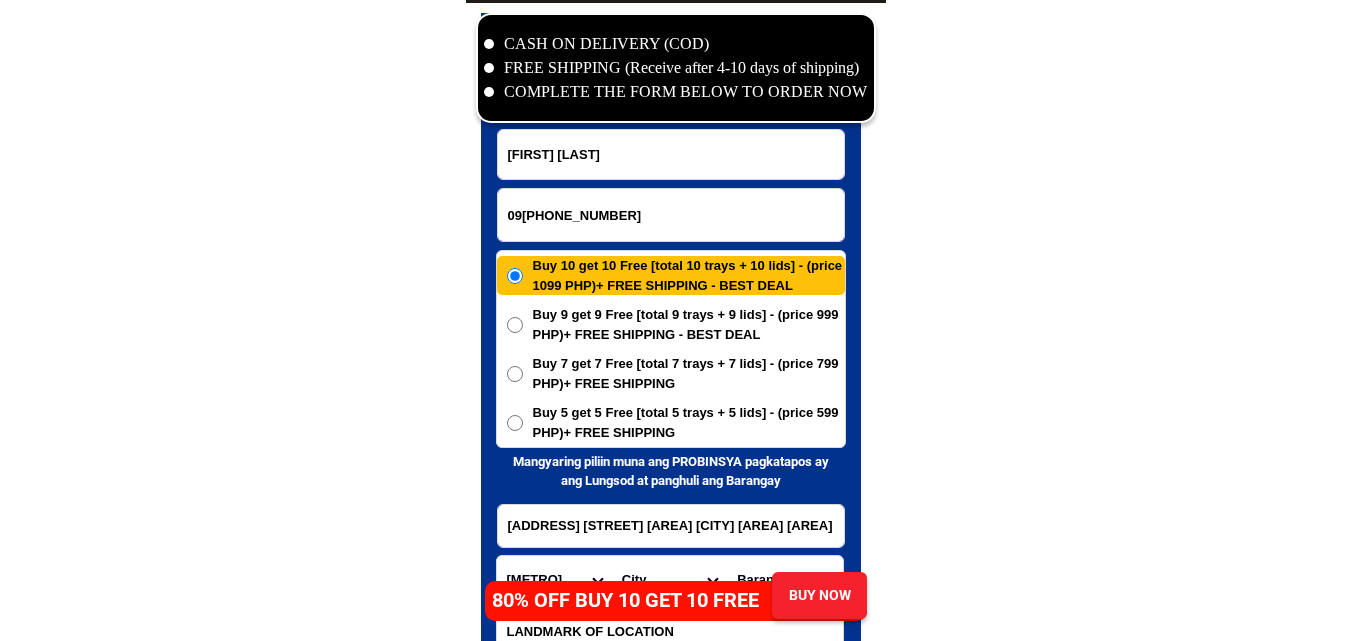 scroll, scrollTop: 9661, scrollLeft: 0, axis: vertical 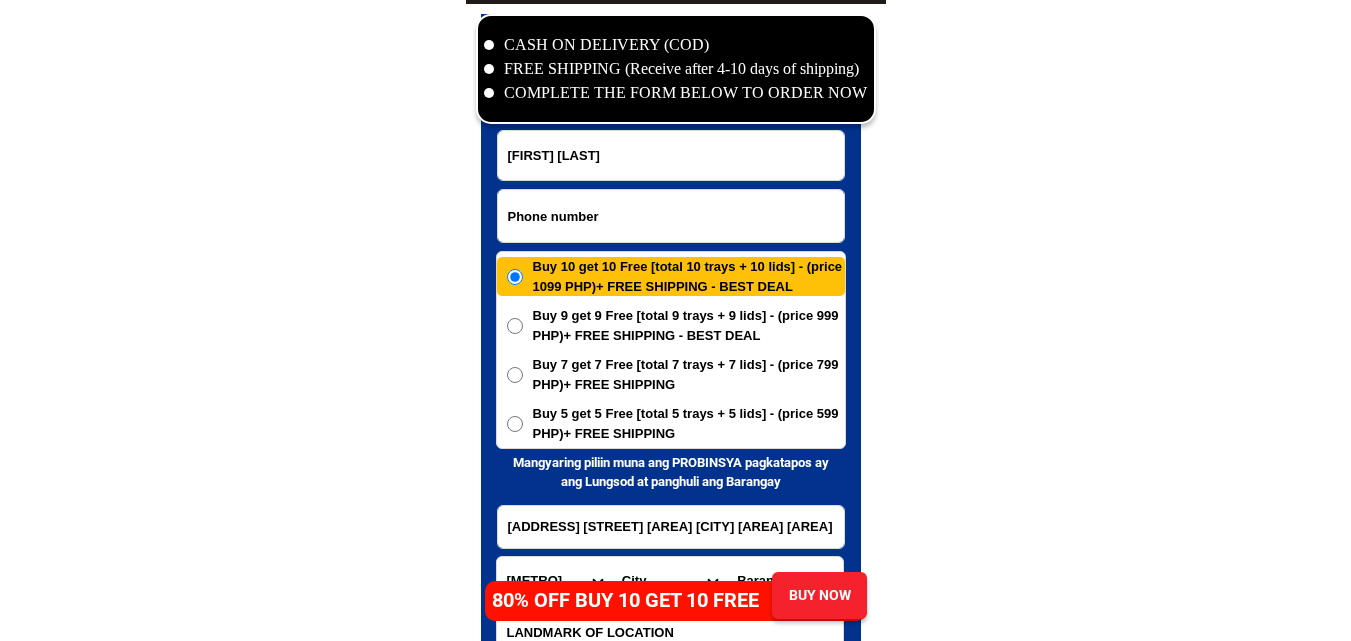 click at bounding box center [671, 216] 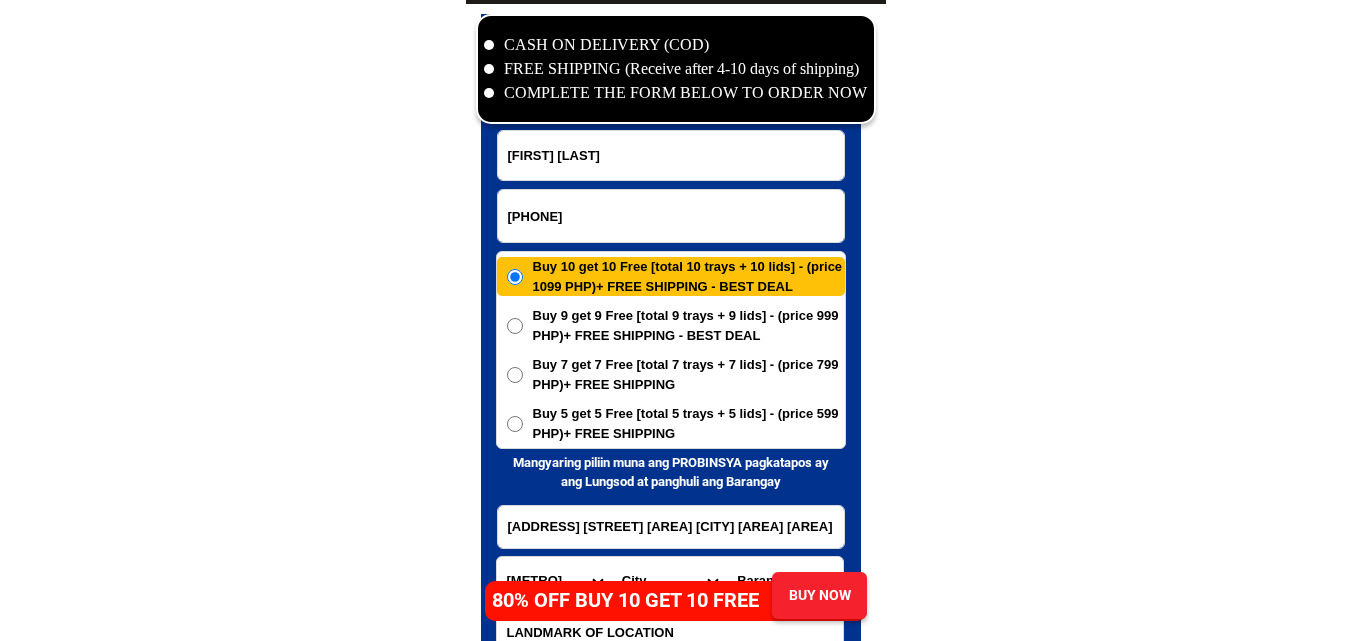 type on "[PHONE]" 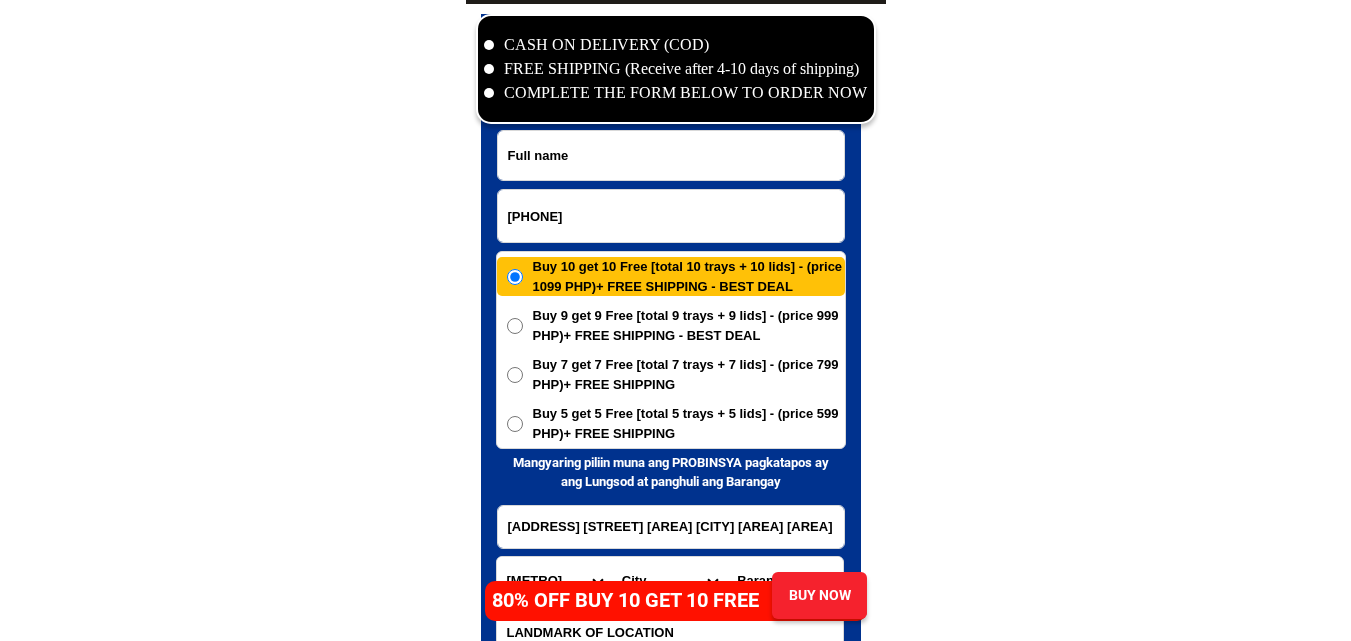 drag, startPoint x: 580, startPoint y: 152, endPoint x: 357, endPoint y: 50, distance: 245.2203 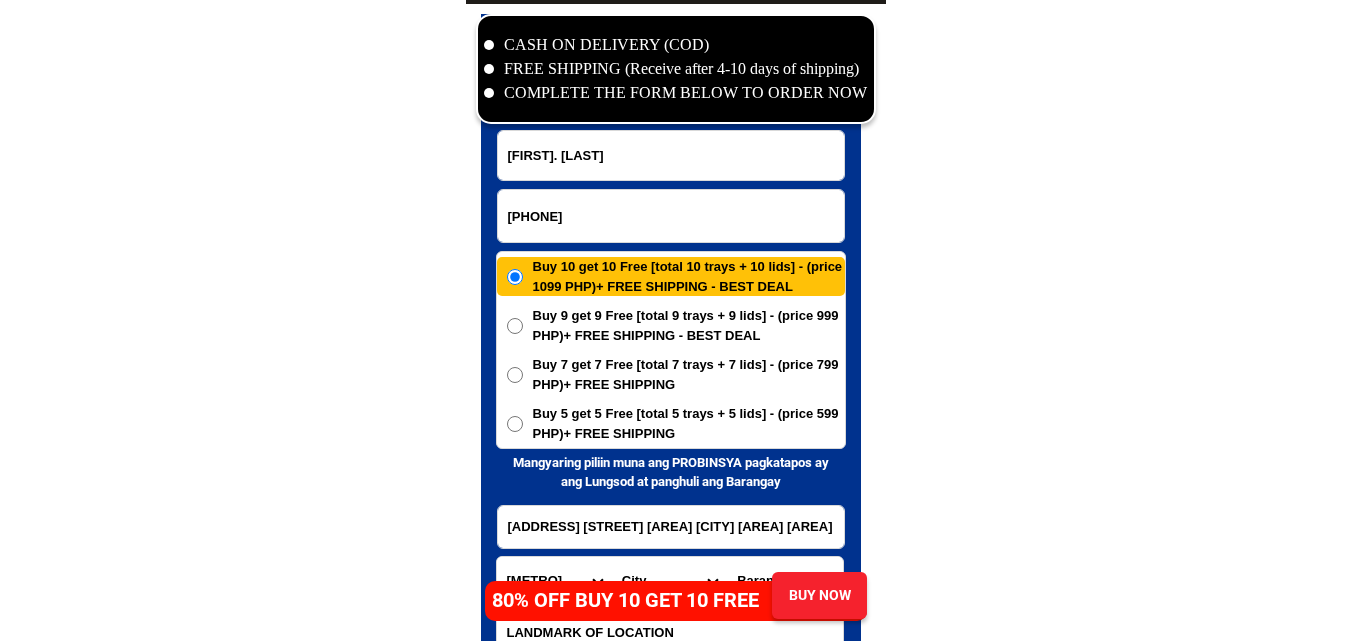type on "[FIRST]. [LAST]" 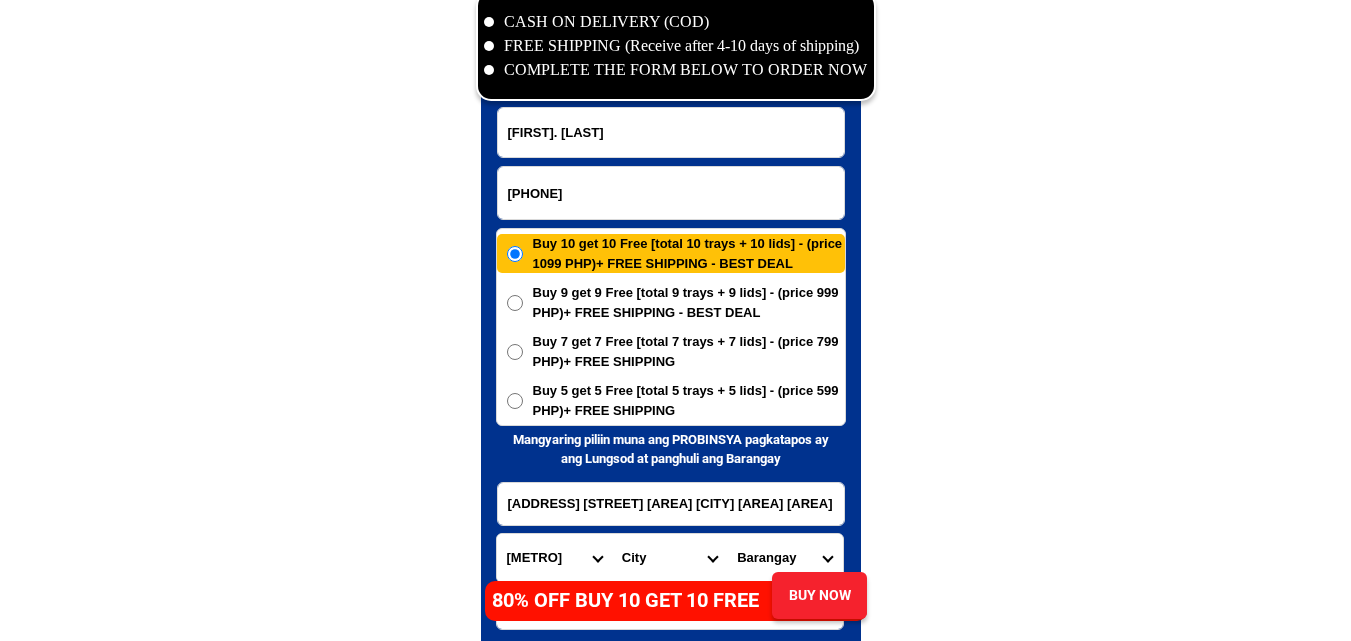 scroll, scrollTop: 9761, scrollLeft: 0, axis: vertical 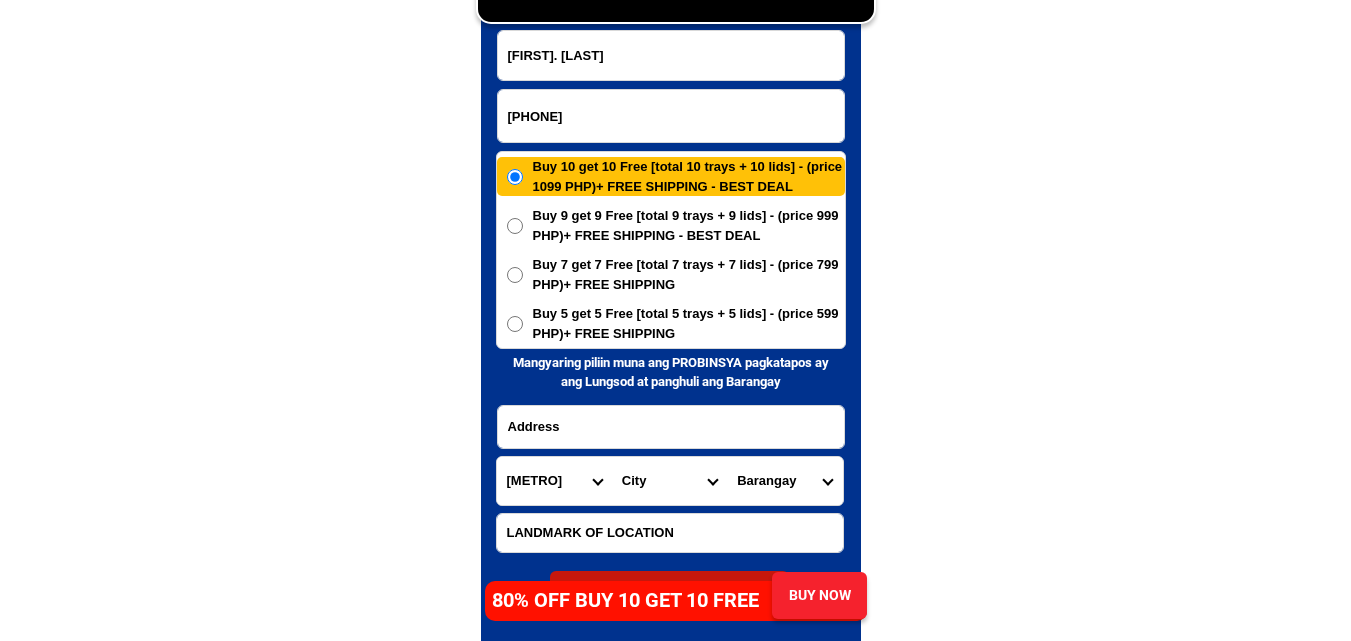 click at bounding box center (671, 427) 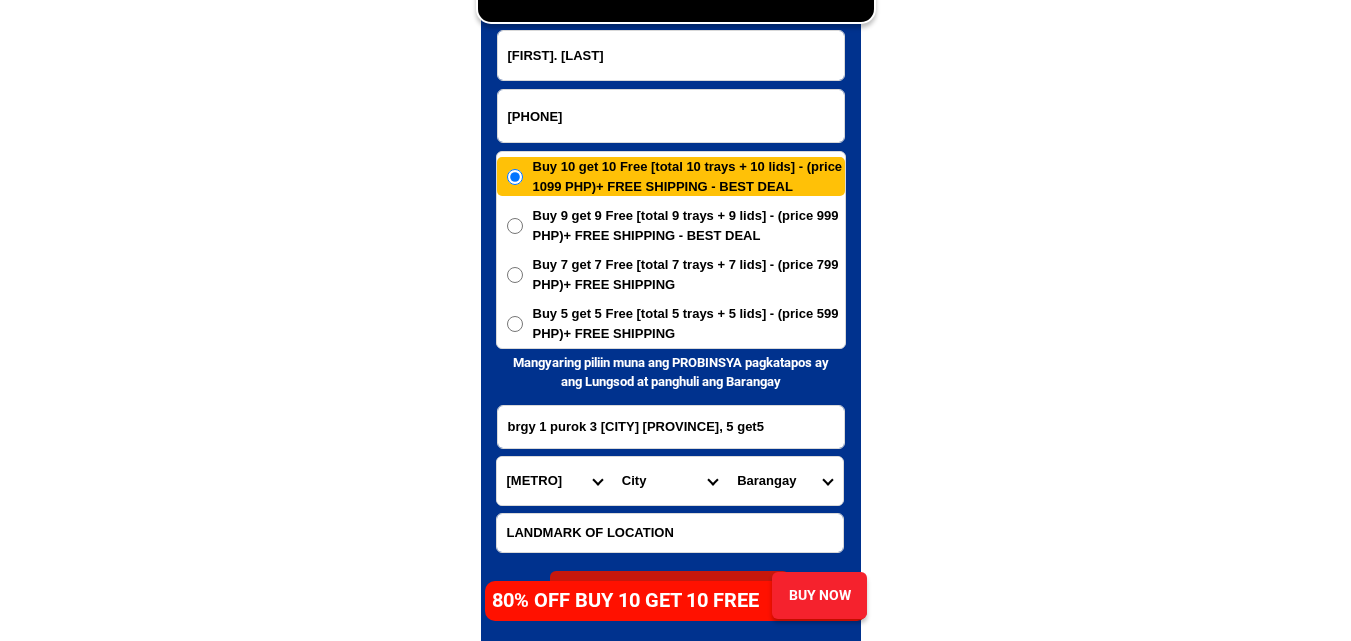 type on "brgy 1 purok 3 [CITY] [PROVINCE], 5 get5" 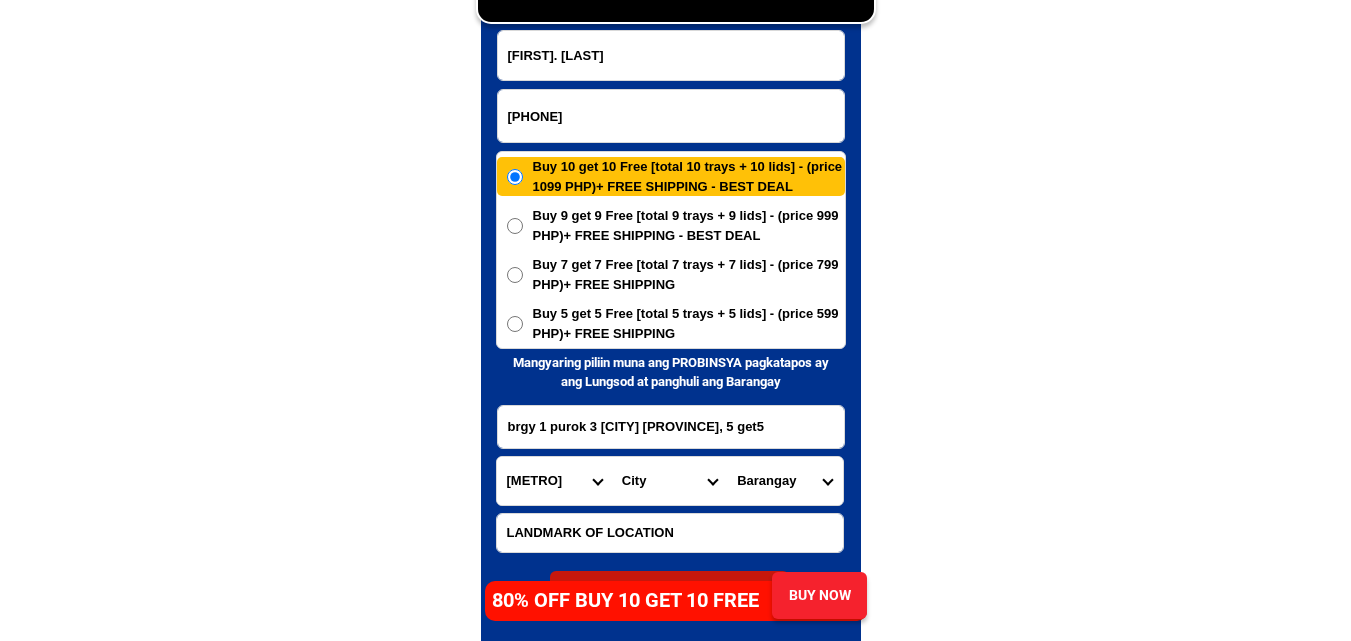 select on "[PHONE]" 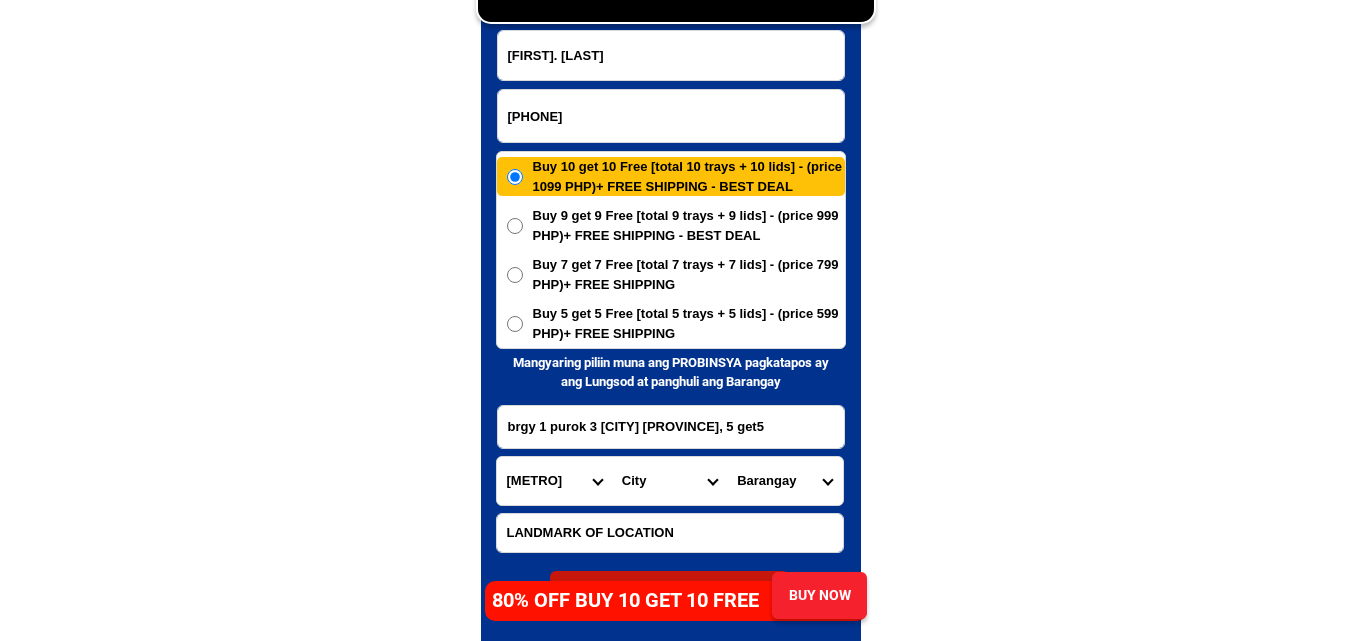 click on "Province Abra Agusan-del-norte Agusan-del-sur Aklan Albay Antique Apayao Aurora Basilan Bataan Batanes Batangas Benguet Biliran Bohol Bukidnon Bulacan Cagayan Camarines-norte Camarines-sur Camiguin Capiz Catanduanes Cavite Cebu Cotabato Davao-de-oro Davao-del-norte Davao-del-sur Davao-occidental Davao-oriental Dinagat-islands Eastern-samar Guimaras Ifugao Ilocos-norte Ilocos-sur Iloilo Isabela Kalinga La-union Laguna Lanao-del-norte Lanao-del-sur Leyte Maguindanao Marinduque Masbate Metro-manila Misamis-occidental Misamis-oriental Mountain-province Negros-occidental Negros-oriental Northern-samar Nueva-ecija Nueva-vizcaya Occidental-mindoro Oriental-mindoro Palawan Pampanga Pangasinan Quezon Quirino Rizal Romblon Sarangani Siquijor Sorsogon South-cotabato Southern-leyte Sultan-kudarat Sulu Surigao-del-norte Surigao-del-sur Tarlac Tawi-tawi Western-samar Zambales Zamboanga-del-norte Zamboanga-del-sur Zamboanga-sibugay" at bounding box center [554, 481] 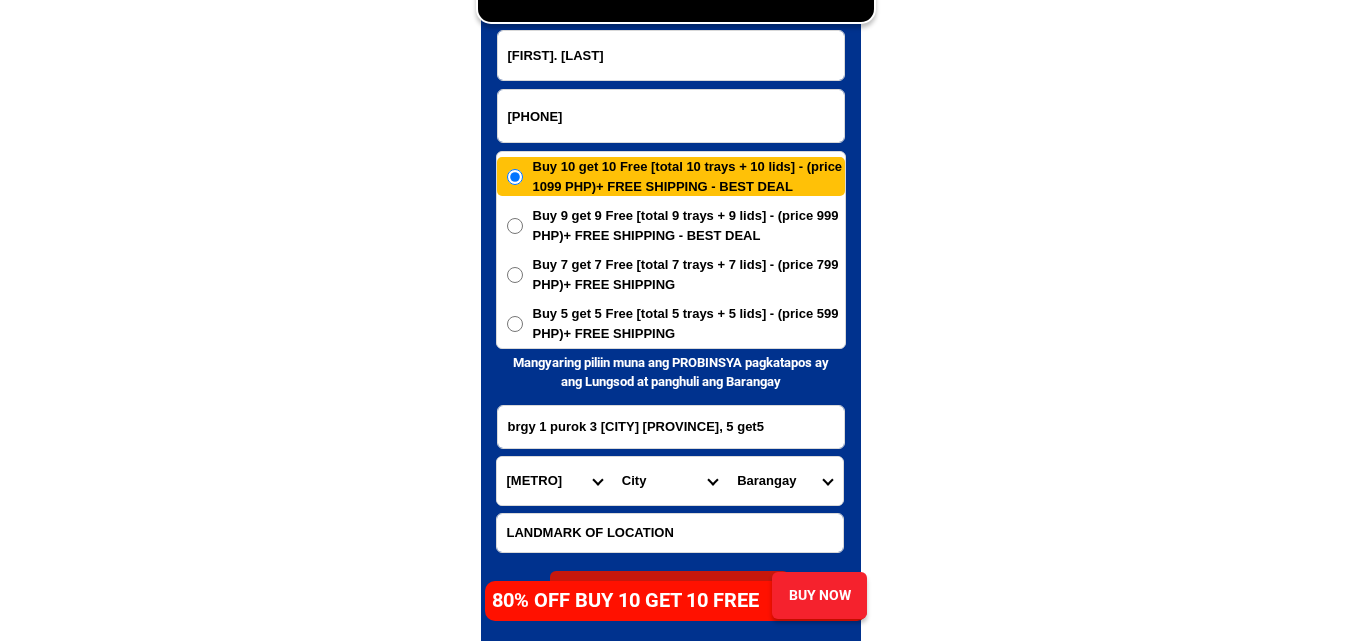click on "[CITY] [STATE] [STATE] [STATE] [STATE] [STATE] [STATE] [STATE] [STATE] [STATE] [STATE]" at bounding box center (669, 481) 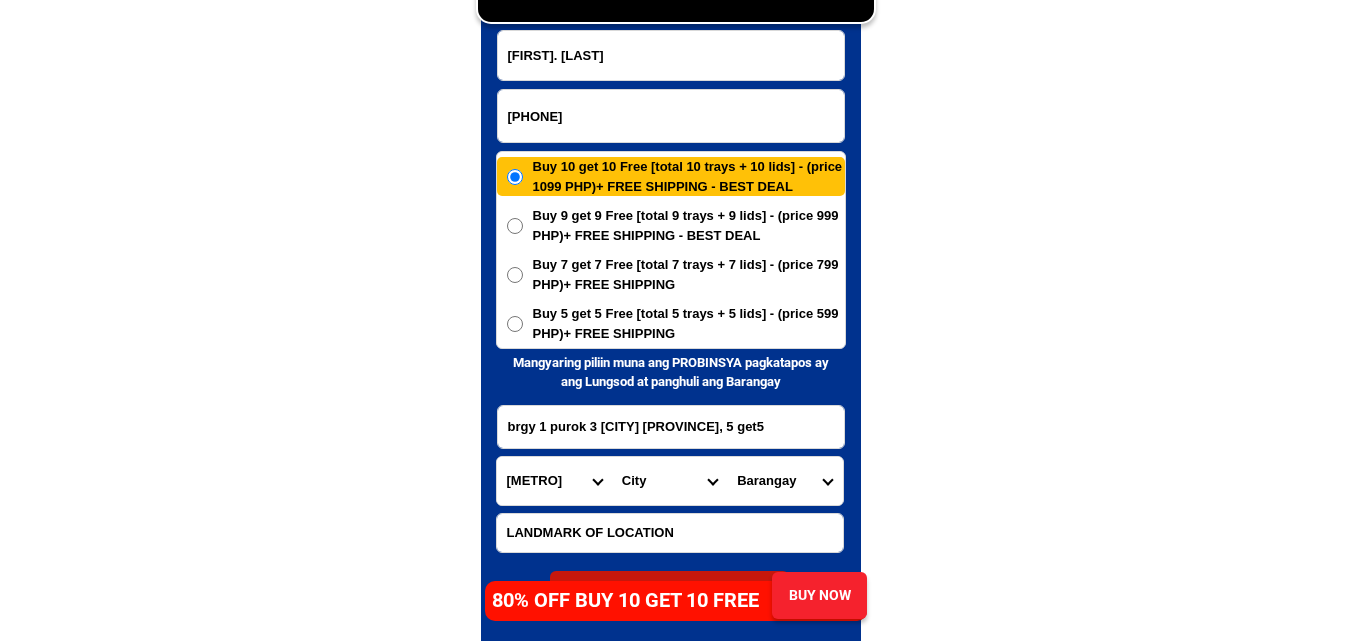 select on "[PHONE]" 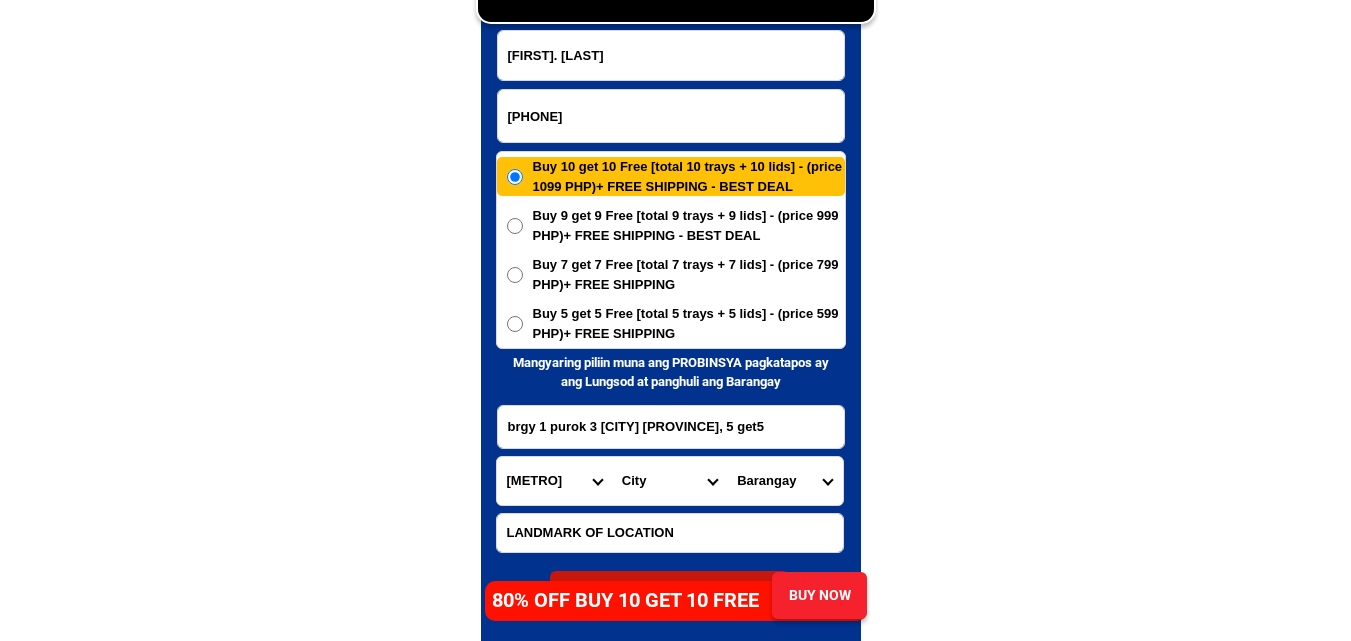 click on "Barangay Binan (poblacion) Bungahan Canlalay Casile De la paz Ganado Langkiwa Loma Malaban Malamig Mampalasan Platero Poblacion San antonio San francisco (halang) San jose San vicente Santo domingo Santo nino Santo tomas (calabuso) Soro-soro Timbao Tubigan Zapote" at bounding box center (784, 481) 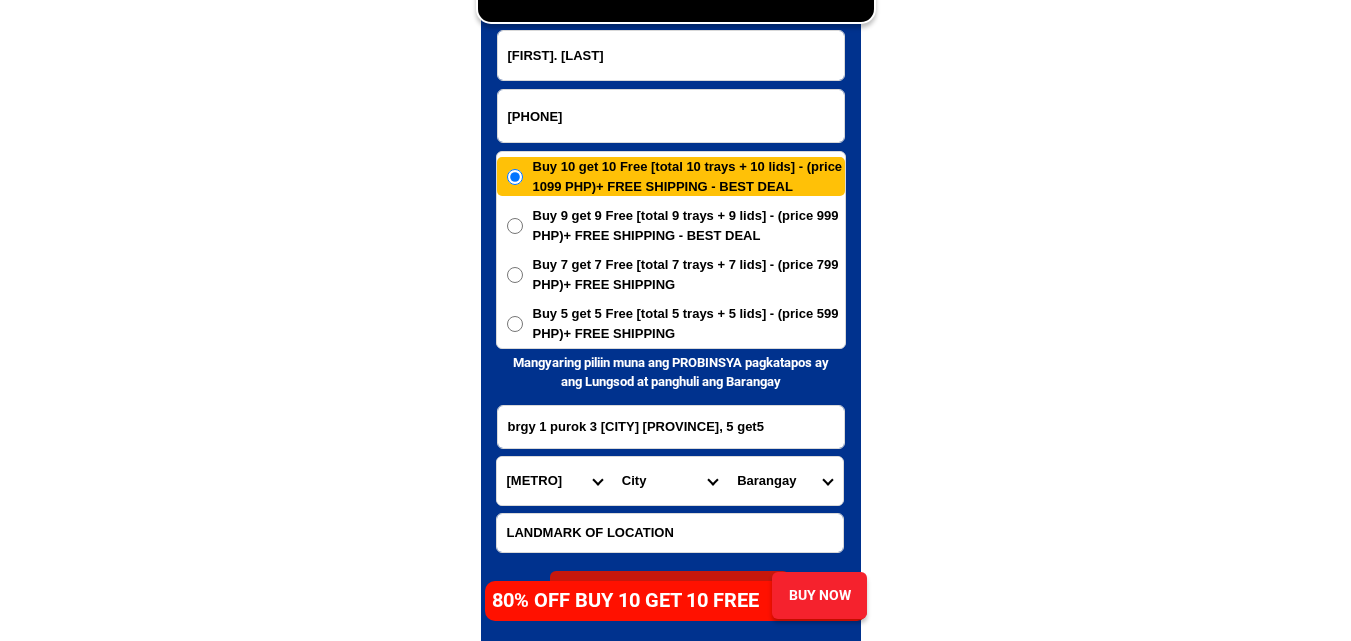 select on "[PHONE]" 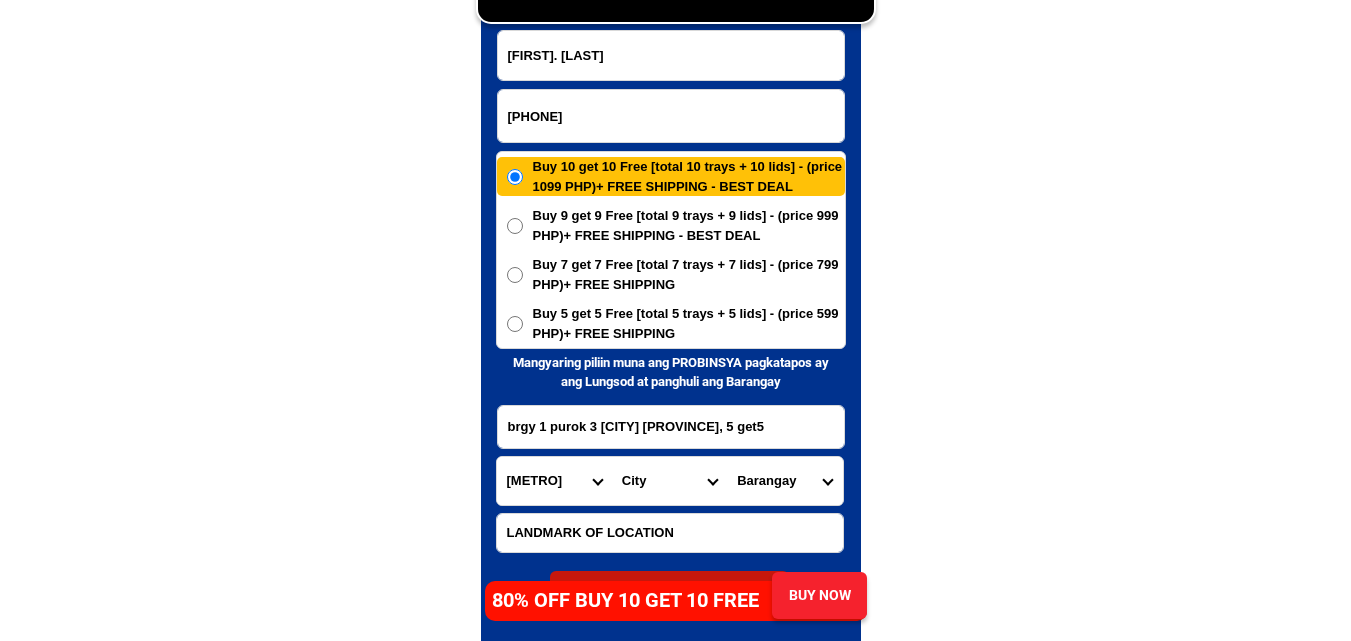 click on "Barangay Binan (poblacion) Bungahan Canlalay Casile De la paz Ganado Langkiwa Loma Malaban Malamig Mampalasan Platero Poblacion San antonio San francisco (halang) San jose San vicente Santo domingo Santo nino Santo tomas (calabuso) Soro-soro Timbao Tubigan Zapote" at bounding box center [784, 481] 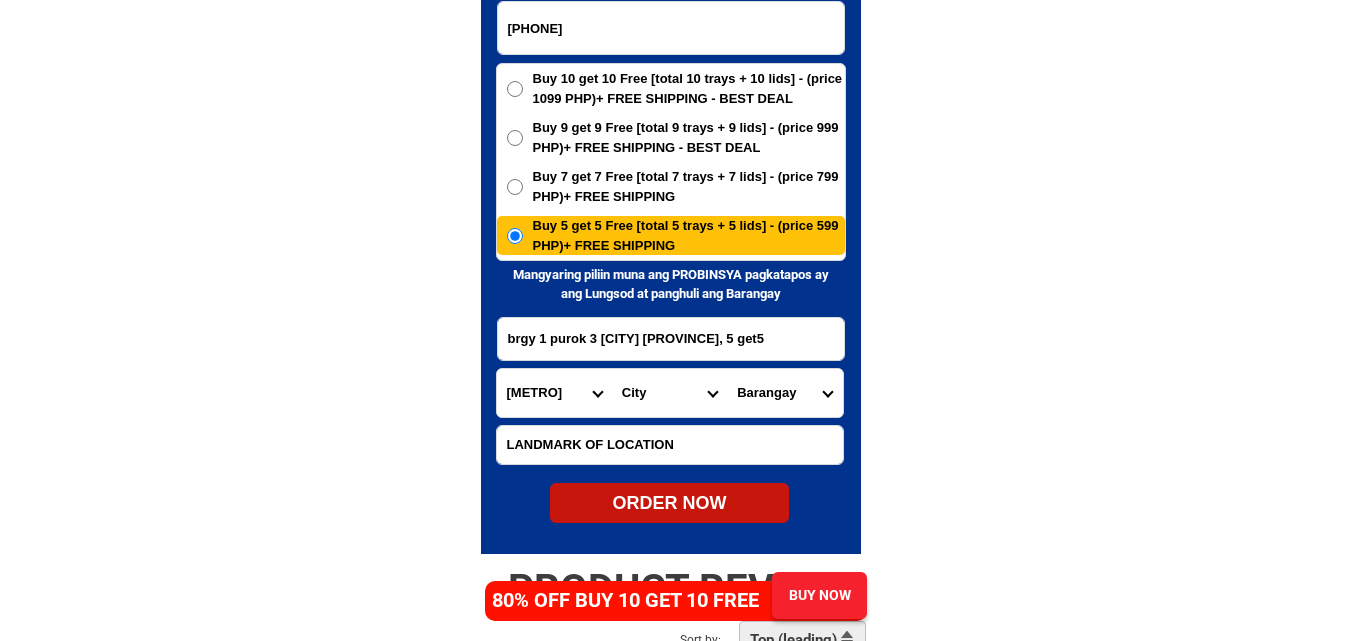 scroll, scrollTop: 9961, scrollLeft: 0, axis: vertical 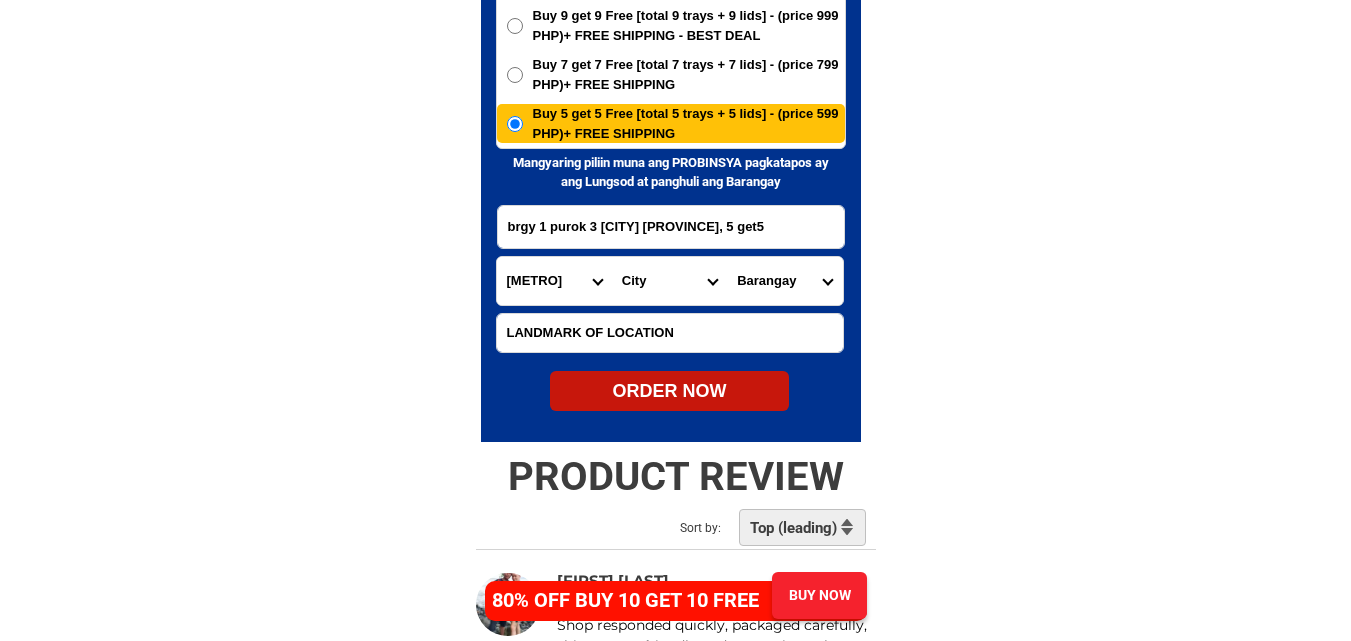 click on "[FIRST]. [LAST] [PHONE] ORDER NOW sitio, [LOCATION], [LOCATION] Province Abra Agusan-del-norte Agusan-del-sur Aklan Albay Antique Apayao Aurora Basilan Bataan Batanes Batangas Benguet Biliran Bohol Bukidnon Bulacan Cagayan Camarines-norte Camarines-sur Camiguin Capiz Catanduanes Cavite Cebu Cotabato Davao-de-oro Davao-del-norte Davao-del-sur Davao-occidental Davao-oriental Dinagat-islands Eastern-samar Guimaras Ifugao Ilocos-norte Ilocos-sur Iloilo Isabela Kalinga La-union Laguna Lanao-del-norte Lanao-del-sur Leyte Maguindanao Marinduque Masbate Metro-manila Misamis-occidental Misamis-oriental Mountain-province Negros-occidental Negros-oriental Northern-samar Nueva-ecija Nueva-vizcaya Occidental-mindoro Oriental-mindoro Palawan Pampanga Pangasinan Quezon Quirino Rizal Romblon Sarangani Siquijor Sorsogon South-cotabato Southern-leyte Sultan-kudarat Sulu Surigao-del-norte Surigao-del-sur Tarlac Tawi-tawi Western-samar Zambales Zamboanga-del-norte Zamboanga-del-sur Zamboanga-sibugay City Basud" at bounding box center (671, 121) 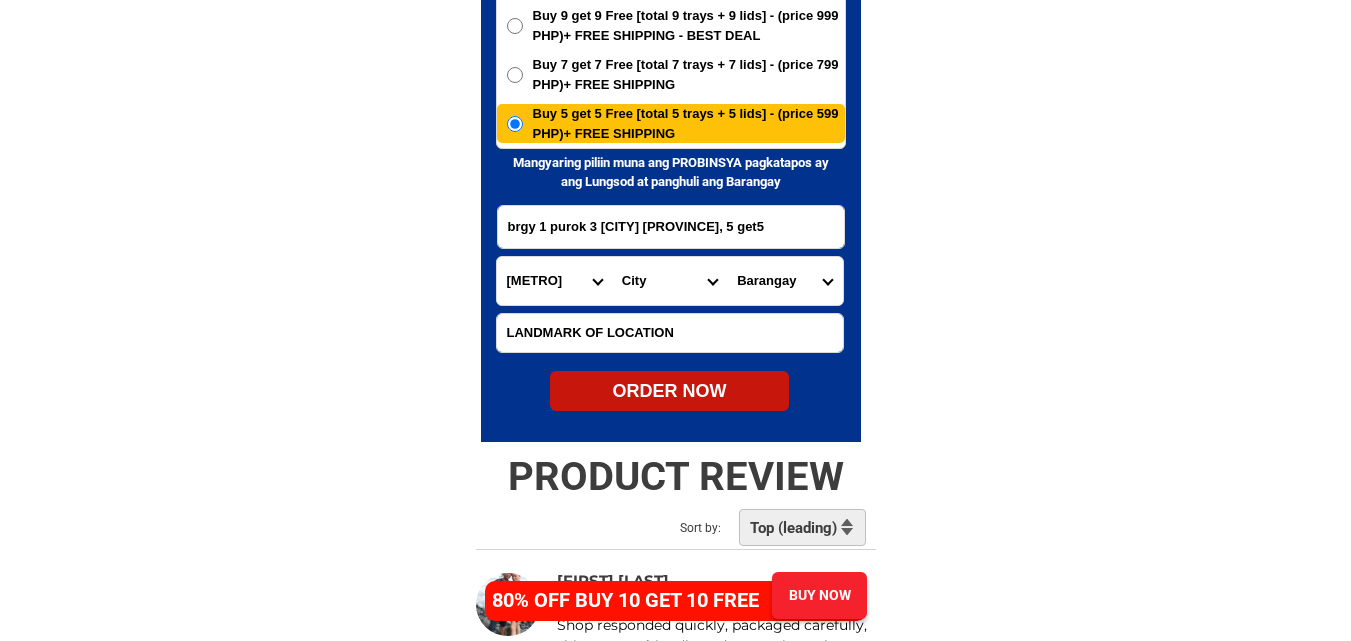 click on "ORDER NOW" at bounding box center [669, 391] 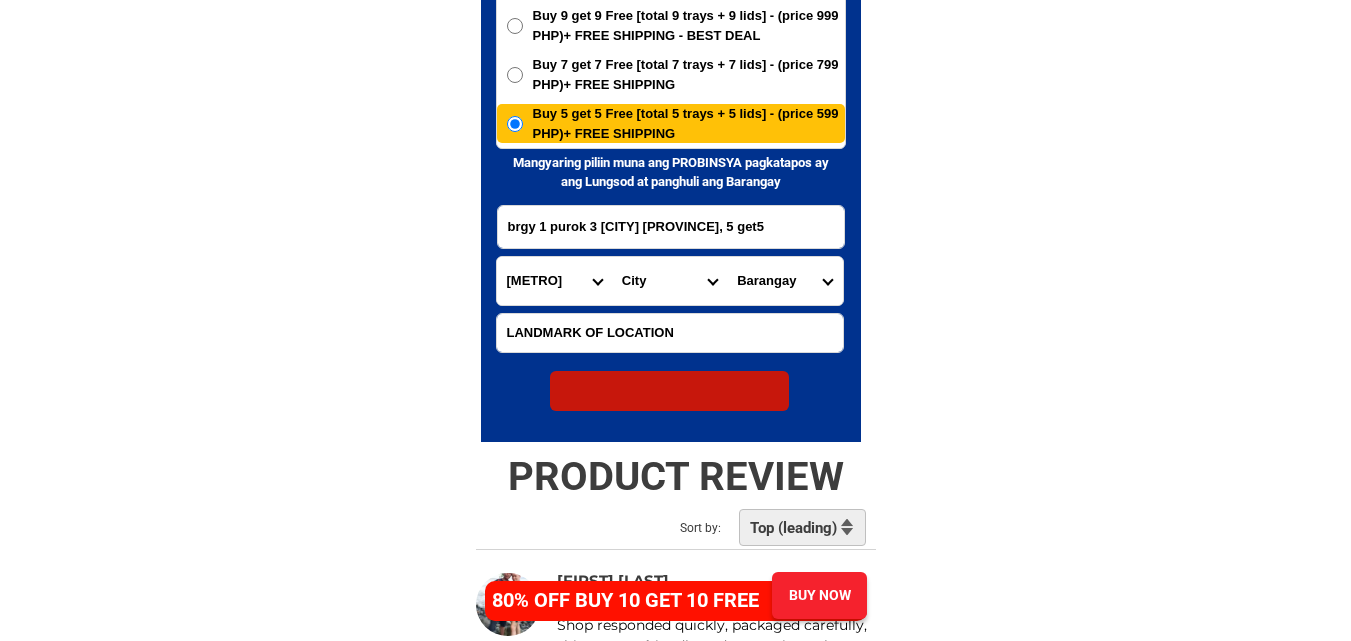 radio on "true" 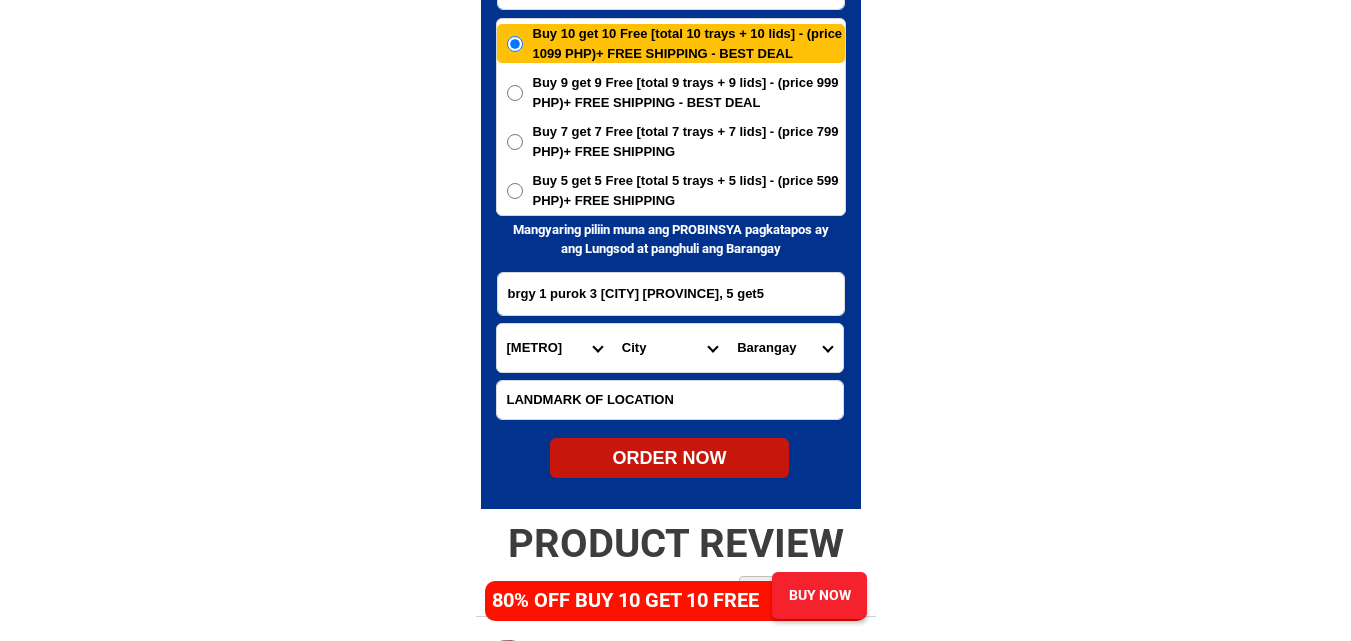 scroll, scrollTop: 9861, scrollLeft: 0, axis: vertical 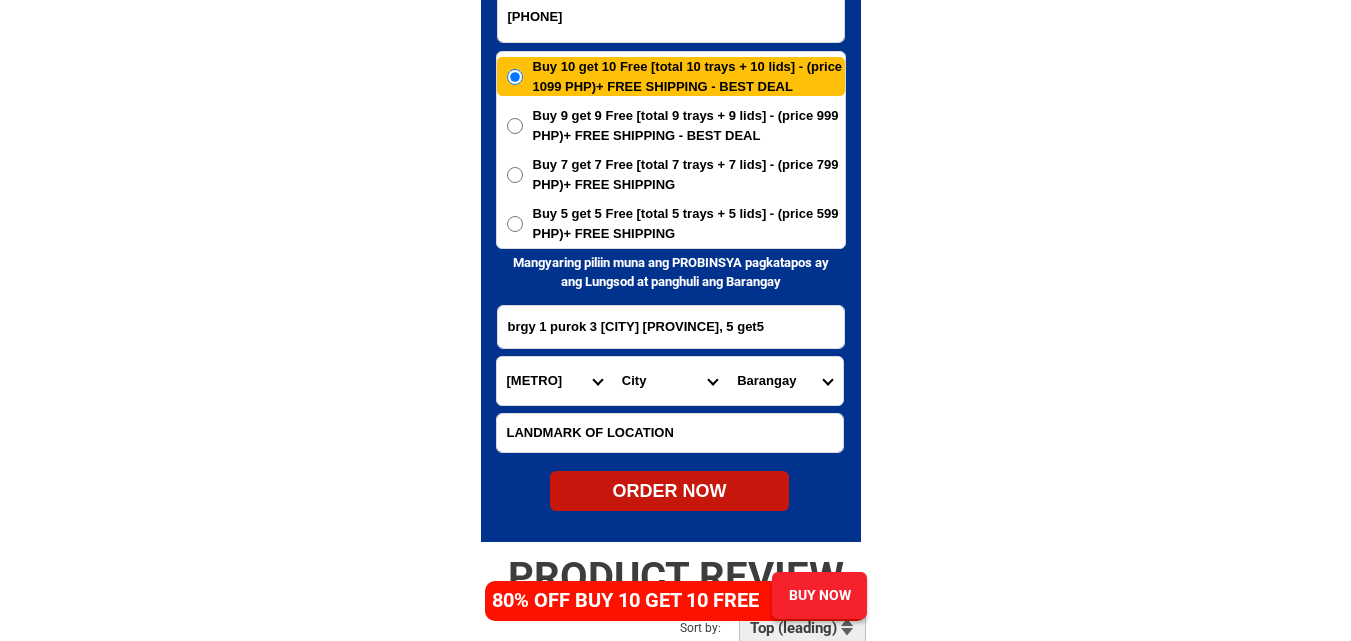 click on "[PHONE]" at bounding box center (671, 16) 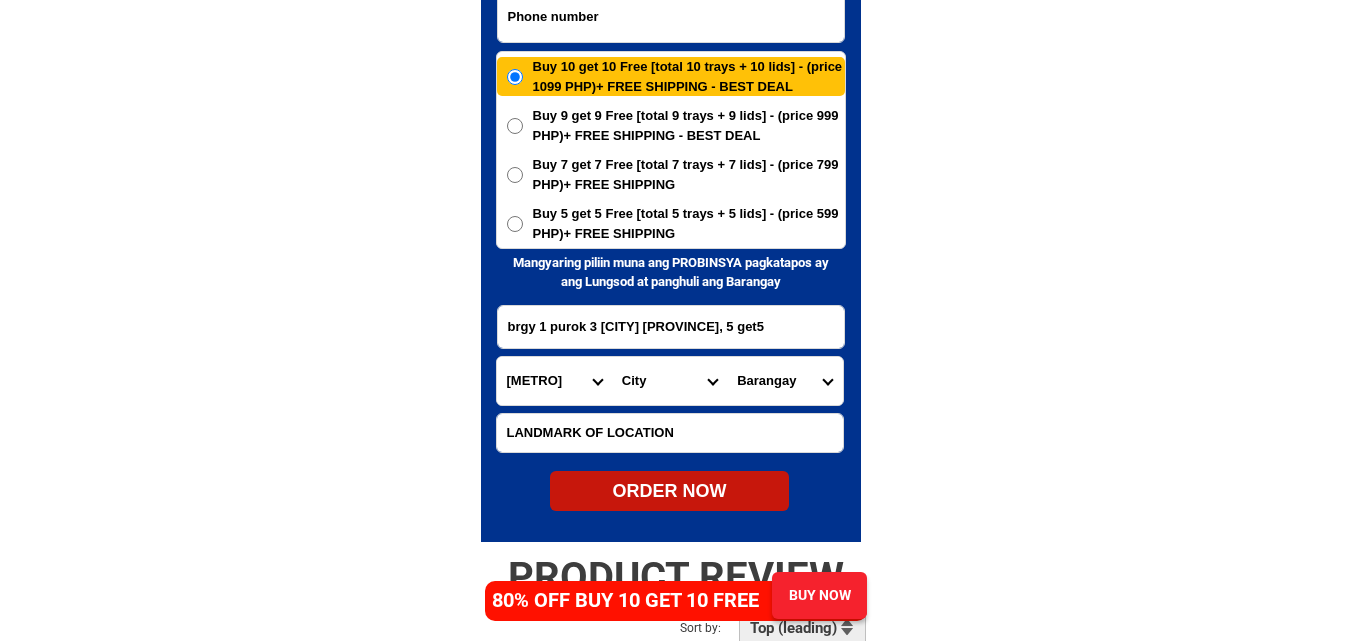 paste on "[PHONE]" 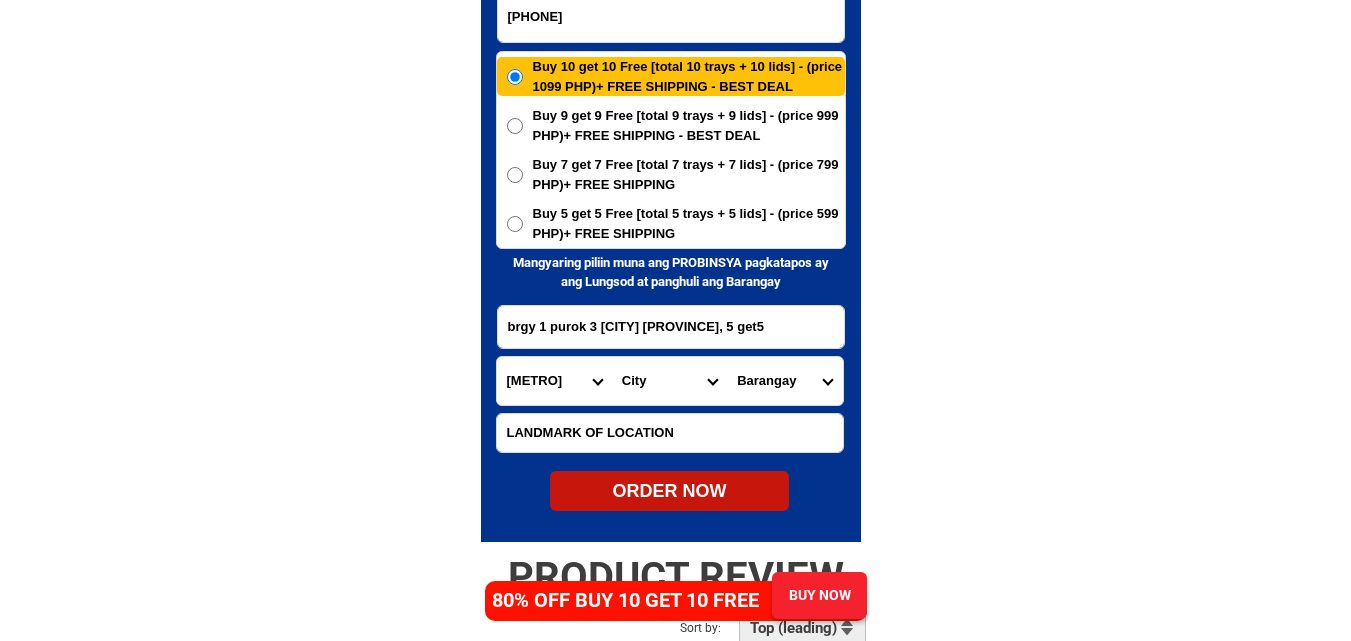 type on "[PHONE]" 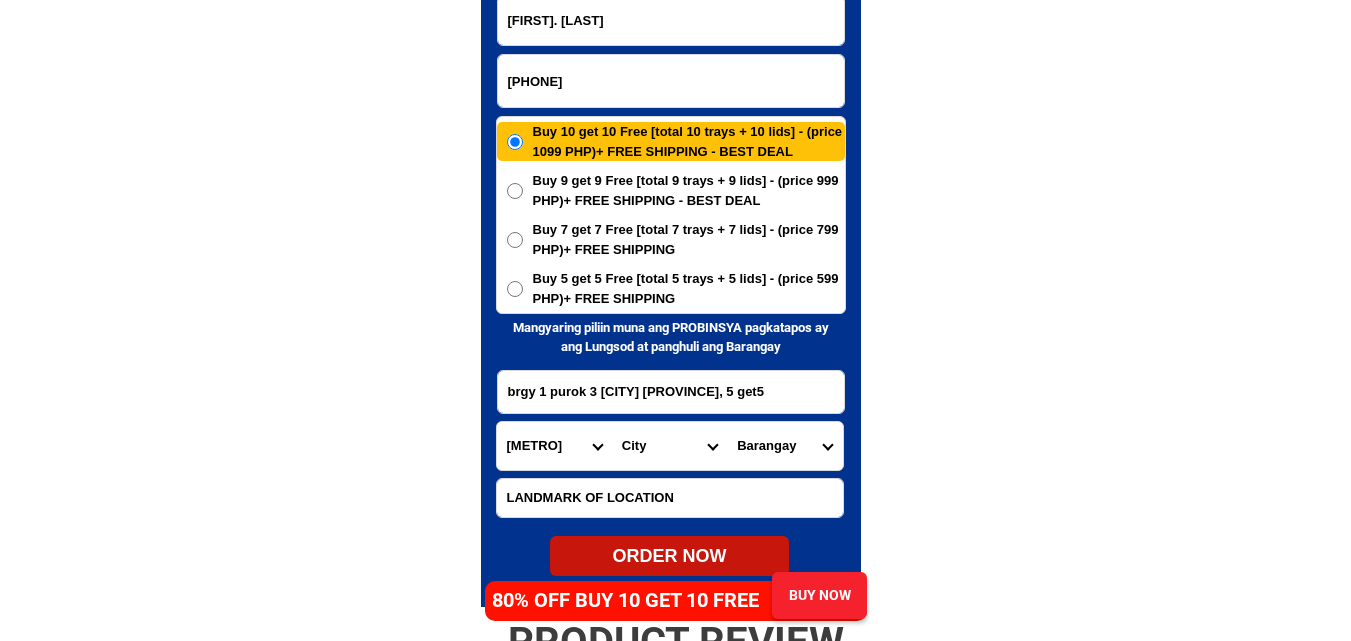scroll, scrollTop: 9761, scrollLeft: 0, axis: vertical 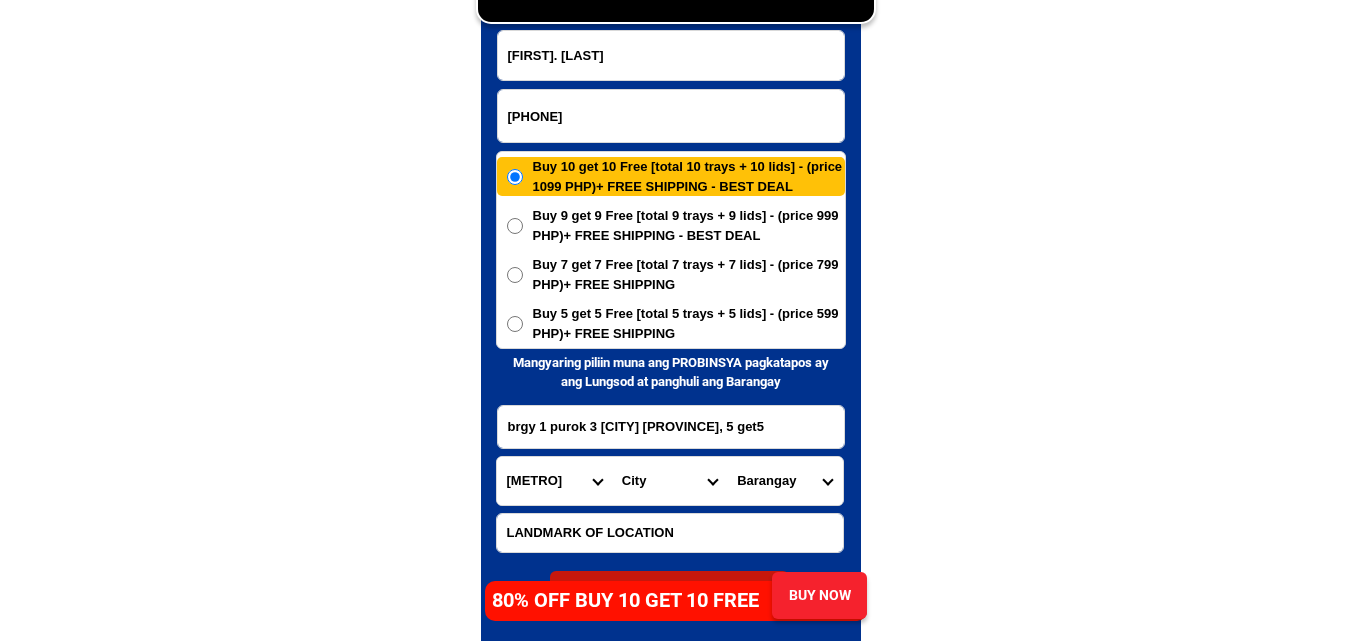 click on "[FIRST]. [LAST]" at bounding box center [671, 55] 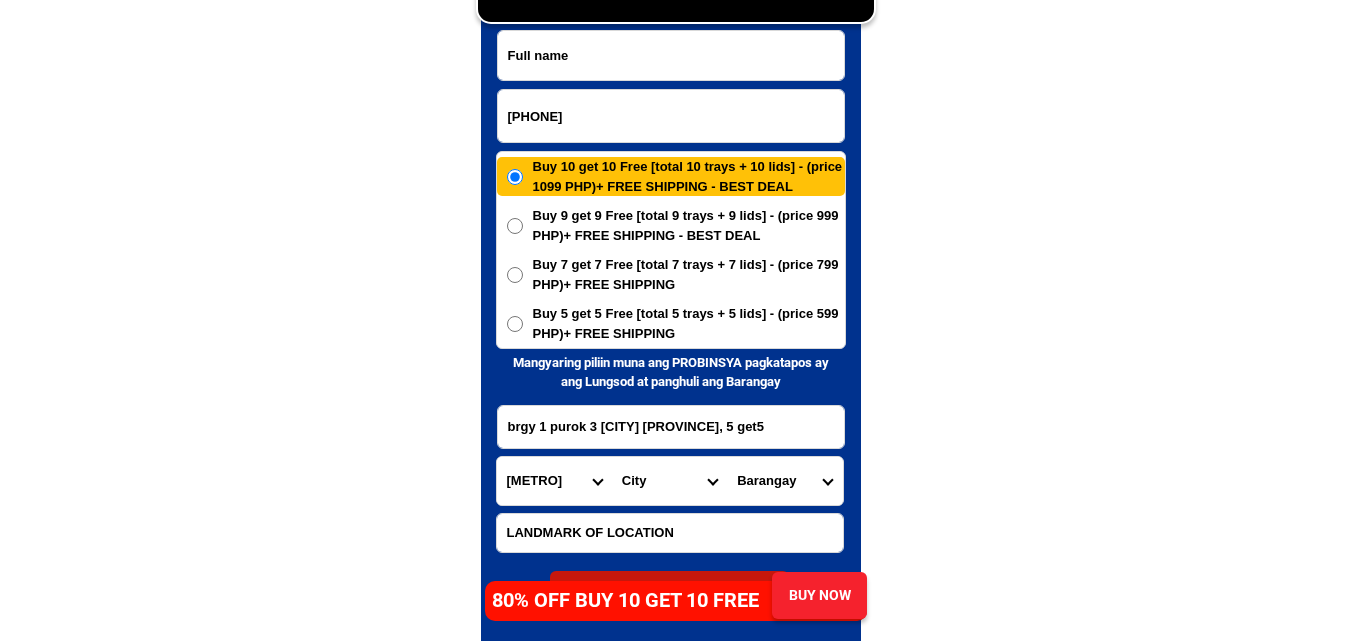 paste on "[FIRST] [LAST]" 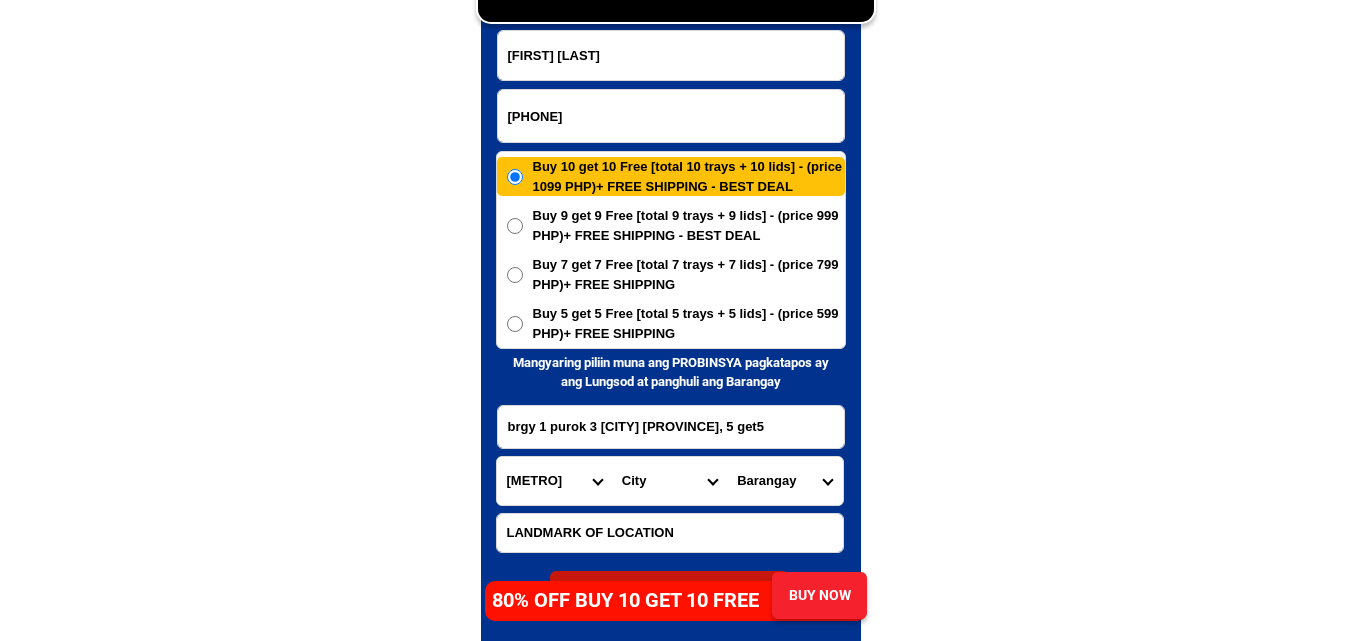 type on "[FIRST] [LAST]" 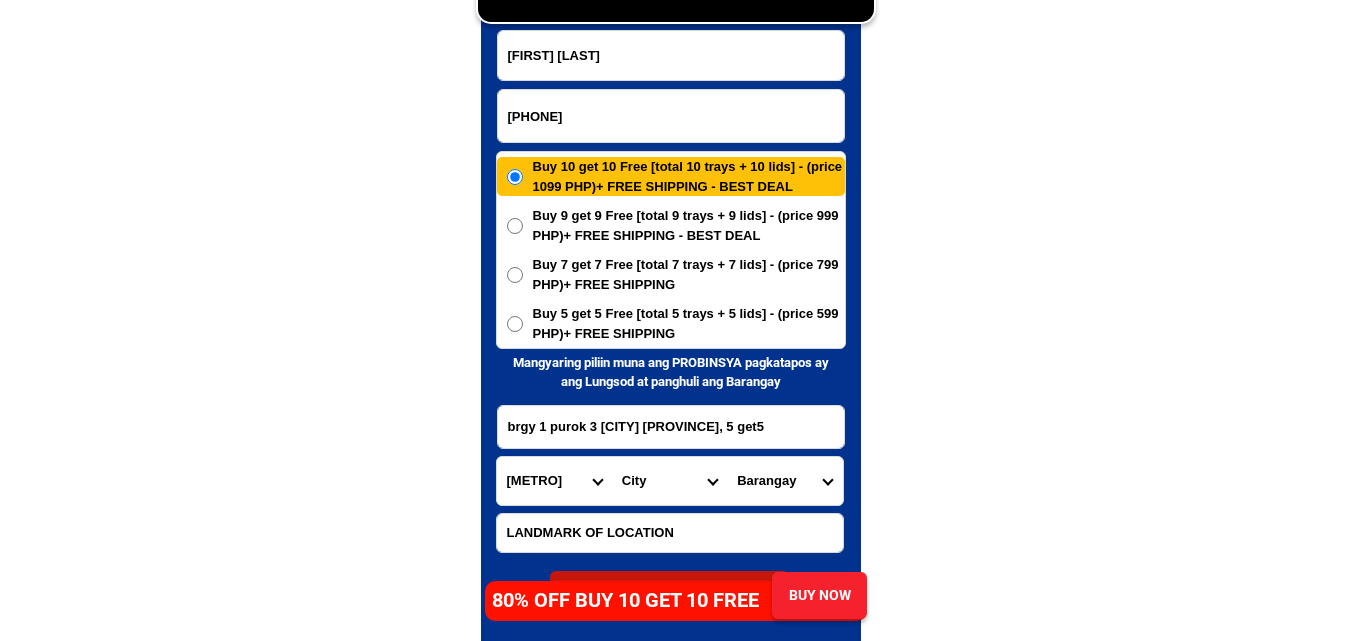click on "brgy 1 purok 3 [CITY] [PROVINCE], 5 get5" at bounding box center (671, 427) 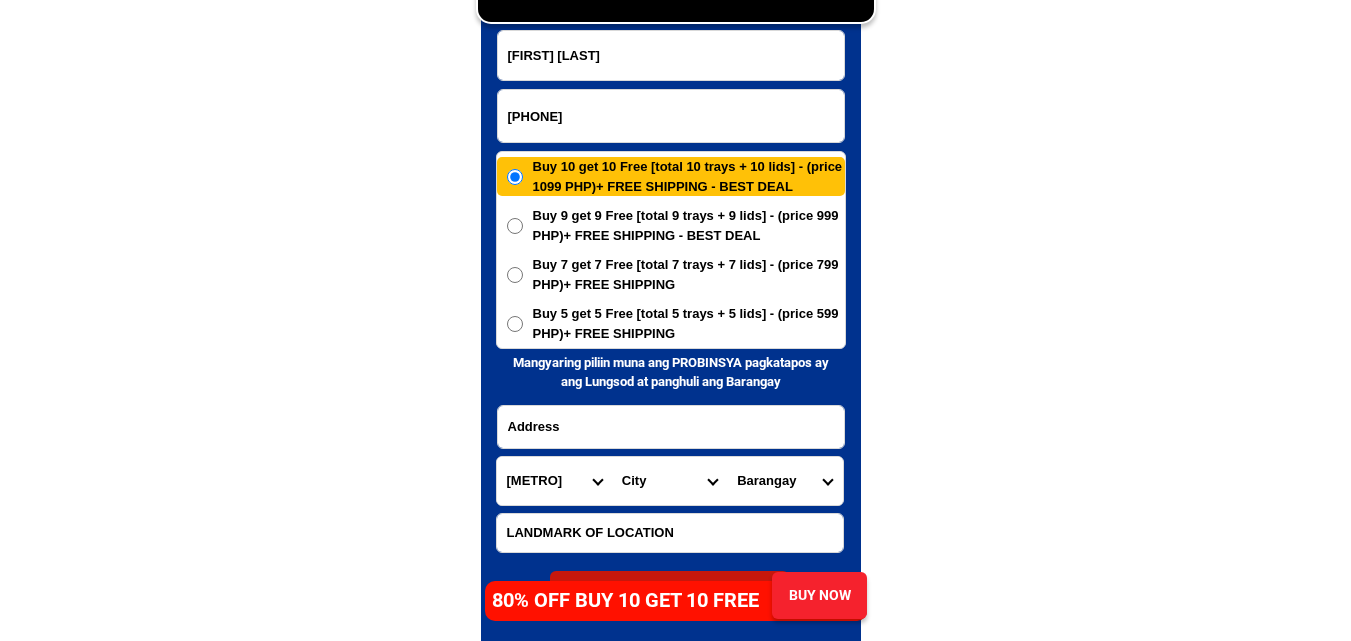 paste on "[BARANGAY] [BARANGAY] [CITY] [PROVINCE]" 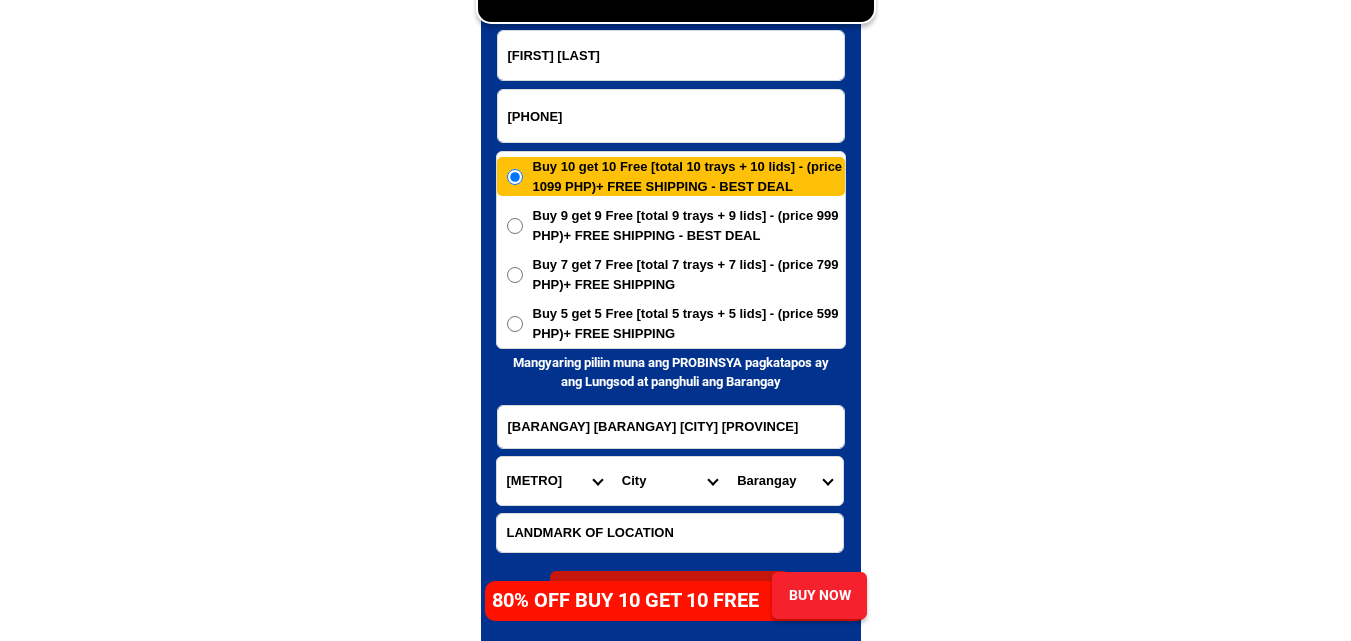 scroll, scrollTop: 0, scrollLeft: 30, axis: horizontal 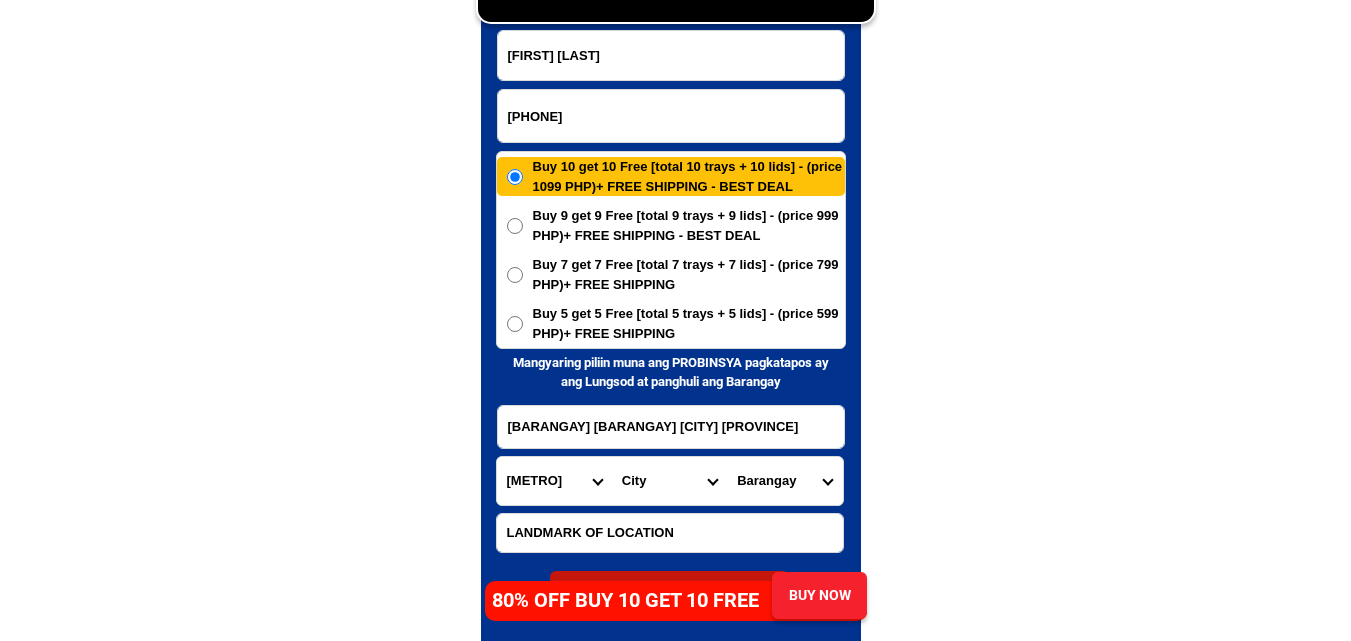 click on "Province Abra Agusan-del-norte Agusan-del-sur Aklan Albay Antique Apayao Aurora Basilan Bataan Batanes Batangas Benguet Biliran Bohol Bukidnon Bulacan Cagayan Camarines-norte Camarines-sur Camiguin Capiz Catanduanes Cavite Cebu Cotabato Davao-de-oro Davao-del-norte Davao-del-sur Davao-occidental Davao-oriental Dinagat-islands Eastern-samar Guimaras Ifugao Ilocos-norte Ilocos-sur Iloilo Isabela Kalinga La-union Laguna Lanao-del-norte Lanao-del-sur Leyte Maguindanao Marinduque Masbate Metro-manila Misamis-occidental Misamis-oriental Mountain-province Negros-occidental Negros-oriental Northern-samar Nueva-ecija Nueva-vizcaya Occidental-mindoro Oriental-mindoro Palawan Pampanga Pangasinan Quezon Quirino Rizal Romblon Sarangani Siquijor Sorsogon South-cotabato Southern-leyte Sultan-kudarat Sulu Surigao-del-norte Surigao-del-sur Tarlac Tawi-tawi Western-samar Zambales Zamboanga-del-norte Zamboanga-del-sur Zamboanga-sibugay" at bounding box center (554, 481) 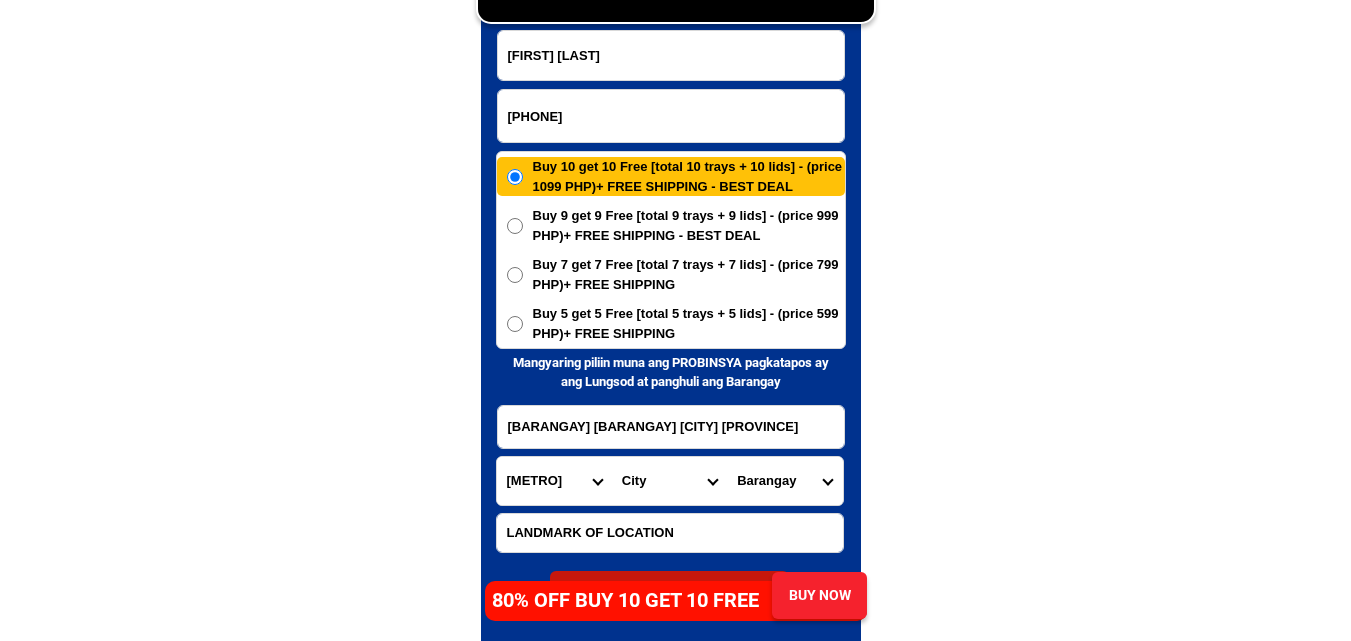 click on "City Bacolod-city Bago-city Binalbagan Cadiz-city Candoni Cauayan Enrique-b.-magalona Escalante-city Himamaylan-city Hinigaran Hinoba-an Ilog Isabela Kabankalan-city La-carlota-city La-castellana Manapla Moises-padilla Murcia Negros-occidental-calatrava Negros-occidental-pontevedra Negros-occidental-san-carlos Negros-occidental-san-enrique Negros-occidental-talisay-city Pulupandan Sagay-city Salvador-benedicto Silay-city Sipalay-city Toboso Valladolid Victorias-city" at bounding box center [669, 481] 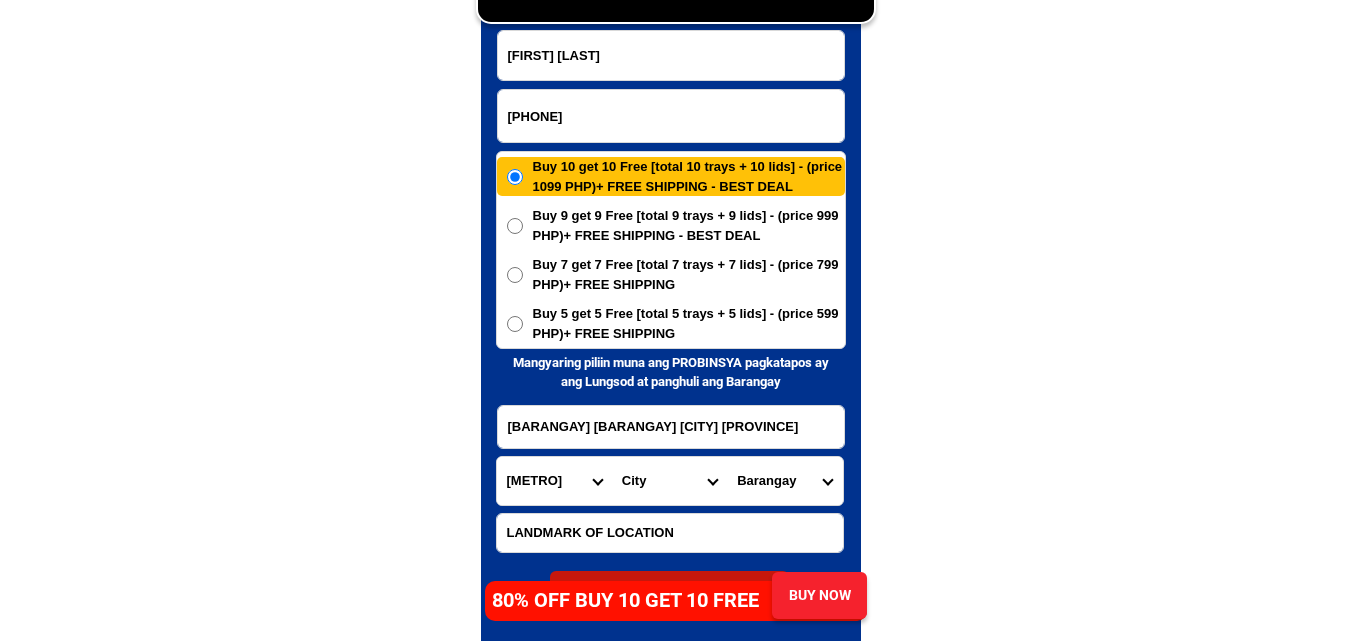 select on "[PHONE]" 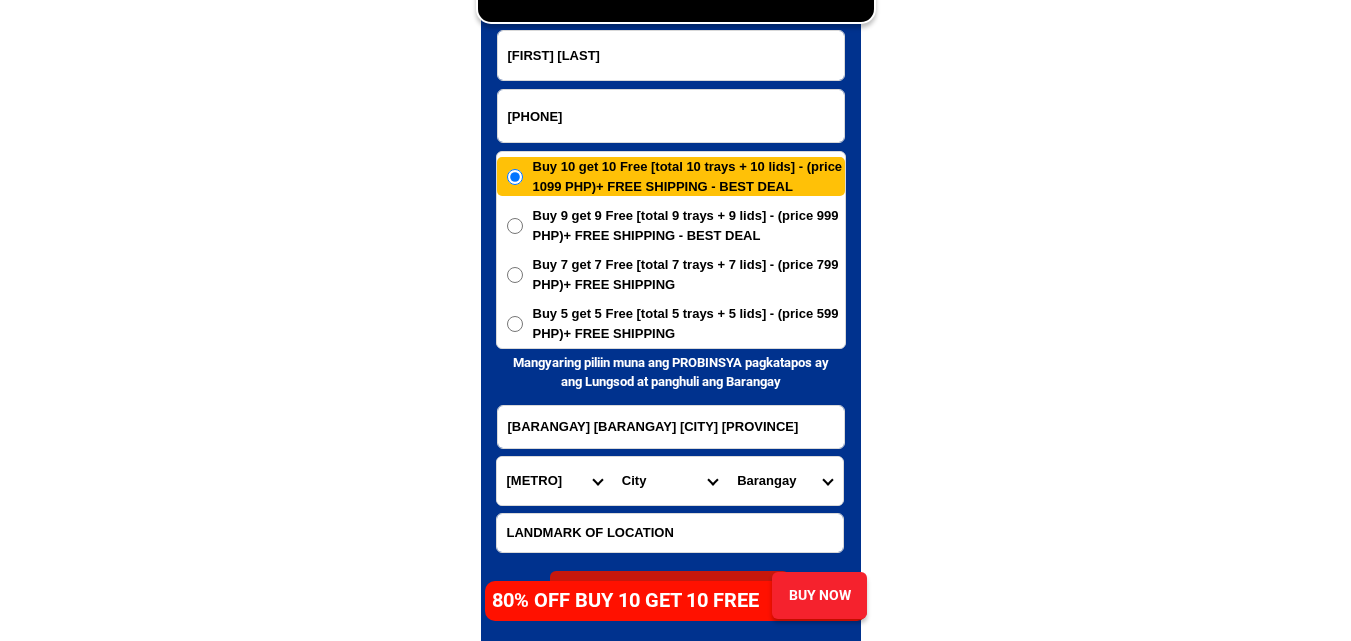 click on "Barangay [AREA] [AREA] [AREA] [AREA] [AREA] [AREA] [AREA] [AREA] [AREA] [AREA] [AREA] [AREA] [AREA] [AREA] [AREA] [AREA] [AREA] [AREA] [AREA] [AREA]" at bounding box center (784, 481) 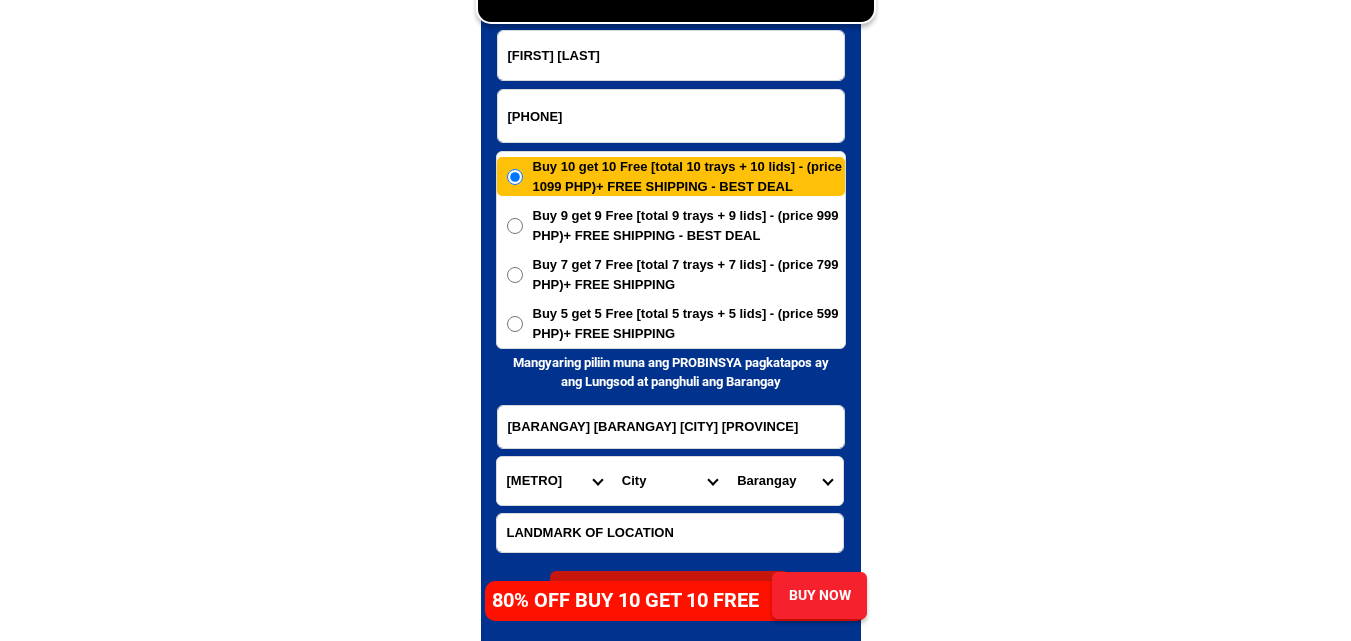 select on "[PHONE]" 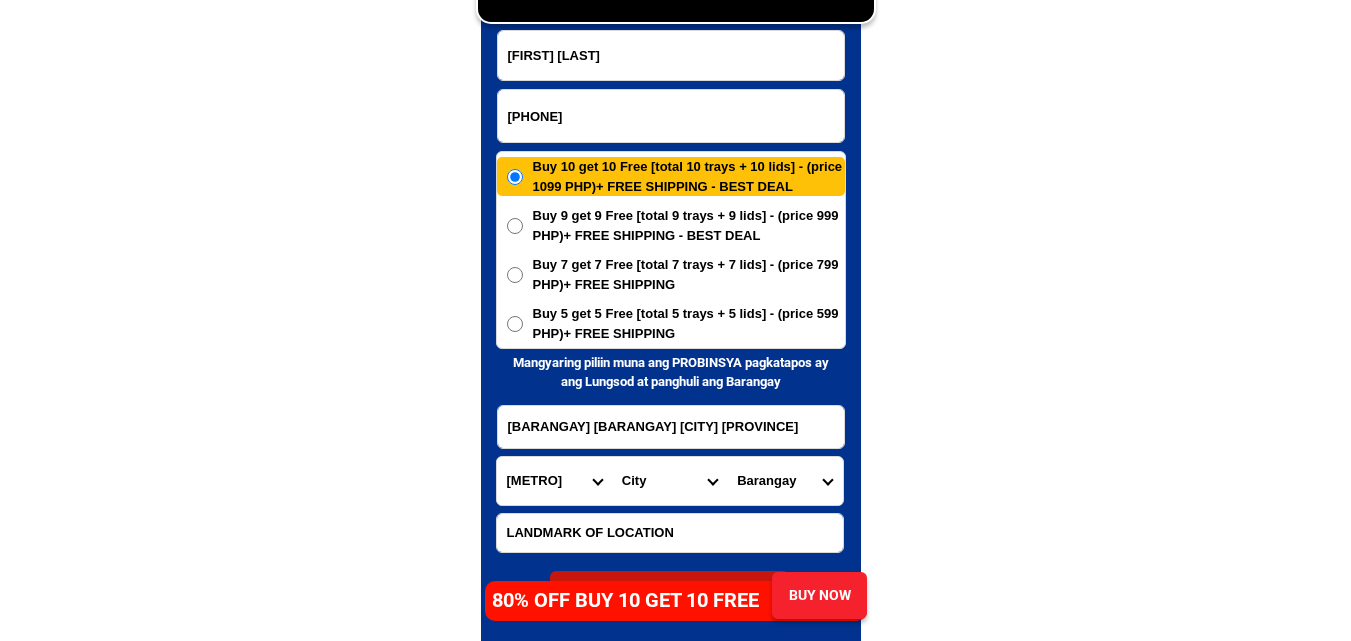 click on "Barangay [AREA] [AREA] [AREA] [AREA] [AREA] [AREA] [AREA] [AREA] [AREA] [AREA] [AREA] [AREA] [AREA] [AREA] [AREA] [AREA] [AREA] [AREA] [AREA] [AREA]" at bounding box center (784, 481) 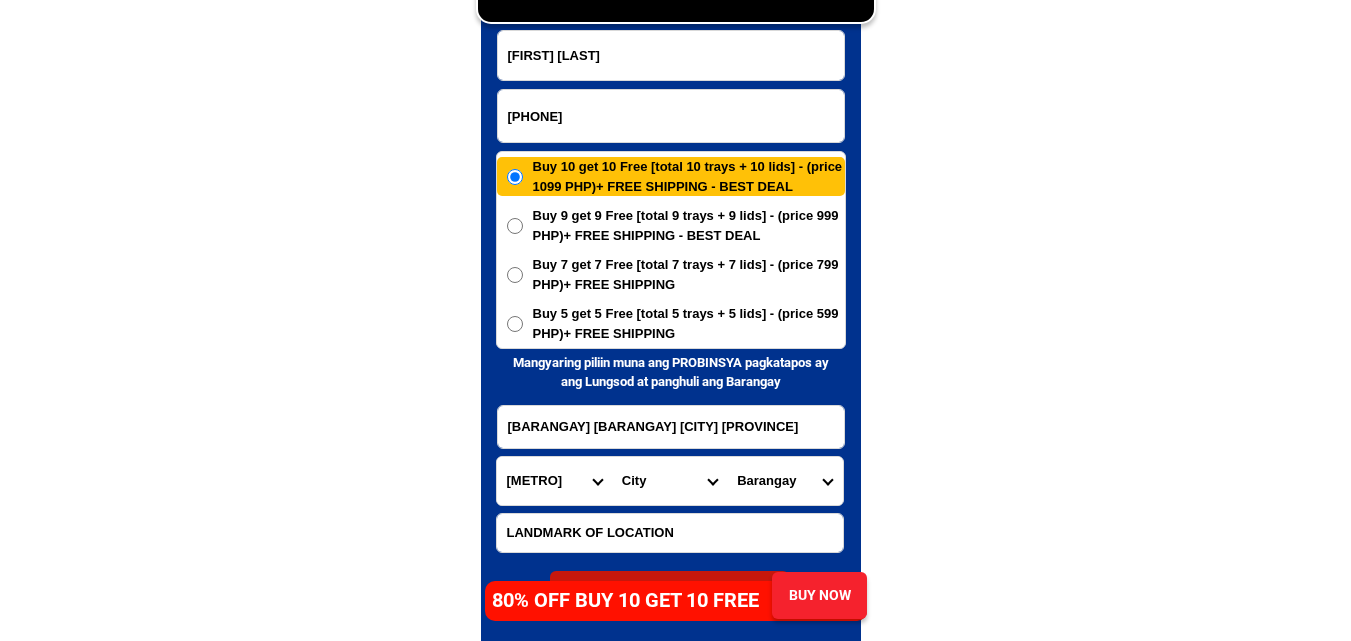 click on "Buy 5 get 5 Free [total 5 trays + 5 lids] - (price 599 PHP)+ FREE SHIPPING" at bounding box center [689, 323] 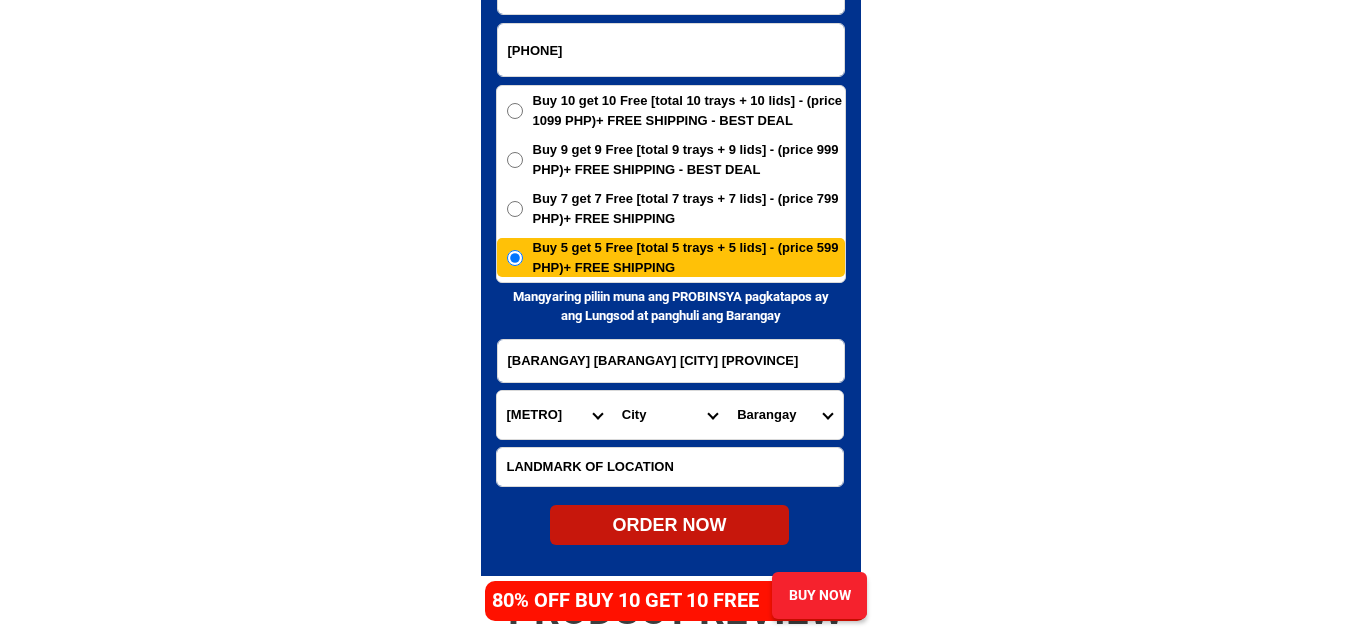 scroll, scrollTop: 9861, scrollLeft: 0, axis: vertical 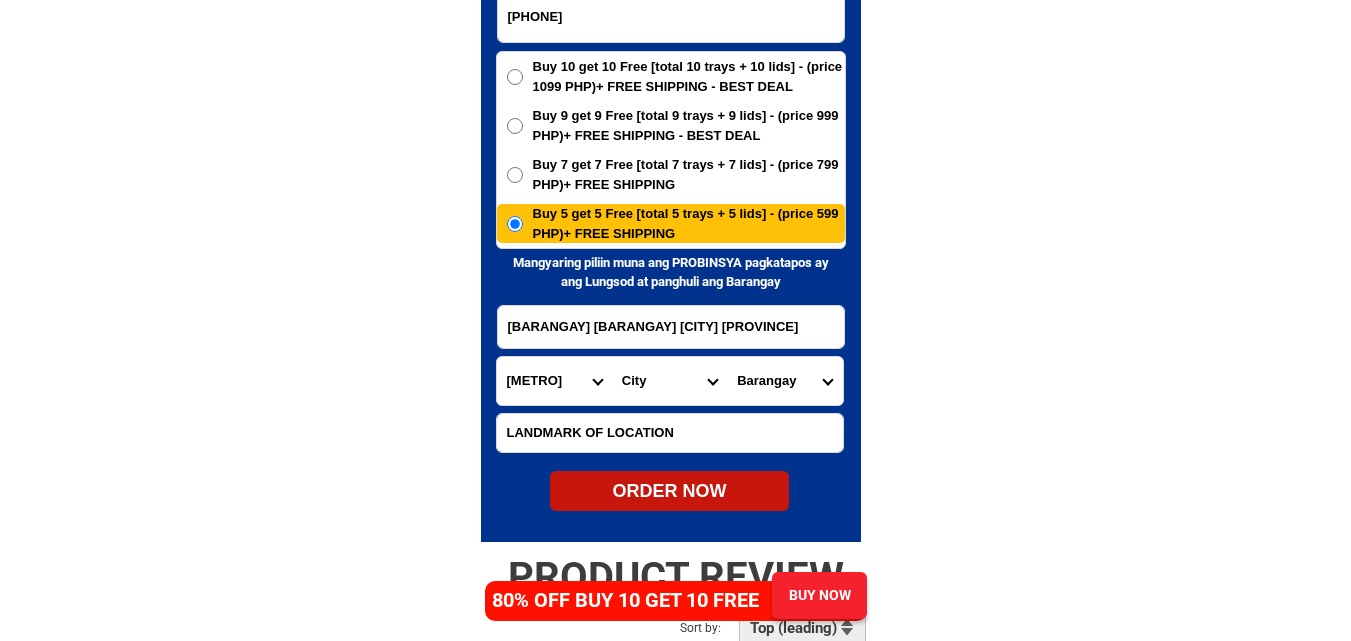 click on "ORDER NOW" at bounding box center [669, 491] 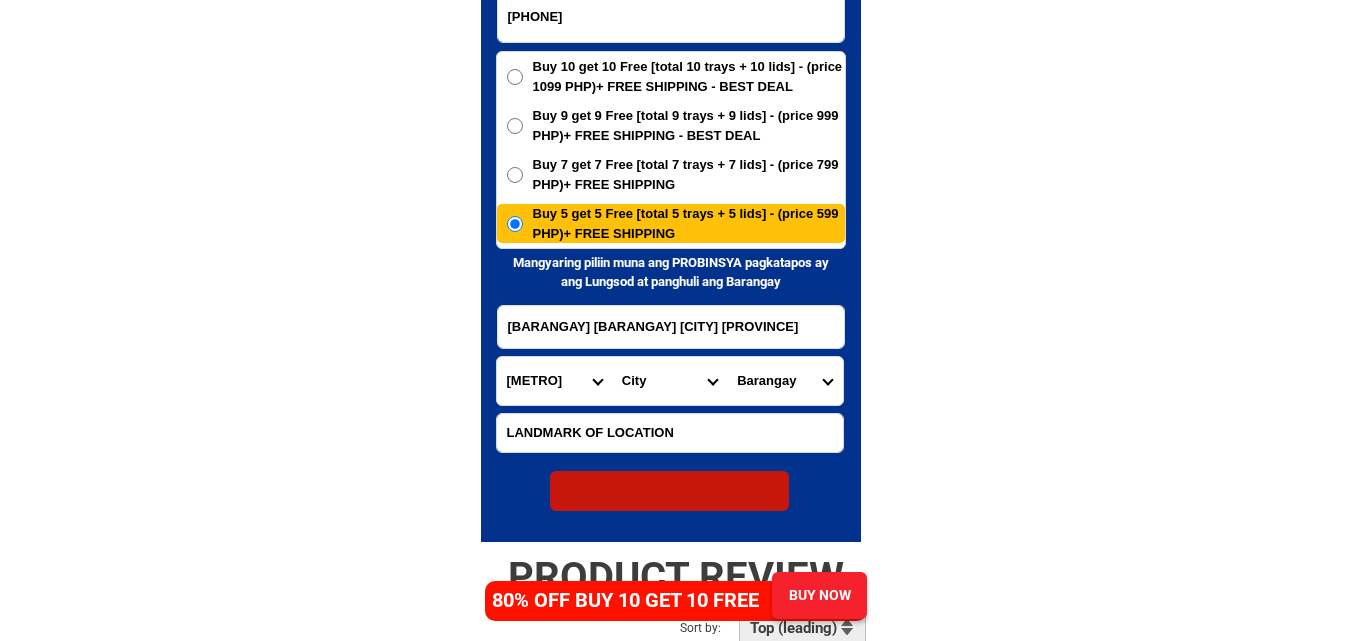 radio on "true" 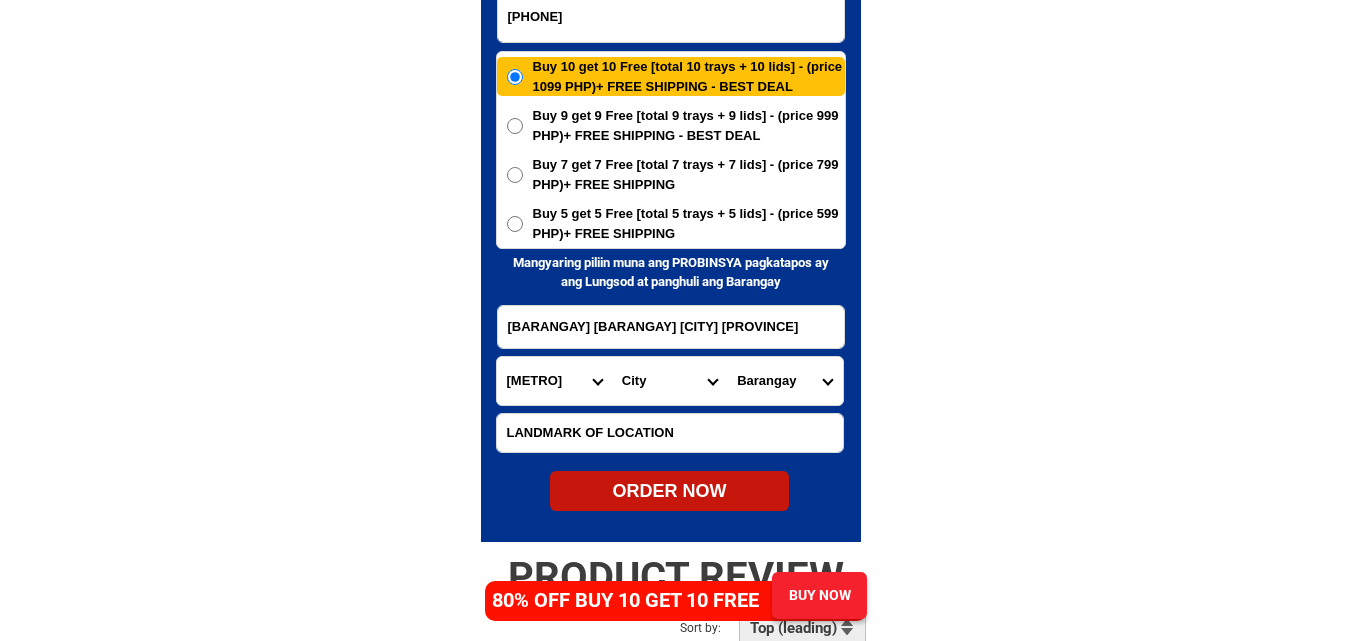scroll, scrollTop: 9761, scrollLeft: 0, axis: vertical 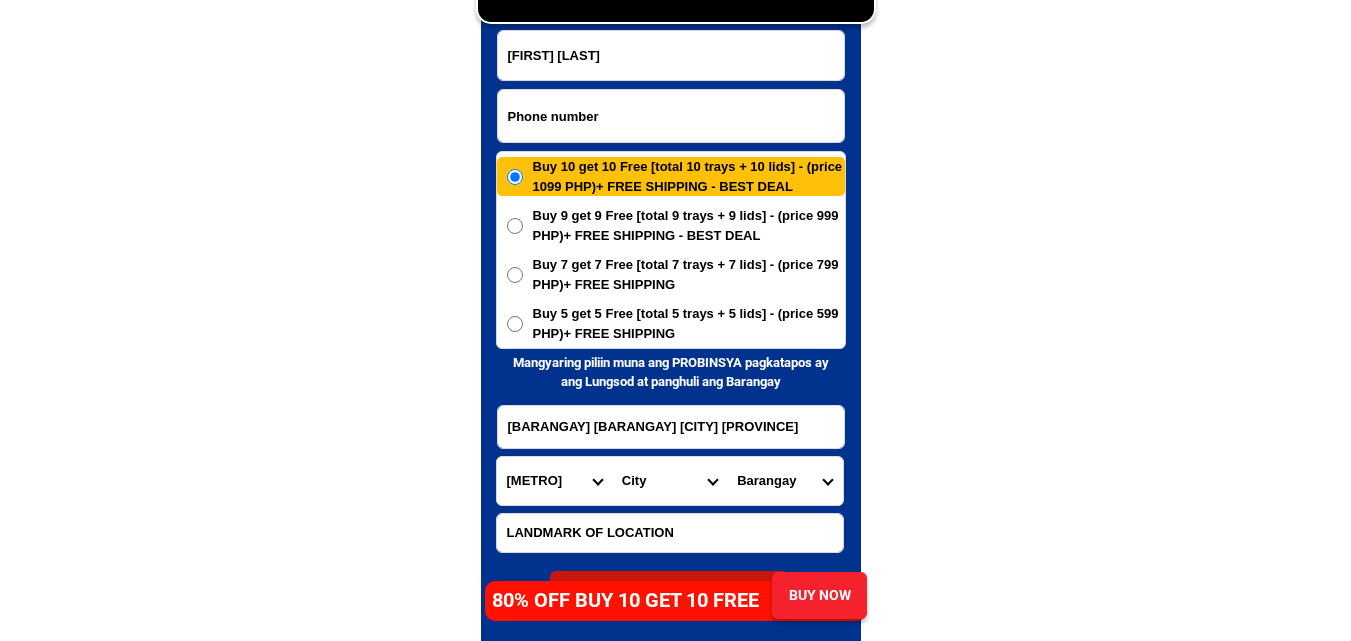 click at bounding box center [671, 116] 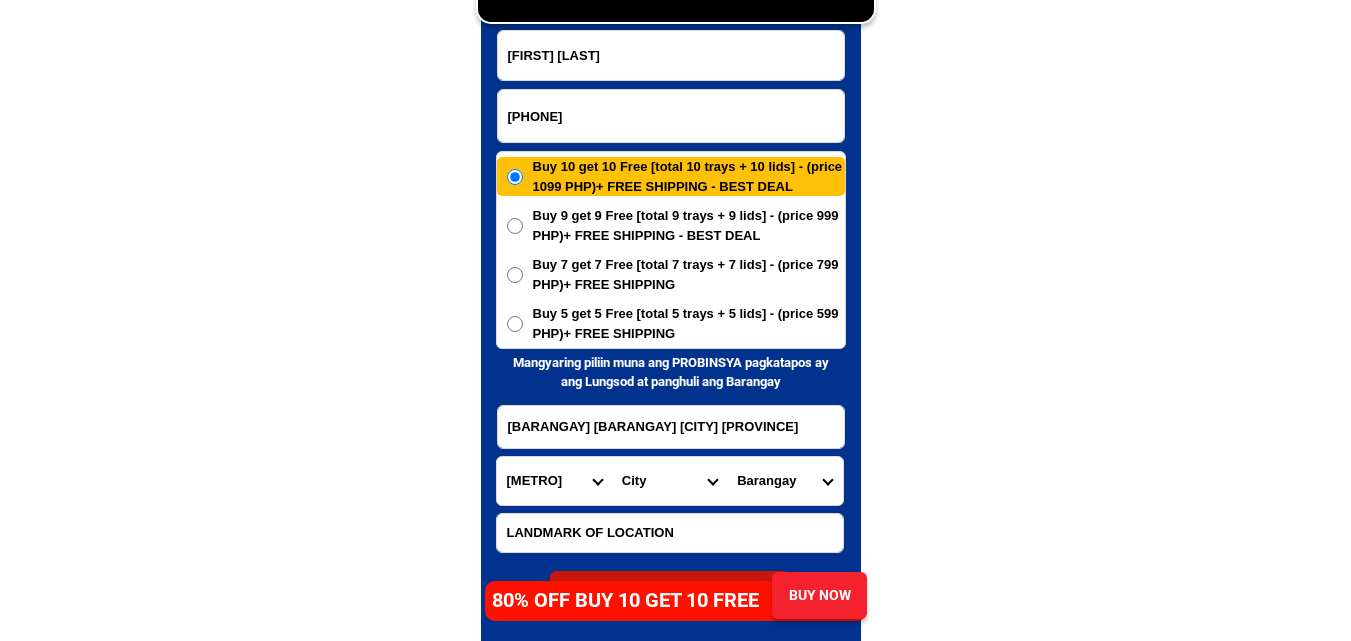 type on "[PHONE]" 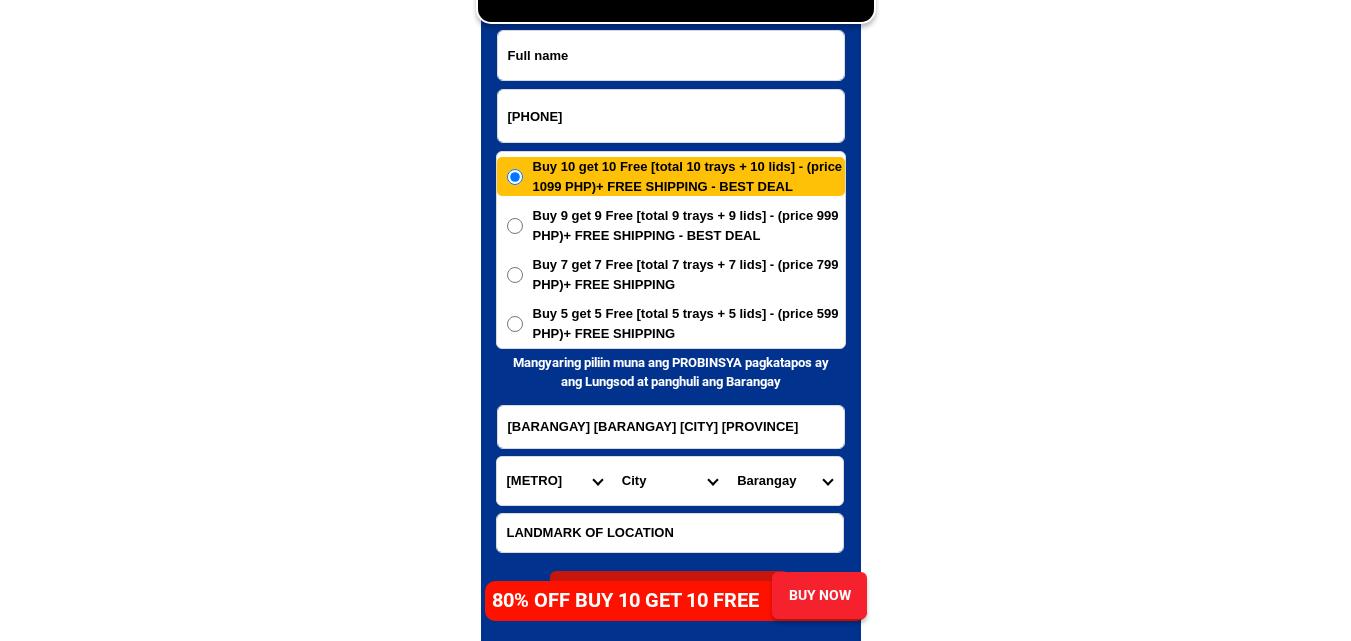 click at bounding box center (671, 55) 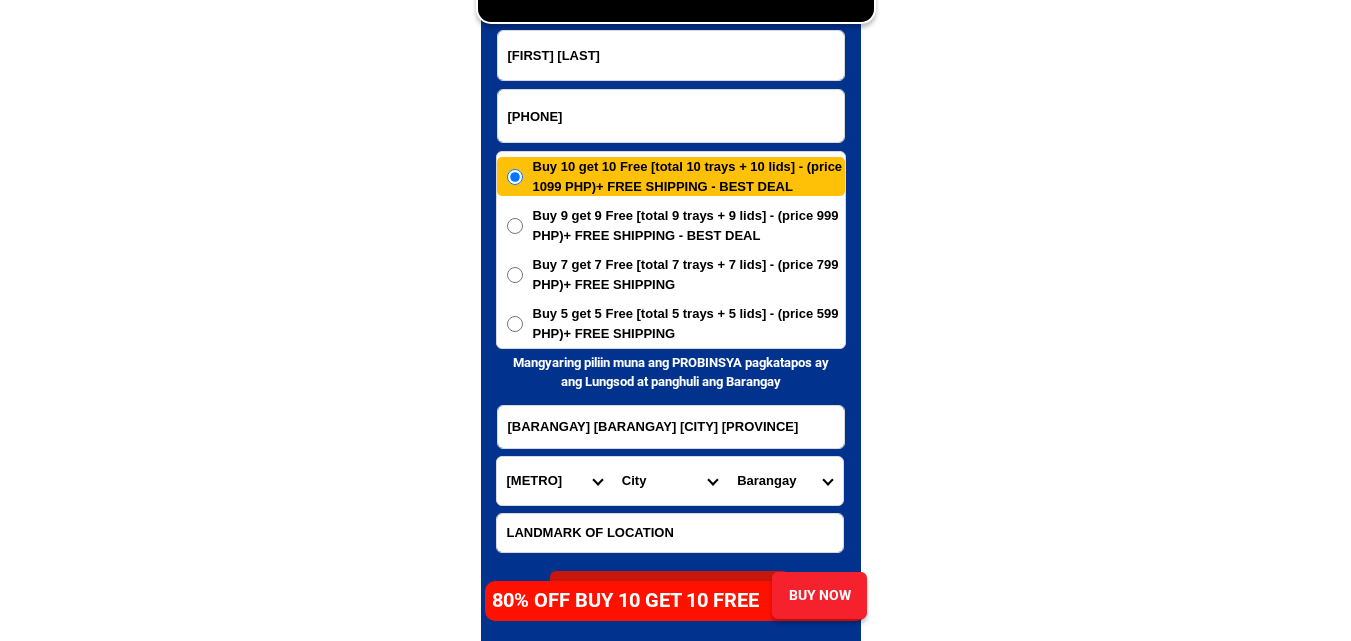 type on "[FIRST] [LAST]" 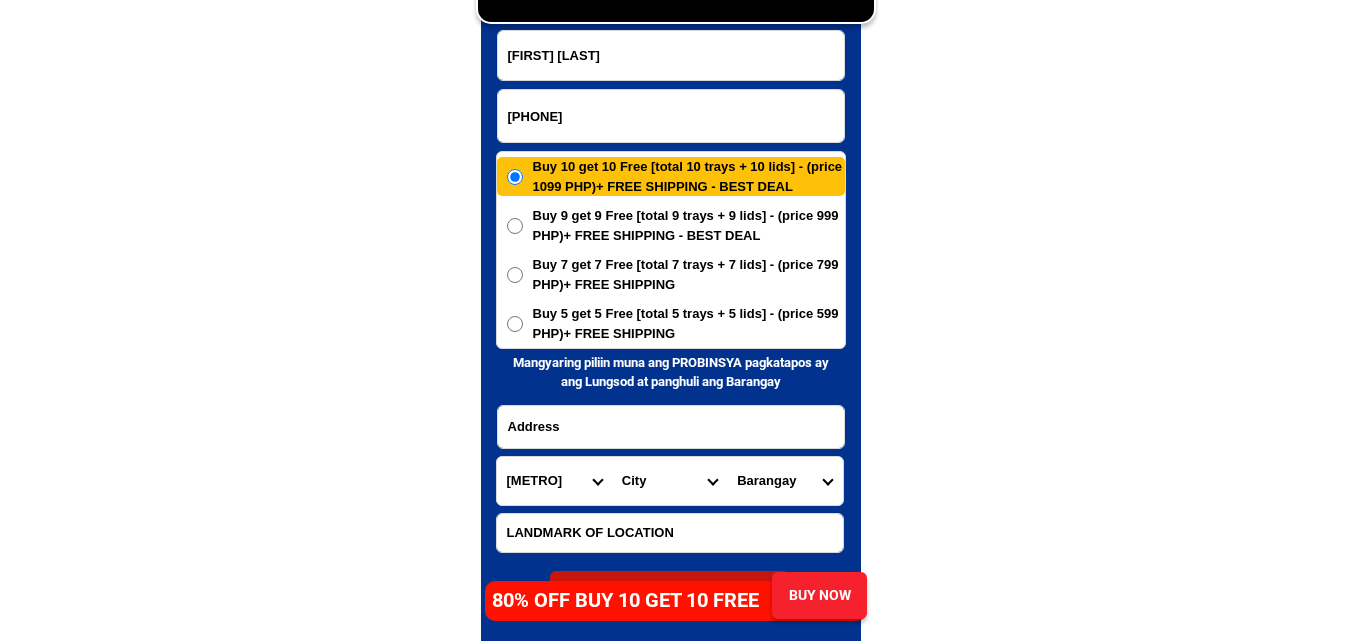 click at bounding box center (671, 427) 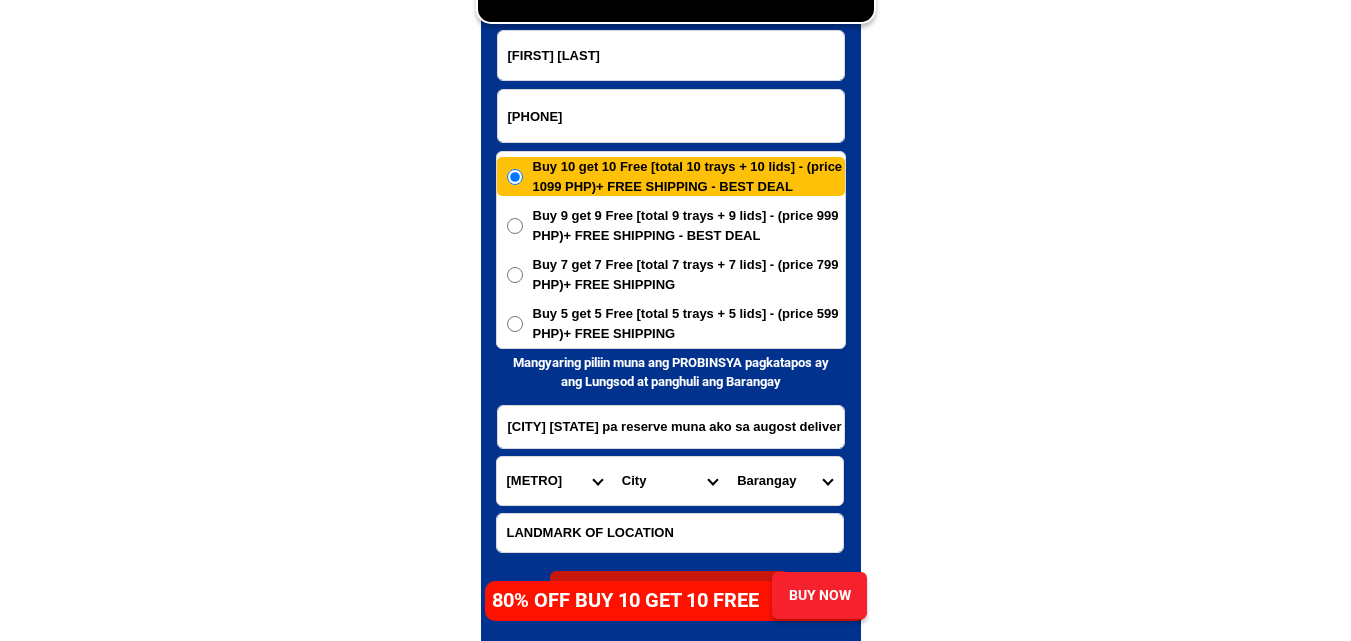 scroll, scrollTop: 0, scrollLeft: 54, axis: horizontal 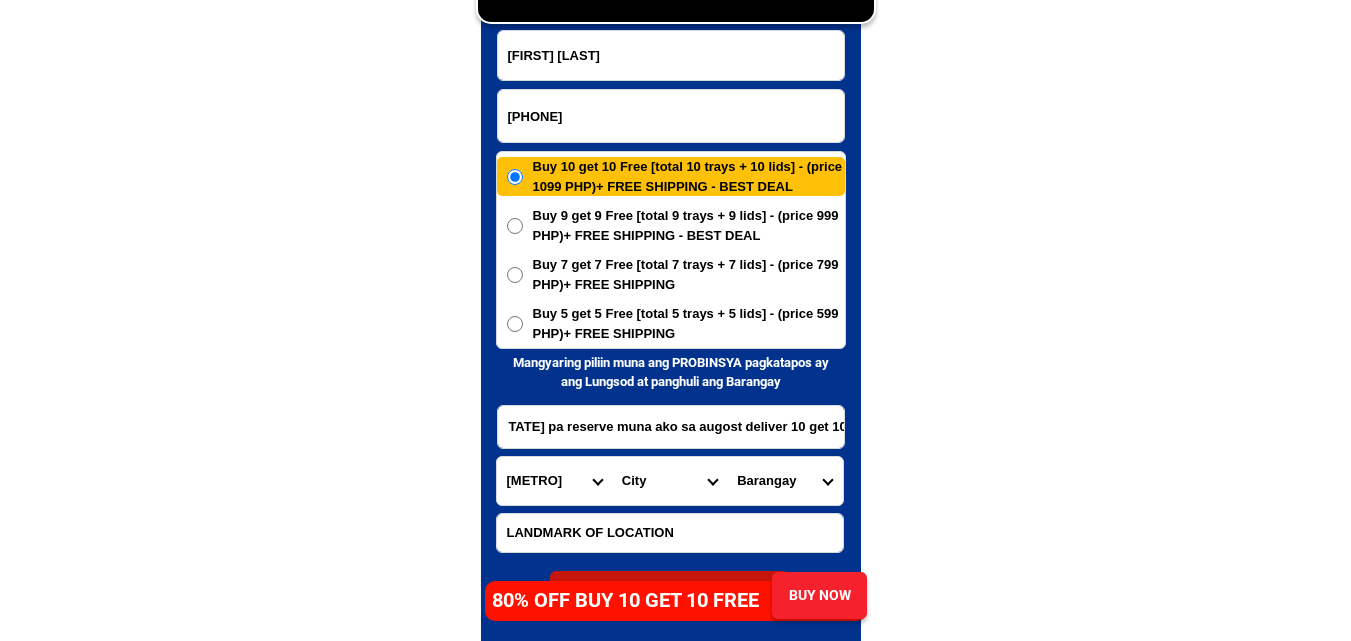 type on "[CITY] [STATE] pa reserve muna ako sa augost deliver 10 get 10" 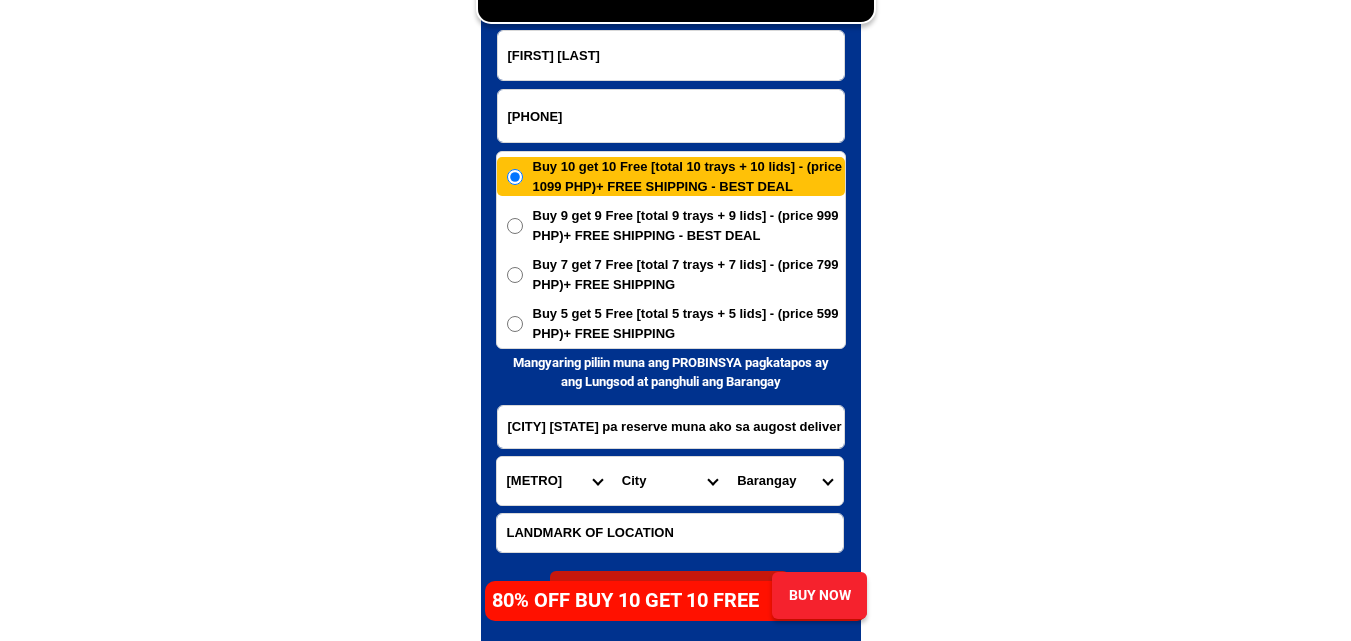 click on "[COMPANY] TECHNOLOGY
[COMPANY] BUY NOW Contact Review Introduction Product FOOD GRADE STAINLESS STEEL CRISPER BOX BUY 10 FREE 10
FREE SHIPPING BUY 10 FREE 10
FREE SHIPPING ✅ Save time, Extremely convenient ✅ Meaningful gifts for loved ones Trusted by DR. [LAST]
AND [FIRST] FOOD GRADE STAINLESS STEEL CRISPER BOX 80% OFF - Nationwide delivery Only today available 00 Days 00 Hours 00 Minutes 00 Seconds SALE OFF HOT DEAL 80% BIG COMBO SALE TODAY BUY MORE SAVE MORE MONEY 80% OFF F   ASH SALE SALE END 00 Days 00 Hours 00 Minutes 00 Seconds Days Hours Min Sec PROMOTION FREE SHIPPING AND COD CASH ON DELIVERY          GET DEAL NOW ONLY THIS WEEK 80% OFF FLASH SALE TODAY 00 Days 00 Hours 00 Minutes 00 Seconds Day Hour Minute Second BUY 10 GET 10 FREE SHIPPING + COD ₱1099 Best Saving 10 Trays  + 10 Lids Buy 9
Get 9 9 Trays + 9 Lids ₱999 FREE SHIPPING + COD Buy 7
Get 7 7 Trays + 7 Lids ₱799 FREE SHIPPING + COD CASH ON DELIVERY (COD)
[FIRST] [LAST] 6" at bounding box center [675, -3760] 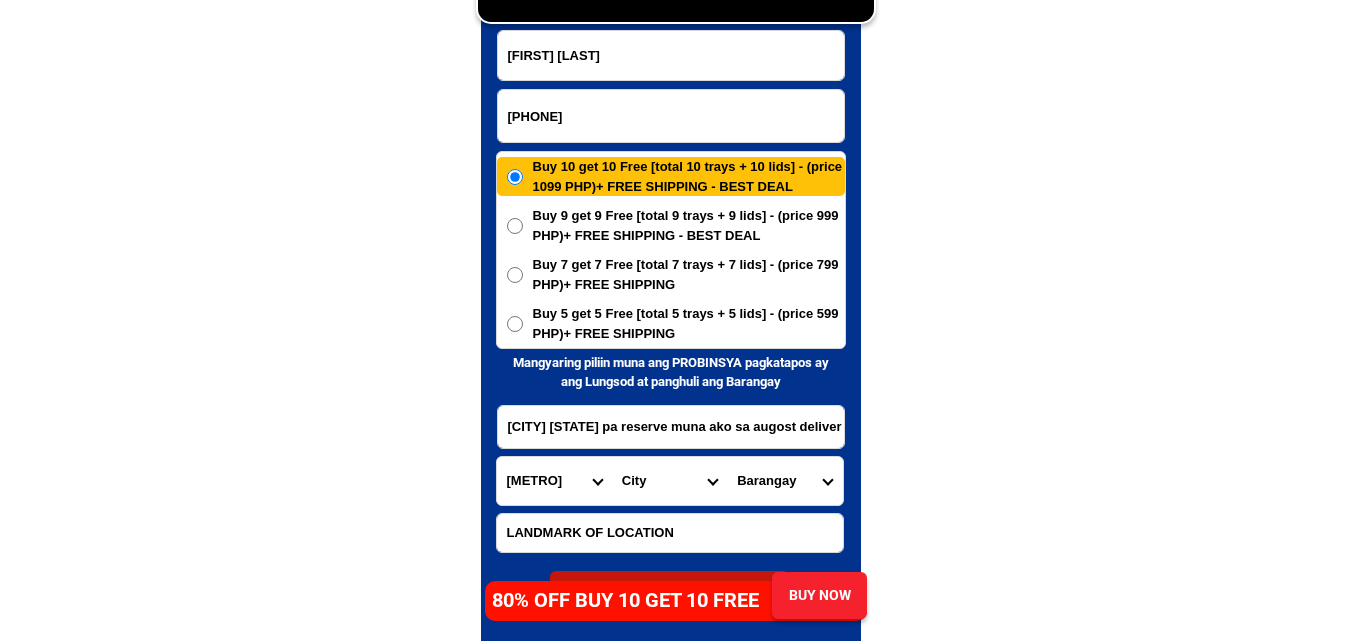 click on "Province Abra Agusan-del-norte Agusan-del-sur Aklan Albay Antique Apayao Aurora Basilan Bataan Batanes Batangas Benguet Biliran Bohol Bukidnon Bulacan Cagayan Camarines-norte Camarines-sur Camiguin Capiz Catanduanes Cavite Cebu Cotabato Davao-de-oro Davao-del-norte Davao-del-sur Davao-occidental Davao-oriental Dinagat-islands Eastern-samar Guimaras Ifugao Ilocos-norte Ilocos-sur Iloilo Isabela Kalinga La-union Laguna Lanao-del-norte Lanao-del-sur Leyte Maguindanao Marinduque Masbate Metro-manila Misamis-occidental Misamis-oriental Mountain-province Negros-occidental Negros-oriental Northern-samar Nueva-ecija Nueva-vizcaya Occidental-mindoro Oriental-mindoro Palawan Pampanga Pangasinan Quezon Quirino Rizal Romblon Sarangani Siquijor Sorsogon South-cotabato Southern-leyte Sultan-kudarat Sulu Surigao-del-norte Surigao-del-sur Tarlac Tawi-tawi Western-samar Zambales Zamboanga-del-norte Zamboanga-del-sur Zamboanga-sibugay" at bounding box center [554, 481] 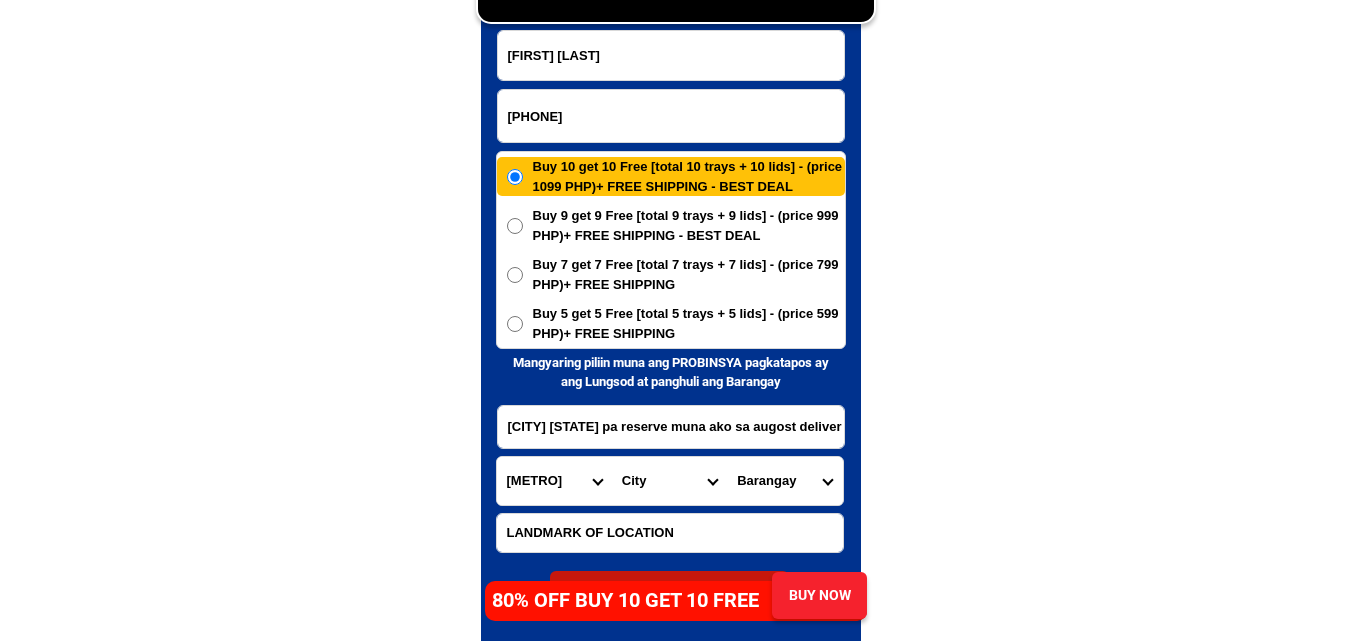 click on "City Binan (poblacion) Bungahan Canlalay Casile De la paz Ganado Langkiwa Loma Malaban Malamig Mampalasan Platero Poblacion San antonio San francisco (halang) San jose San vicente Santo domingo Santo nino Santo tomas (calabuso) Soro-soro Timbao Tubigan Zapote" at bounding box center [669, 481] 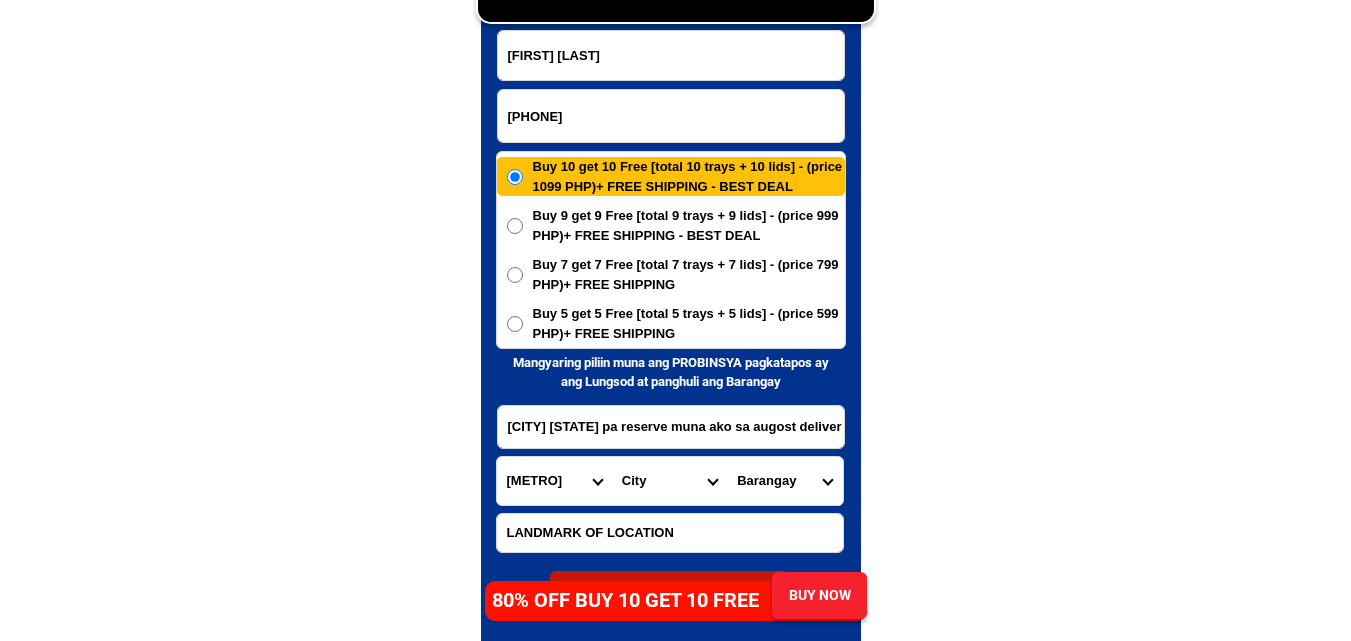 click on "City Binan (poblacion) Bungahan Canlalay Casile De la paz Ganado Langkiwa Loma Malaban Malamig Mampalasan Platero Poblacion San antonio San francisco (halang) San jose San vicente Santo domingo Santo nino Santo tomas (calabuso) Soro-soro Timbao Tubigan Zapote" at bounding box center [669, 481] 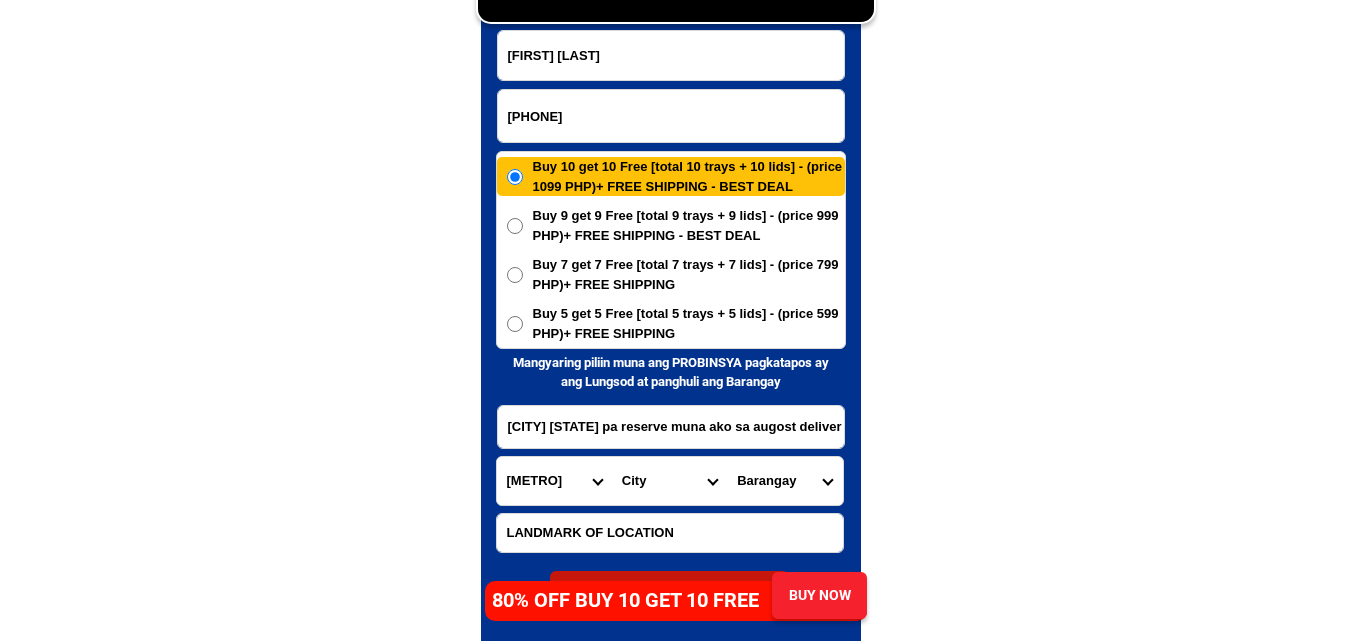 click on "City Binan (poblacion) Bungahan Canlalay Casile De la paz Ganado Langkiwa Loma Malaban Malamig Mampalasan Platero Poblacion San antonio San francisco (halang) San jose San vicente Santo domingo Santo nino Santo tomas (calabuso) Soro-soro Timbao Tubigan Zapote" at bounding box center [669, 481] 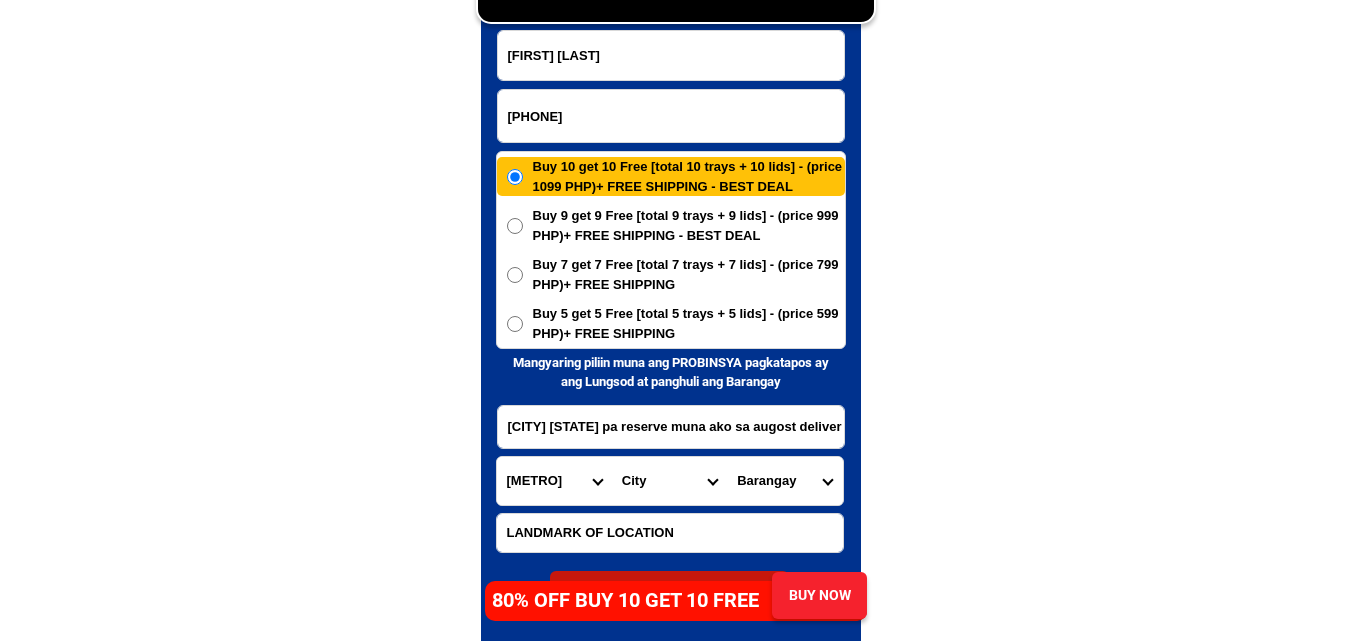 click on "[CITY] [STATE] pa reserve muna ako sa augost deliver 10 get 10" at bounding box center (671, 427) 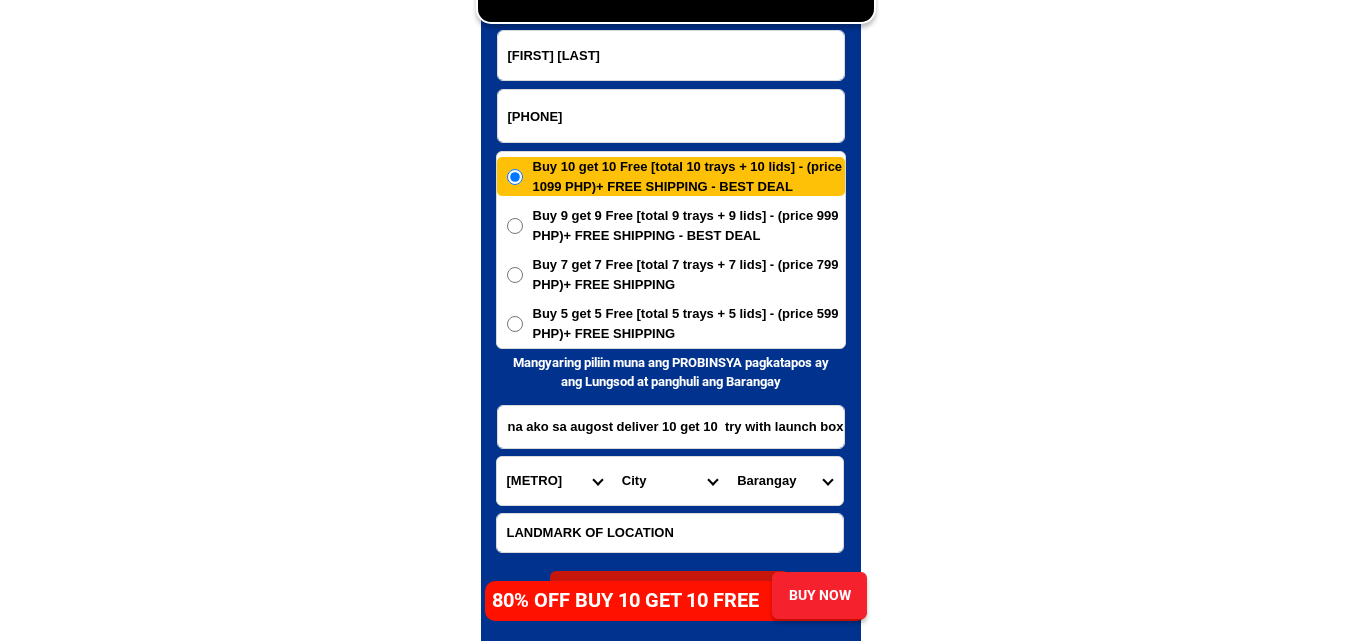 type on "[CITY] [STATE] pa reserve muna ako sa augost deliver 10 get 10  try with launch box" 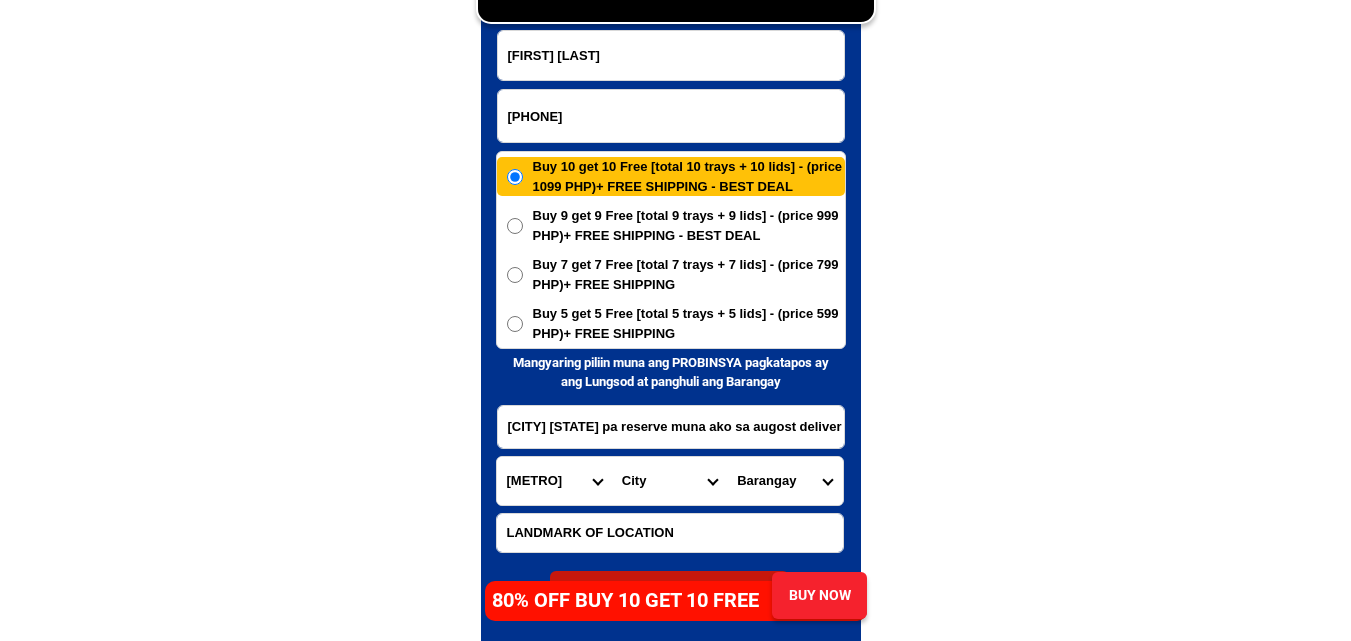click on "Barangay Binan (poblacion) Bungahan Canlalay Casile De la paz Ganado Langkiwa Loma Malaban Malamig Mampalasan Platero Poblacion San antonio San francisco (halang) San jose San vicente Santo domingo Santo nino Santo tomas (calabuso) Soro-soro Timbao Tubigan Zapote" at bounding box center [784, 481] 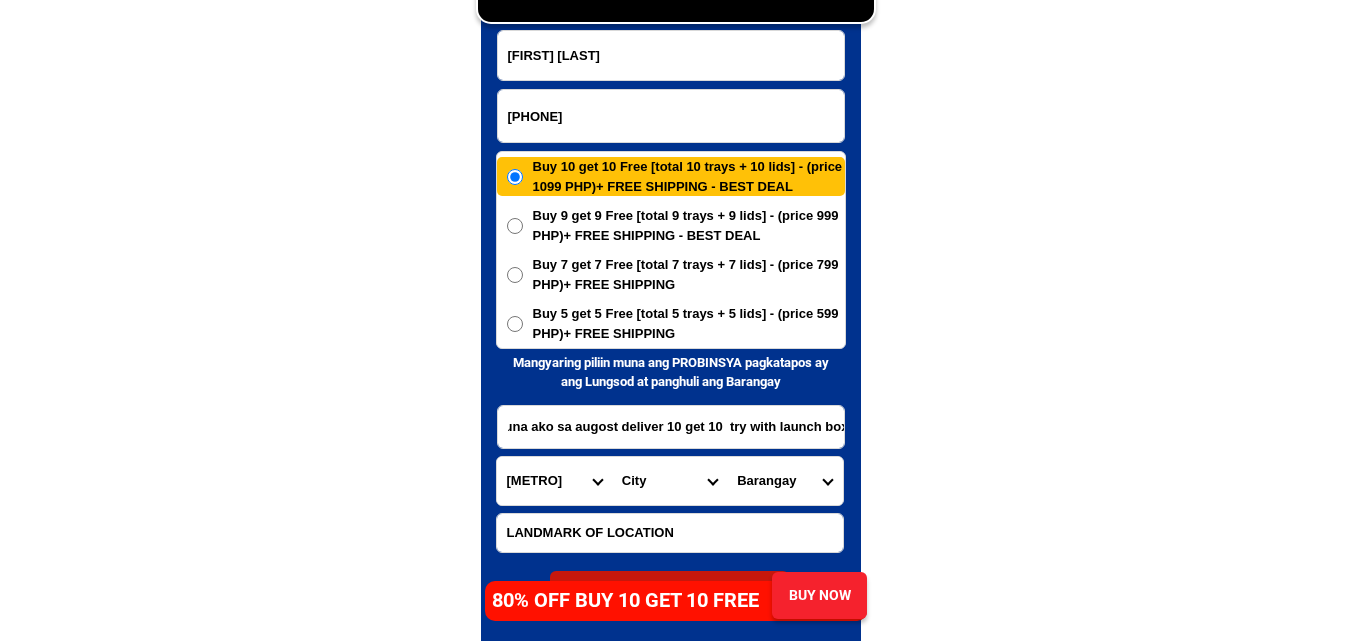 scroll, scrollTop: 0, scrollLeft: 183, axis: horizontal 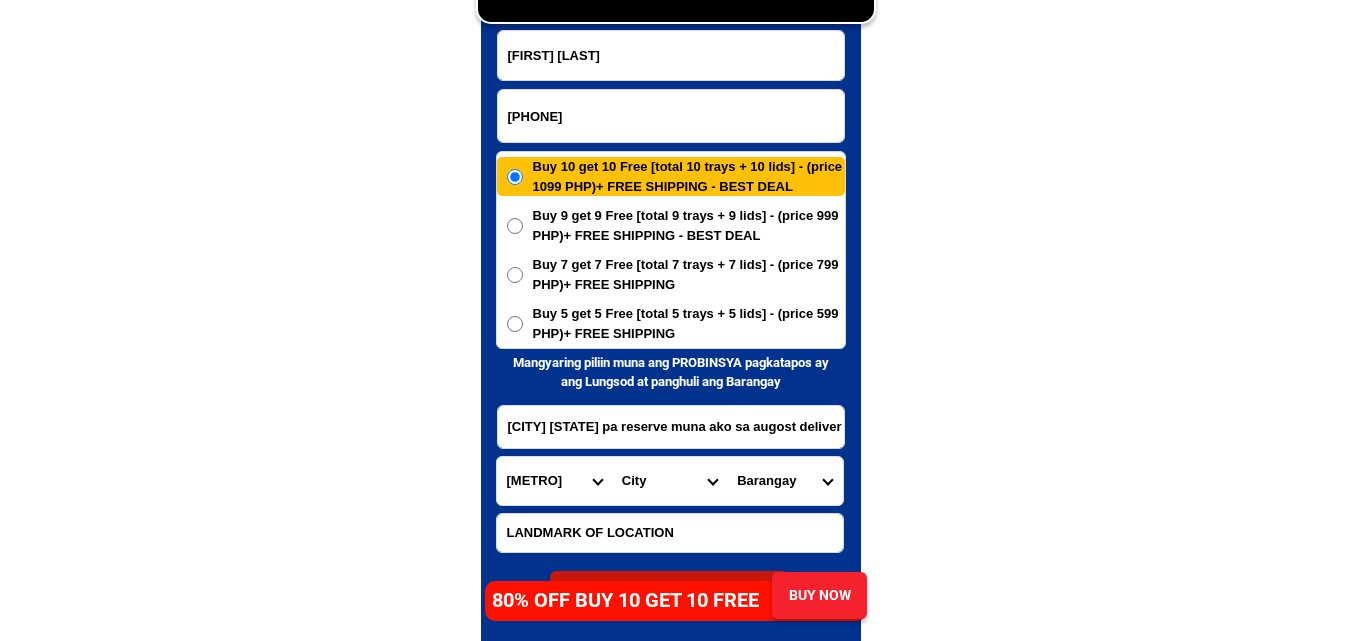 click on "Barangay Binan (poblacion) Bungahan Canlalay Casile De la paz Ganado Langkiwa Loma Malaban Malamig Mampalasan Platero Poblacion San antonio San francisco (halang) San jose San vicente Santo domingo Santo nino Santo tomas (calabuso) Soro-soro Timbao Tubigan Zapote" at bounding box center [784, 481] 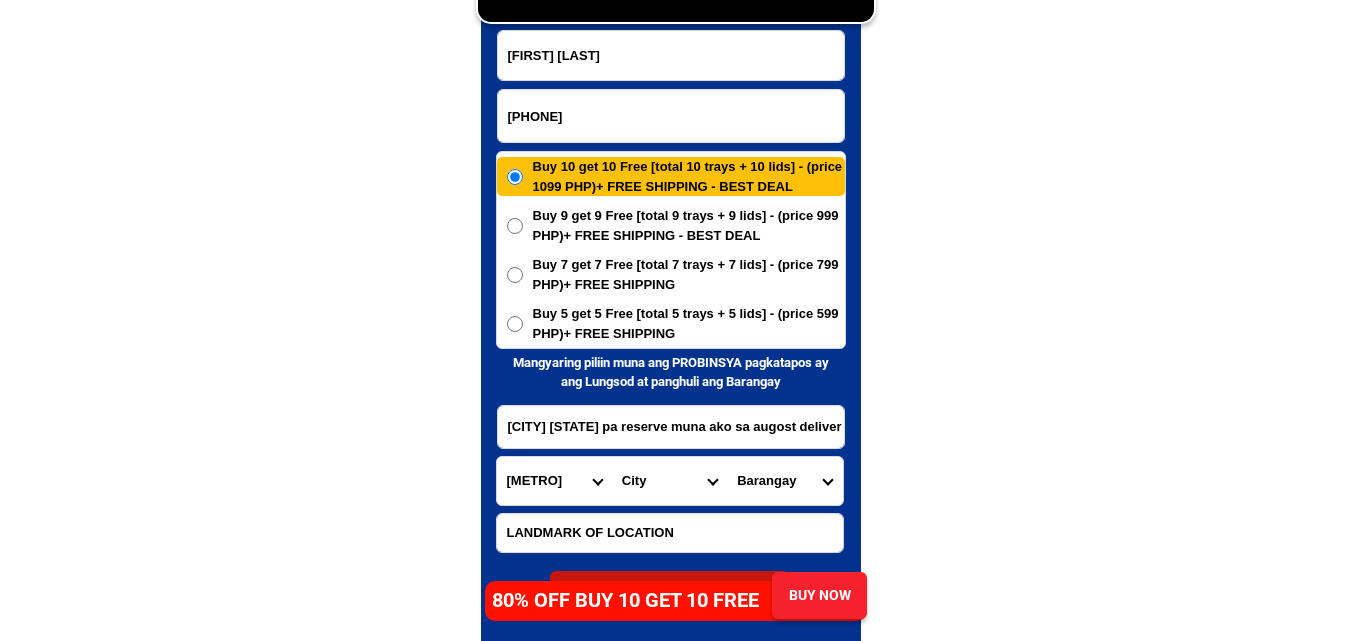 select on "[PHONE]" 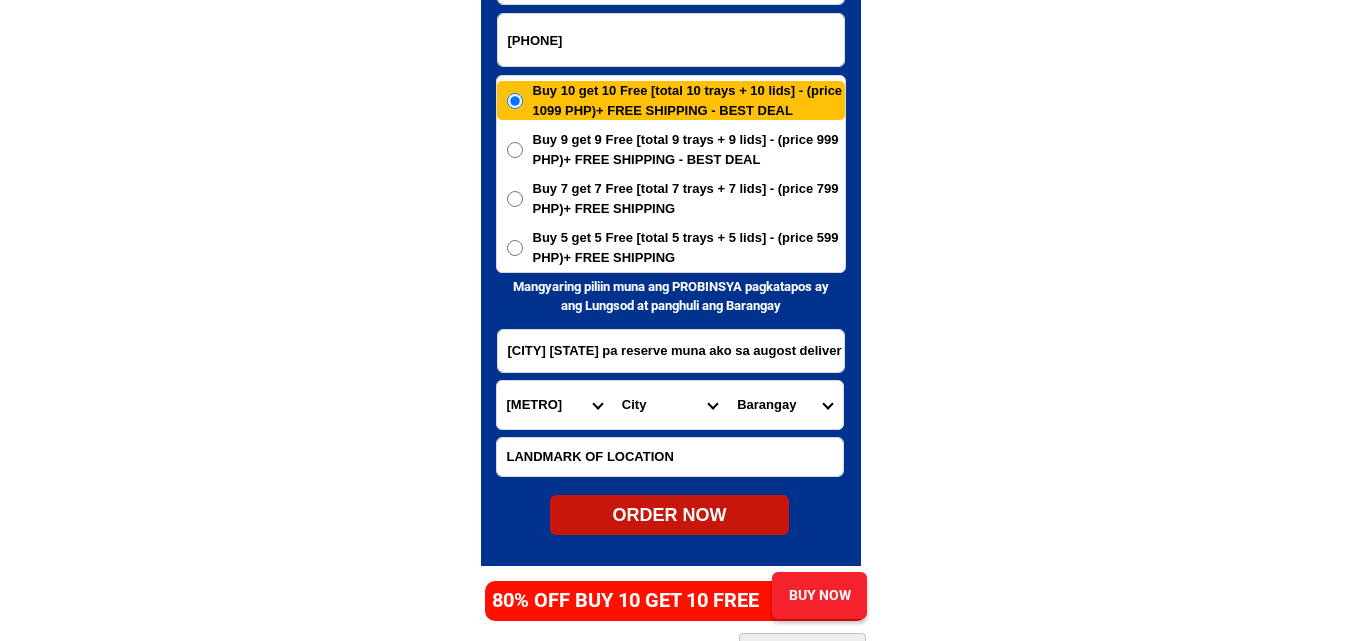 scroll, scrollTop: 9961, scrollLeft: 0, axis: vertical 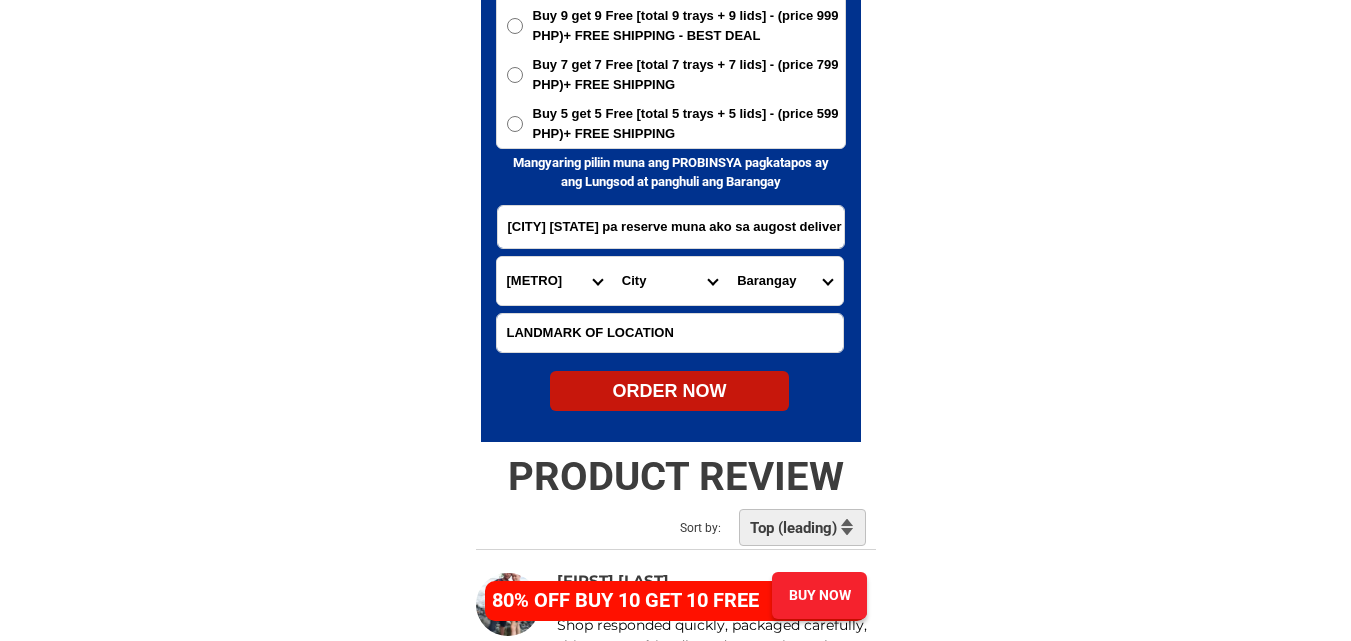 click on "constancia raposon [PHONE] ORDER NOW binan [LOCATION] pa reserve muna ako sa augost deliver 10 get 10 try with launch box Province Abra Agusan-del-norte Agusan-del-sur Aklan Albay Antique Apayao Aurora Basilan Bataan Batanes Batangas Benguet Biliran Bohol Bukidnon Bulacan Cagayan Camarines-norte Camarines-sur Camiguin Capiz Catanduanes Cavite Cebu Cotabato Davao-de-oro Davao-del-norte Davao-del-sur Davao-occidental Davao-oriental Dinagat-islands Eastern-samar Guimaras Ifugao Ilocos-norte Ilocos-sur Iloilo Isabela Kalinga La-union Laguna Lanao-del-norte Lanao-del-sur Leyte Maguindanao Marinduque Masbate Metro-manila Misamis-occidental Misamis-oriental Mountain-province Negros-occidental Negros-oriental Northern-samar Nueva-ecija Nueva-vizcaya Occidental-mindoro Oriental-mindoro Palawan Pampanga Pangasinan Quezon Quirino Rizal Romblon Sarangani Siquijor Sorsogon South-cotabato Southern-leyte Sultan-kudarat Sulu Surigao-del-norte Surigao-del-sur Tarlac Tawi-tawi Western-samar Zambales Zamboanga-del-norte City" at bounding box center (671, 121) 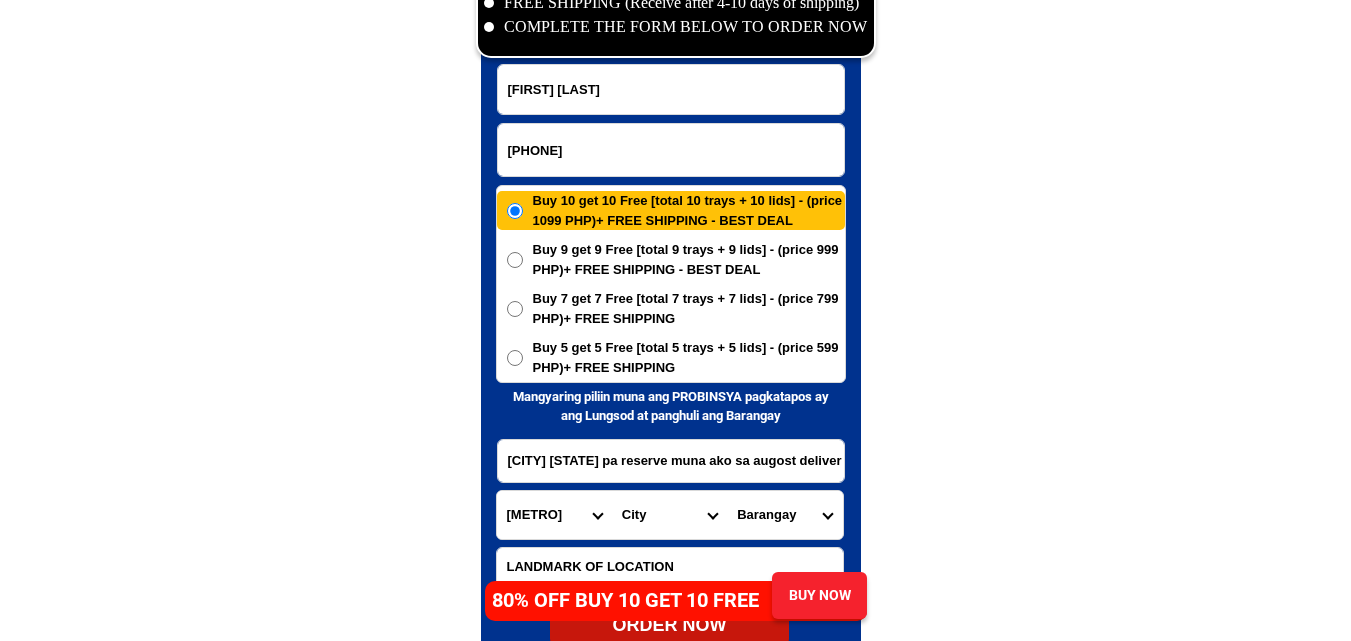 scroll, scrollTop: 9661, scrollLeft: 0, axis: vertical 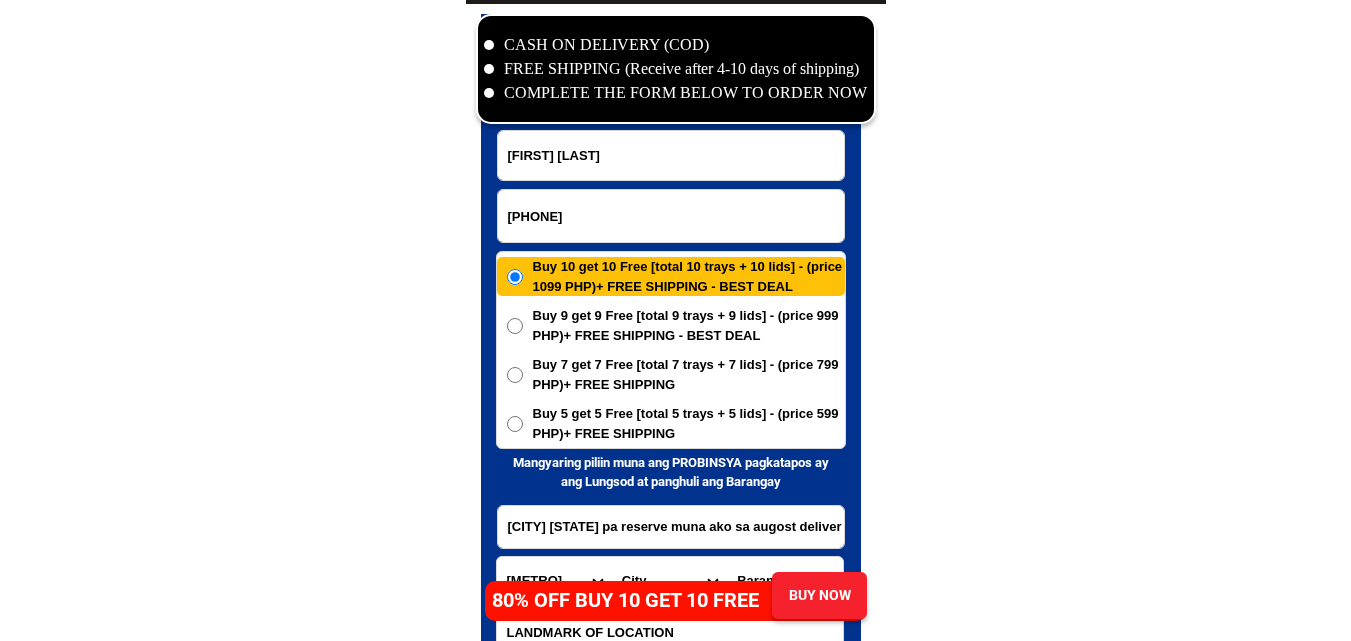 click on "[PHONE]" at bounding box center (671, 216) 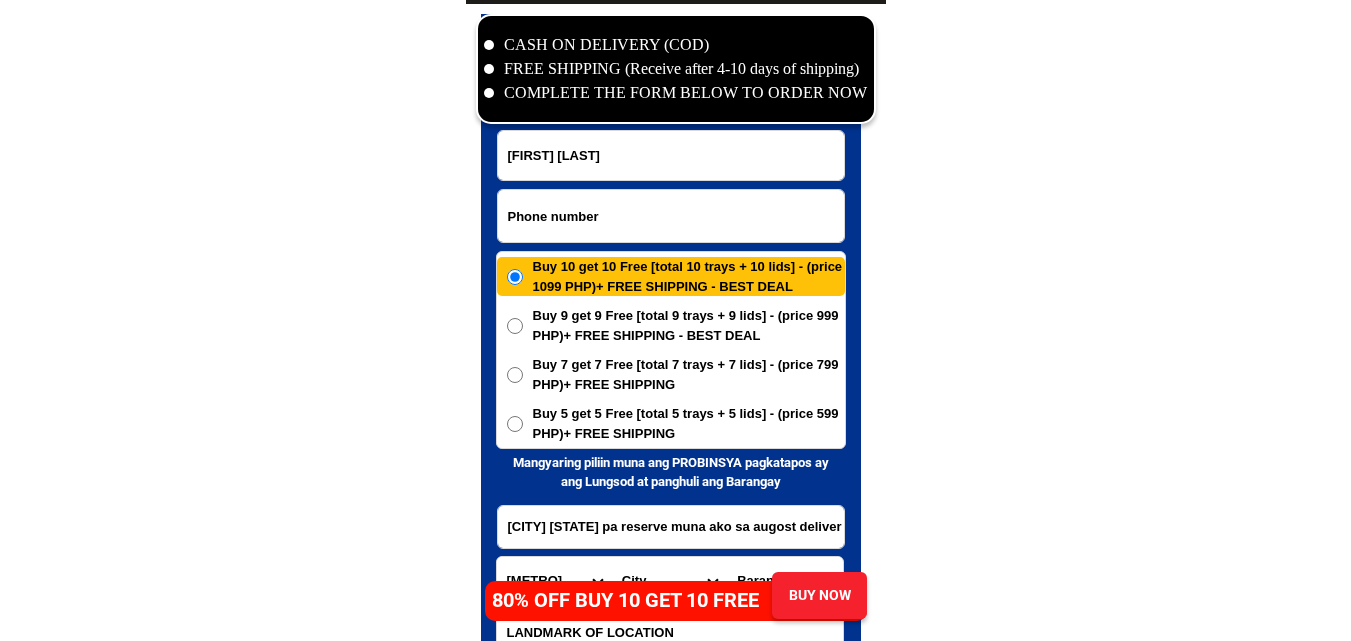paste on "[PHONE]" 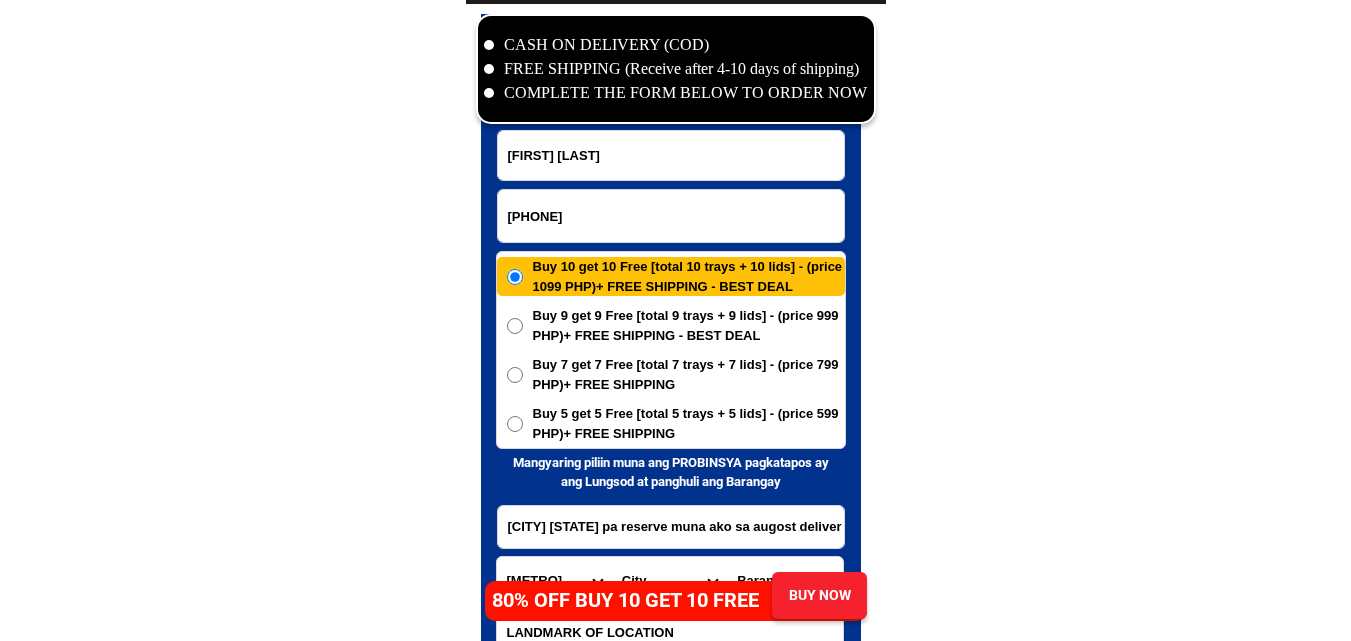 type on "[PHONE]" 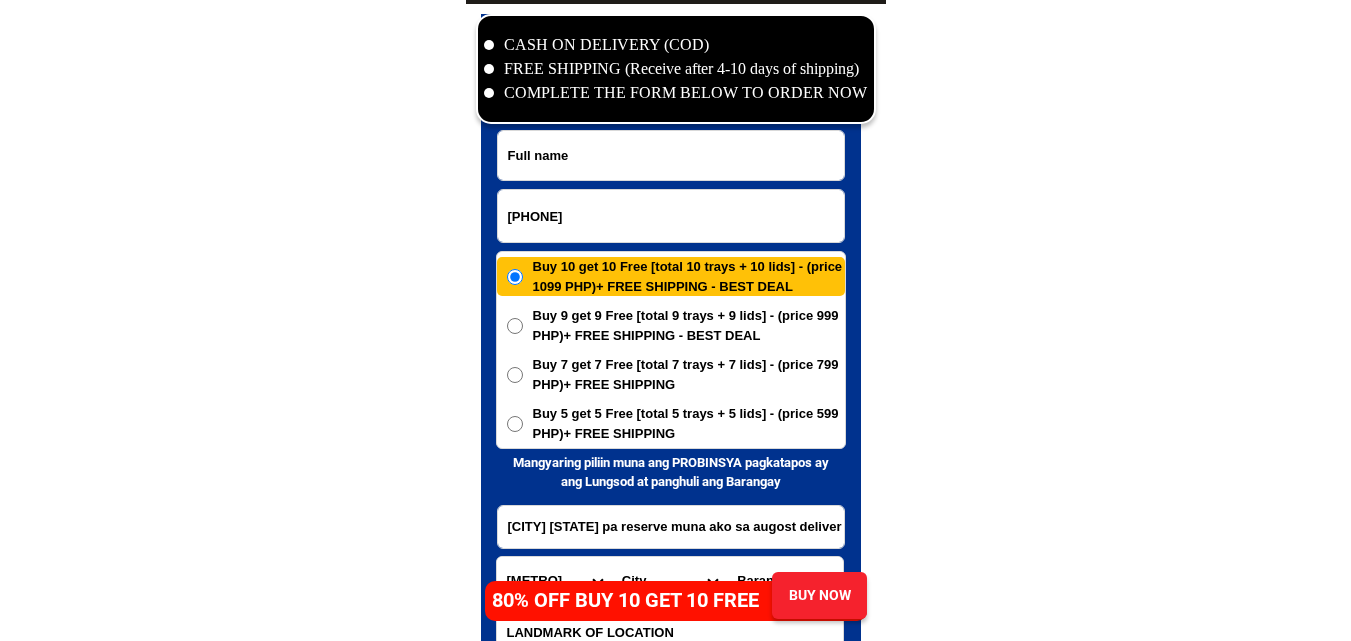 click at bounding box center [671, 155] 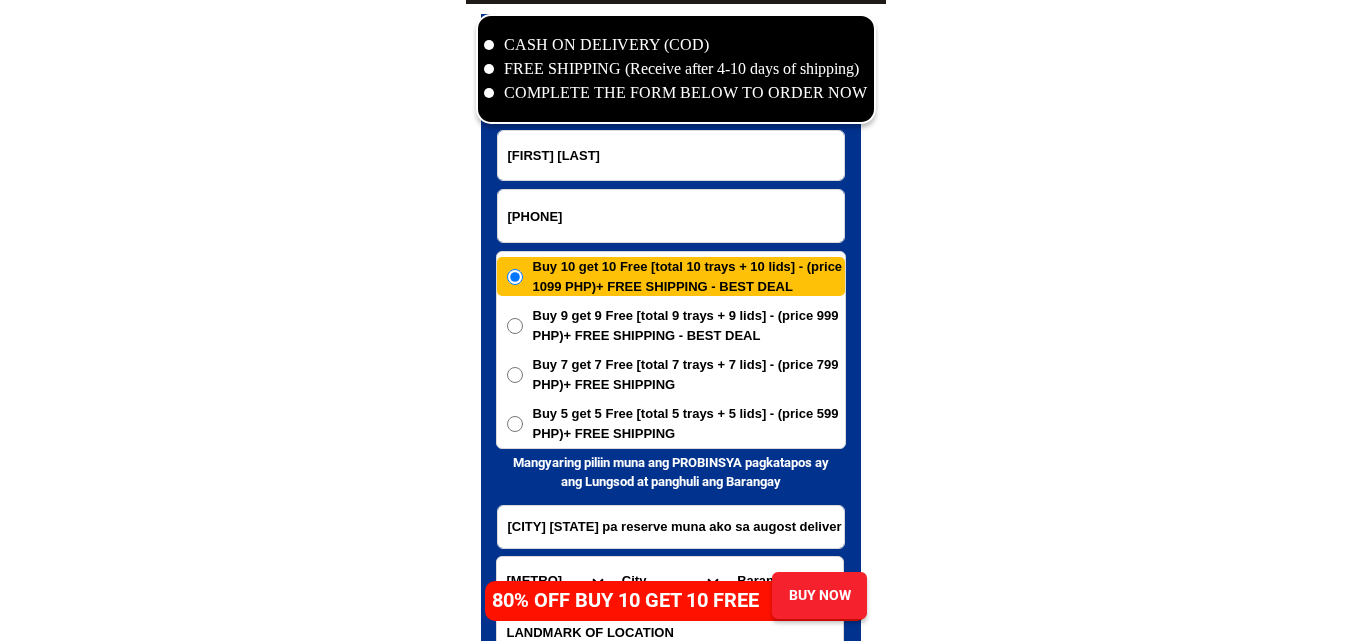 type on "[FIRST] [LAST]" 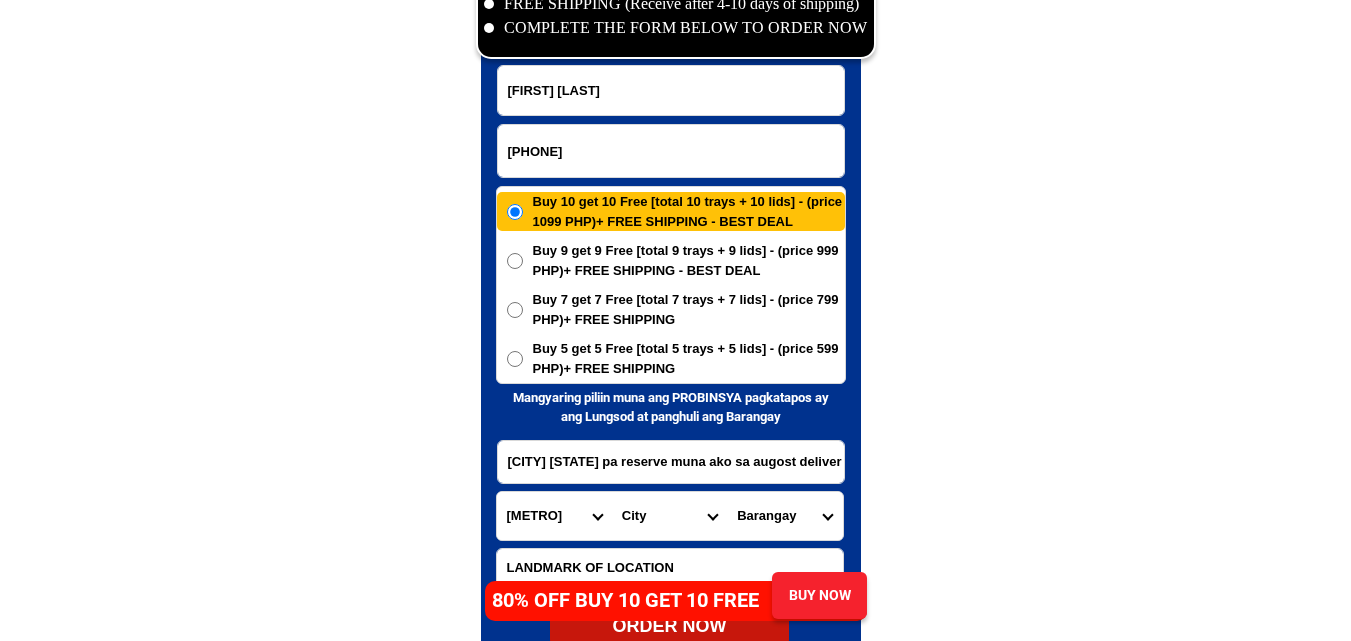 scroll, scrollTop: 9761, scrollLeft: 0, axis: vertical 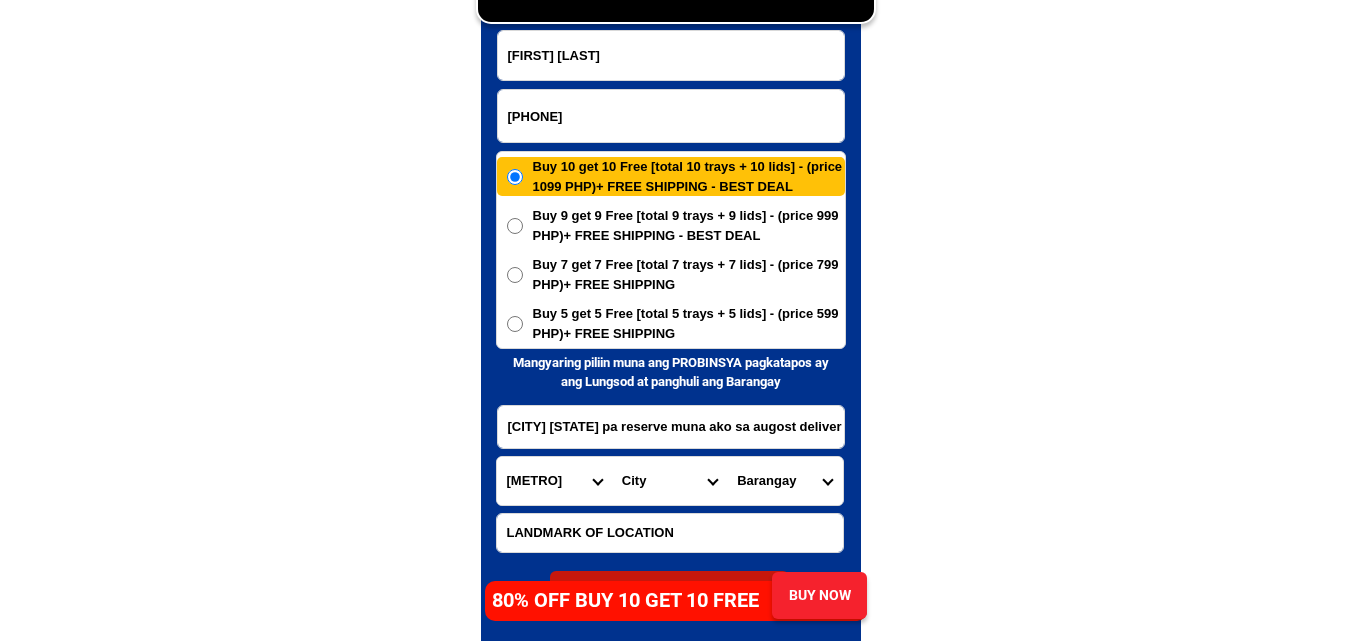 drag, startPoint x: 619, startPoint y: 434, endPoint x: 578, endPoint y: 407, distance: 49.09175 